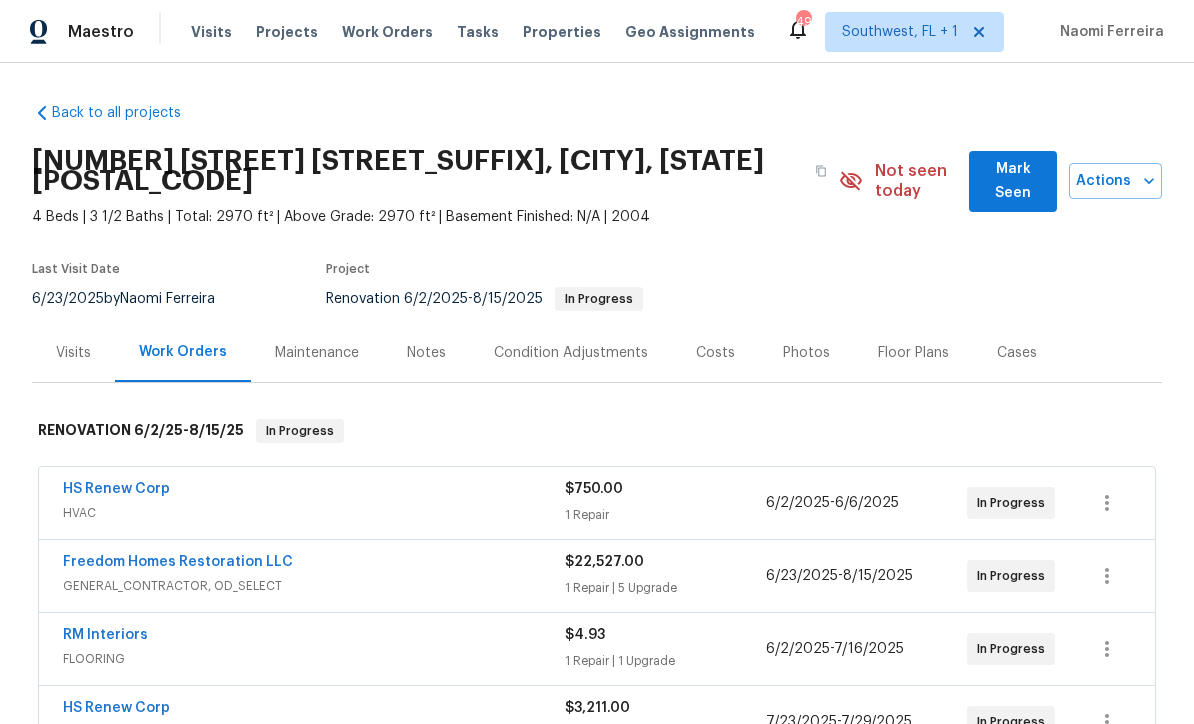 scroll, scrollTop: 0, scrollLeft: 0, axis: both 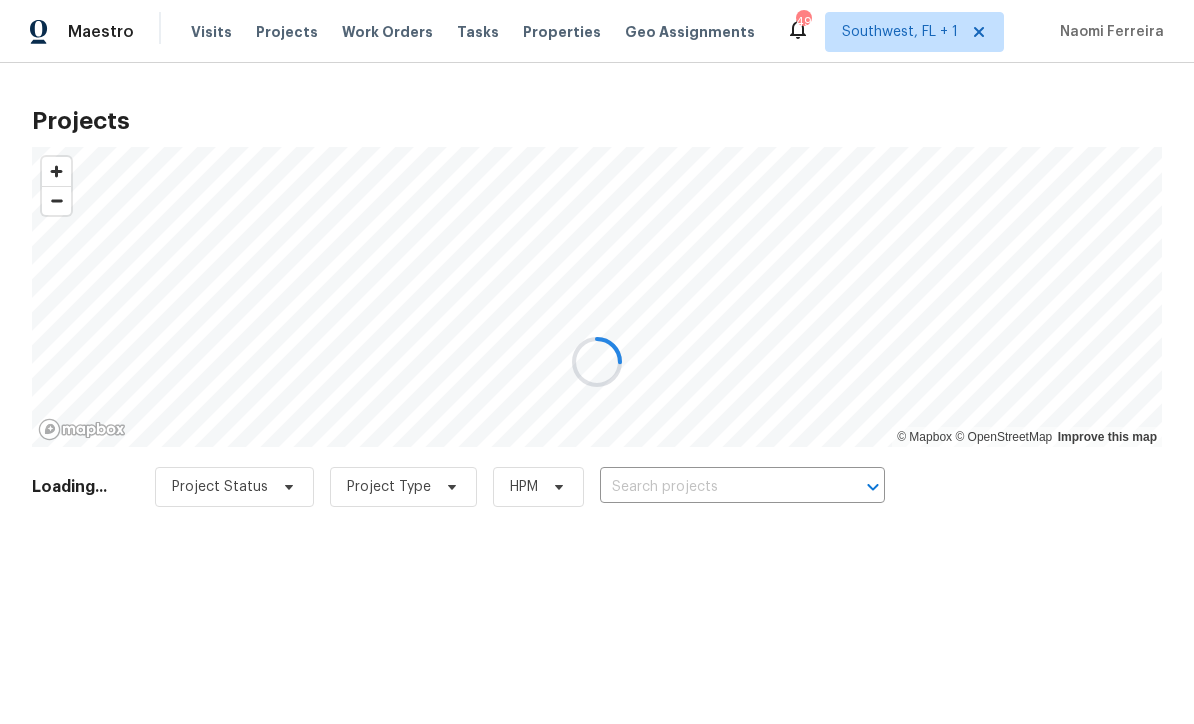 click at bounding box center (597, 362) 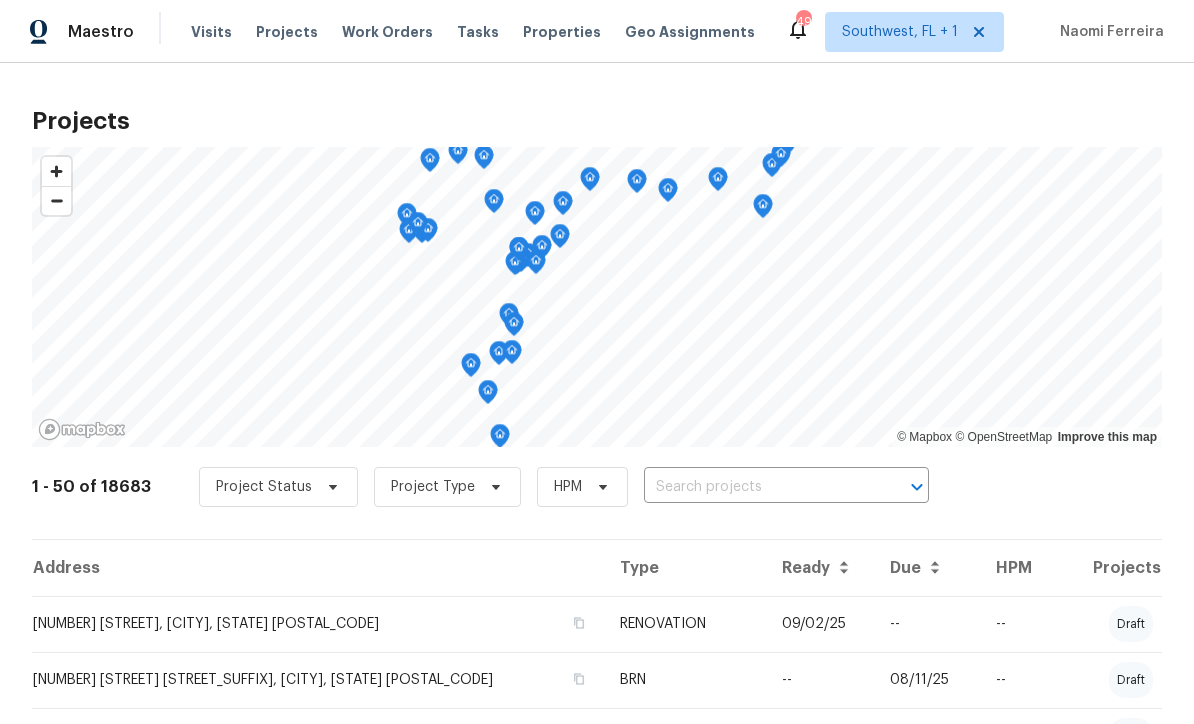 click at bounding box center (758, 487) 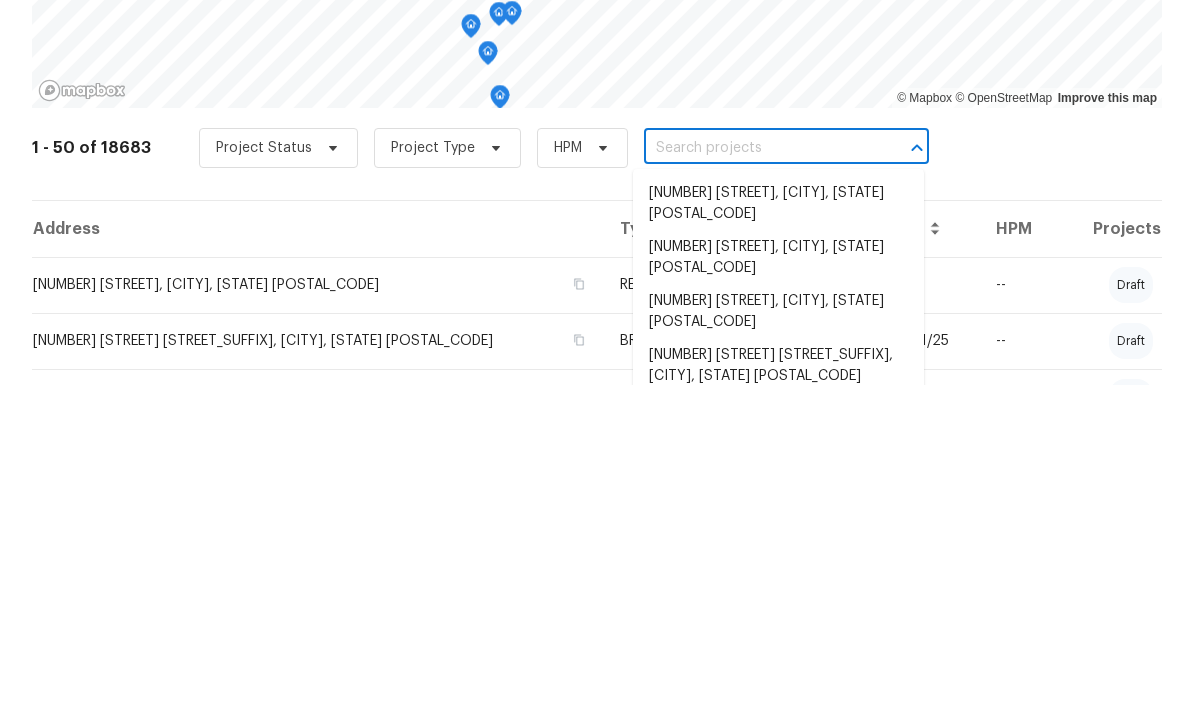 scroll, scrollTop: 66, scrollLeft: 0, axis: vertical 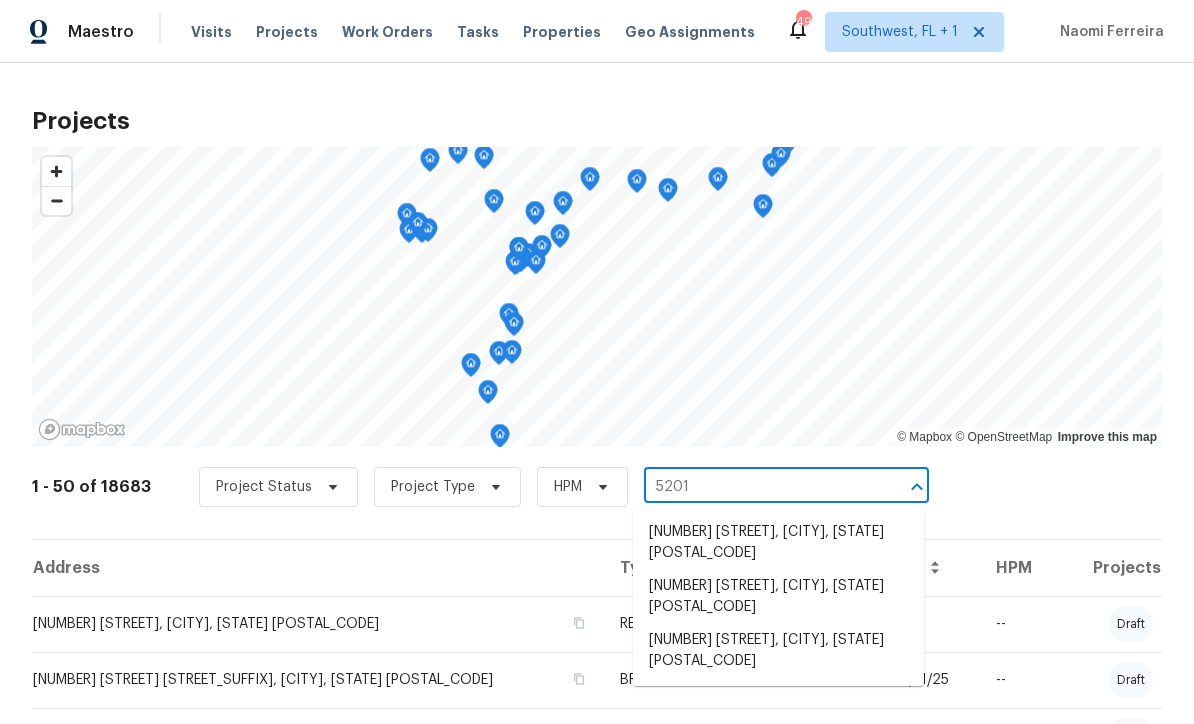 type on "5201 7" 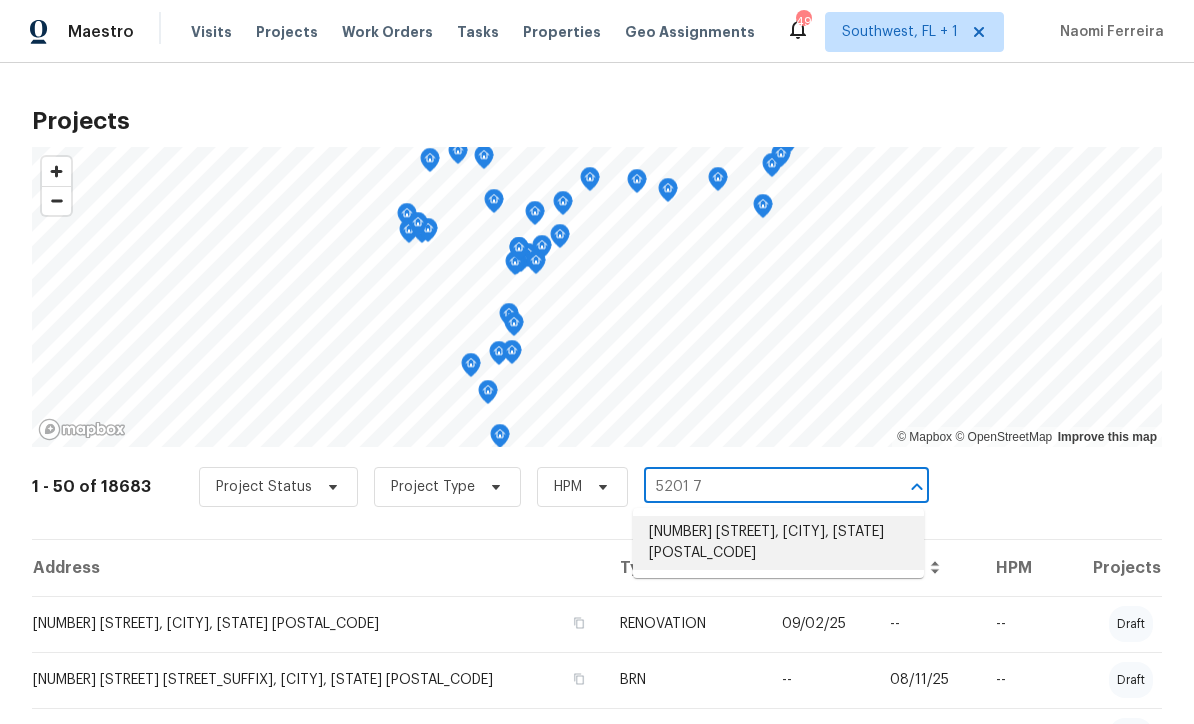 click on "[NUMBER] [STREET], [CITY], [STATE] [POSTAL_CODE]" at bounding box center (778, 543) 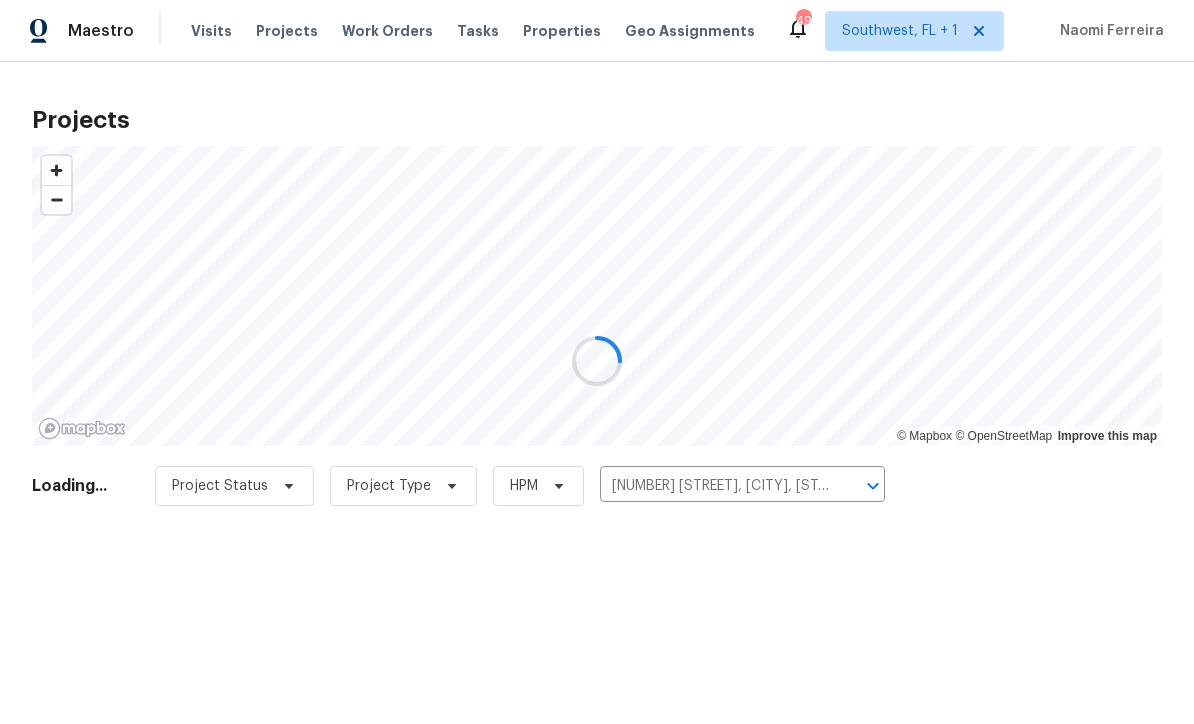 scroll, scrollTop: 1, scrollLeft: 0, axis: vertical 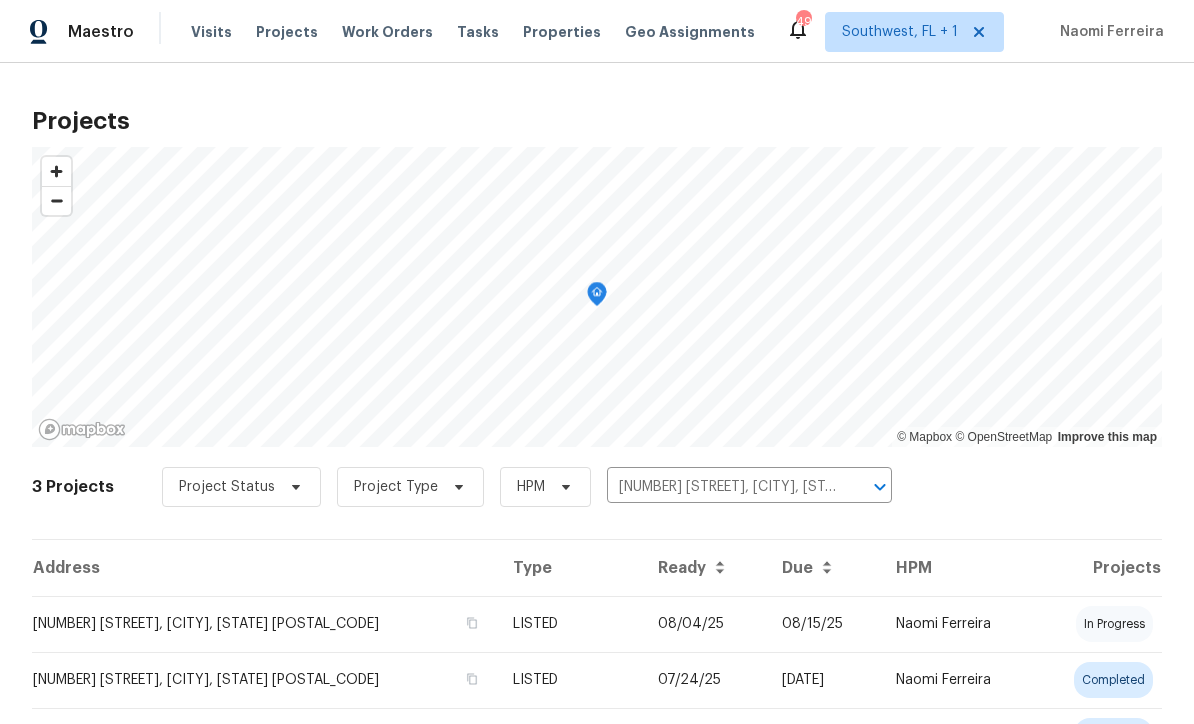 click on "08/04/25" at bounding box center [704, 624] 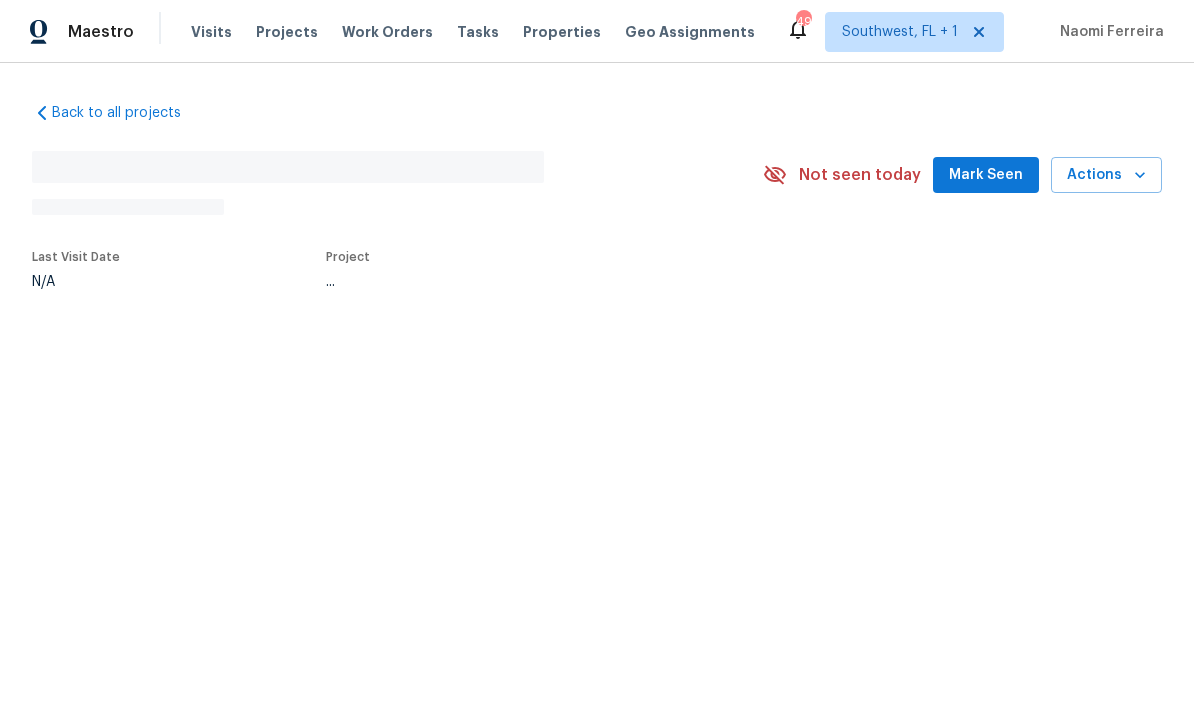 scroll, scrollTop: 0, scrollLeft: 0, axis: both 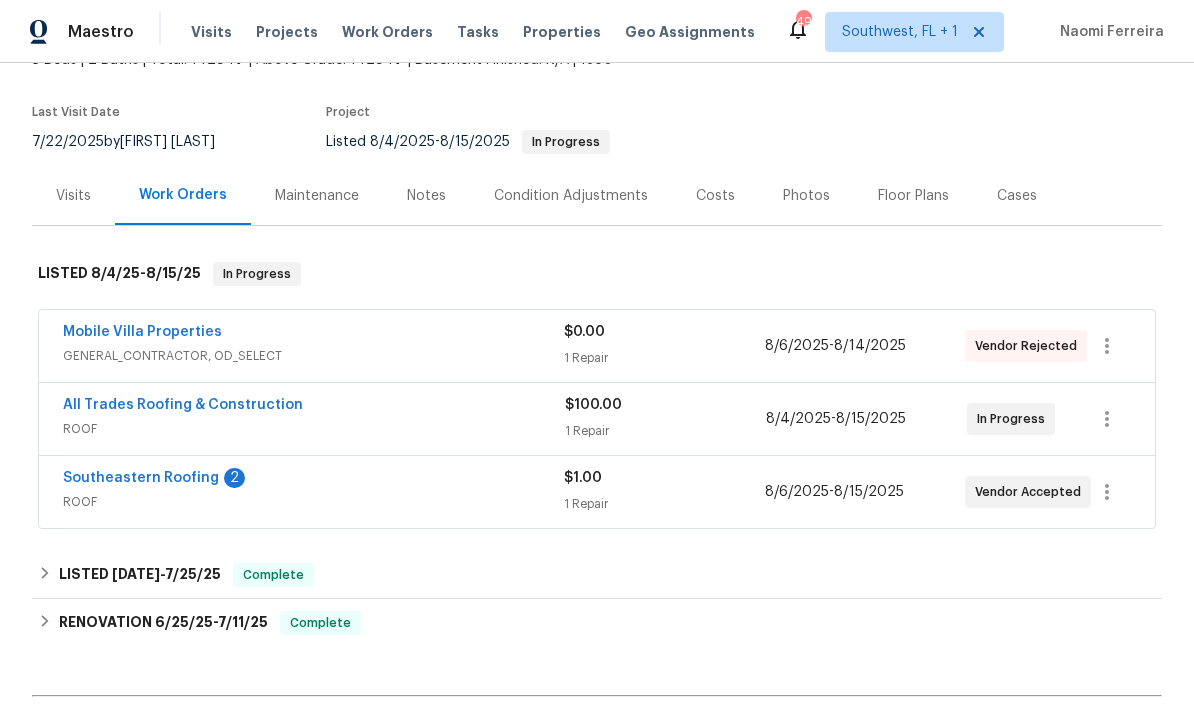 click on "Southeastern Roofing" at bounding box center [141, 478] 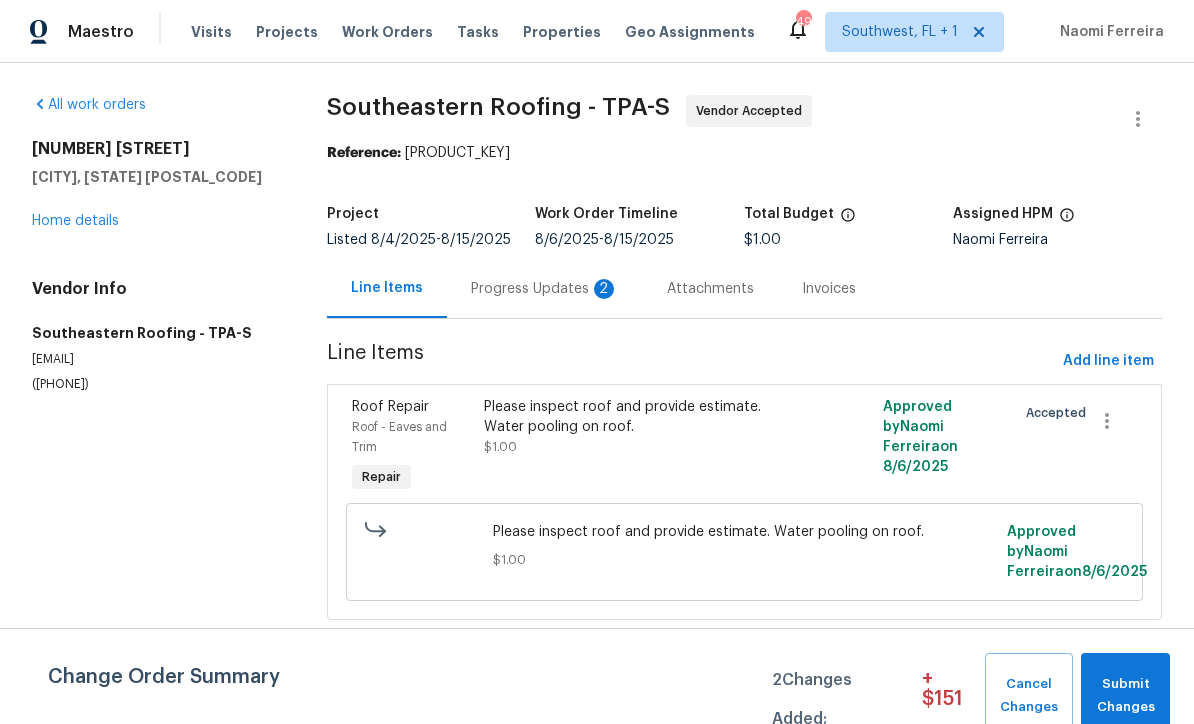 click on "Progress Updates 2" at bounding box center (545, 289) 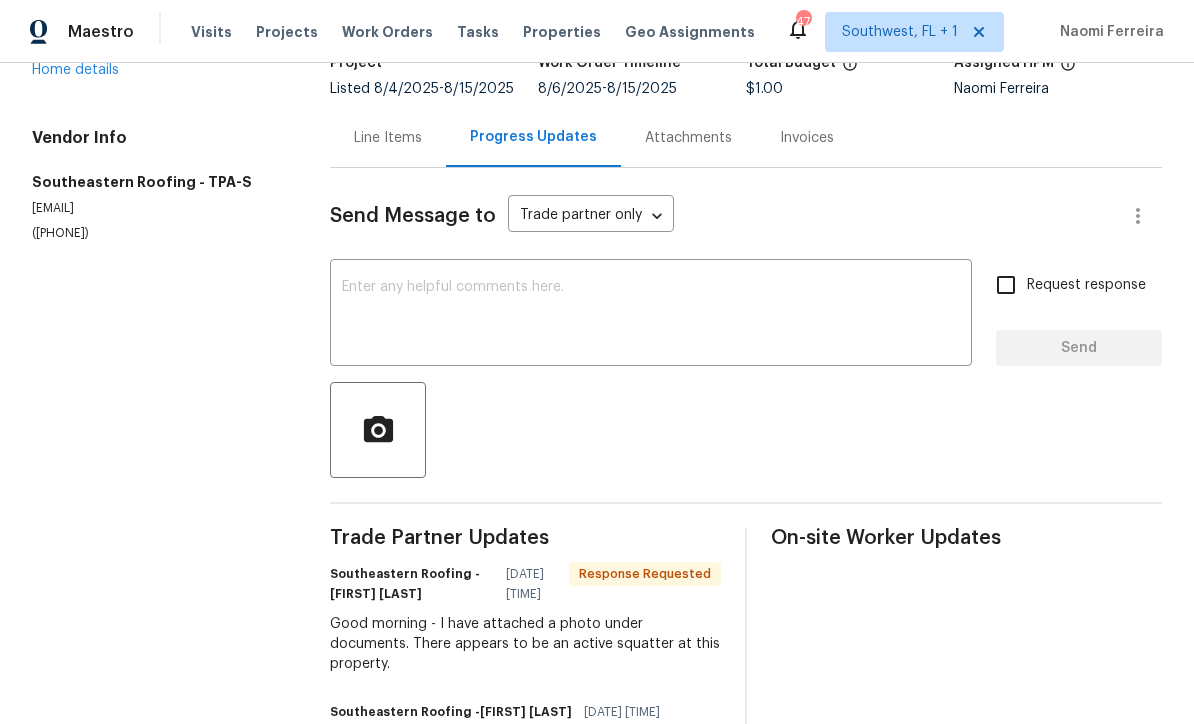 scroll, scrollTop: 150, scrollLeft: 0, axis: vertical 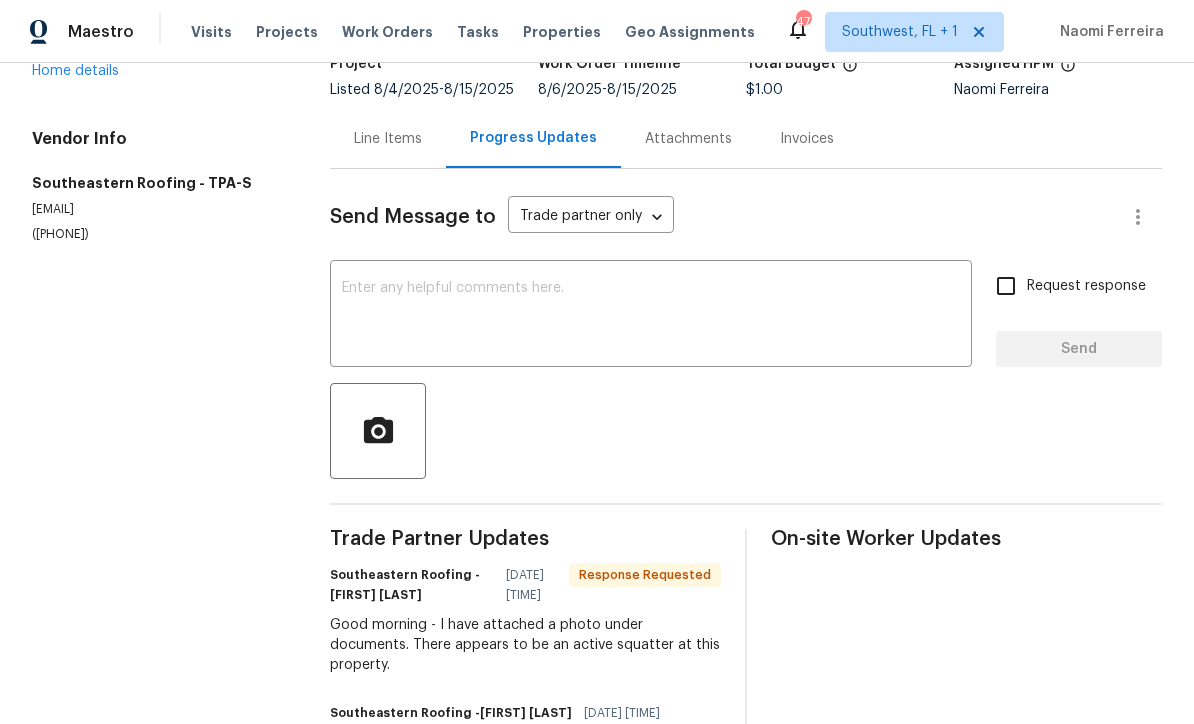 click at bounding box center (651, 316) 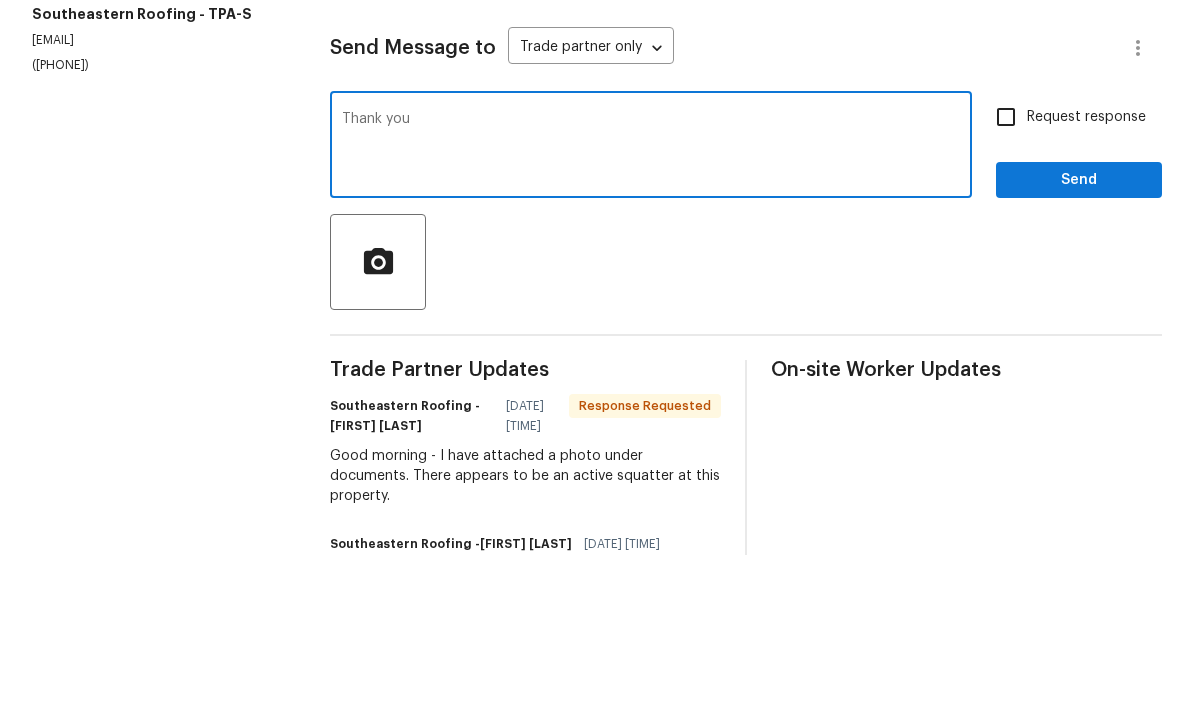 type on "Thank you" 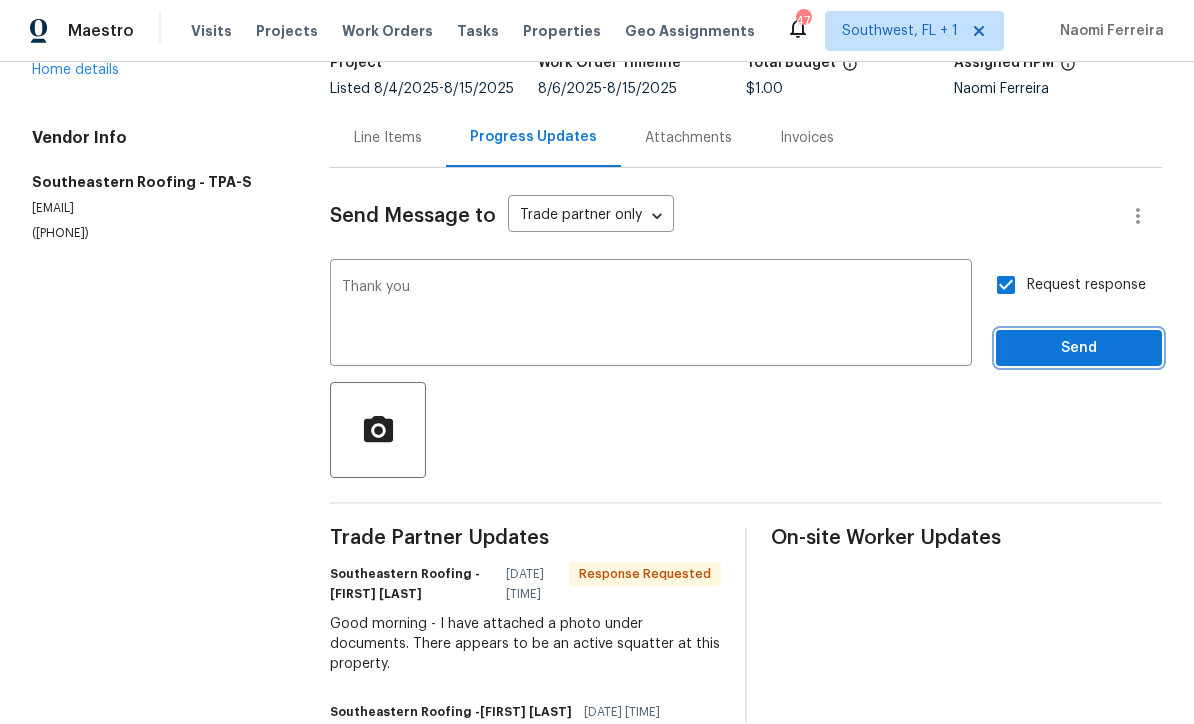 click on "Send" at bounding box center [1079, 349] 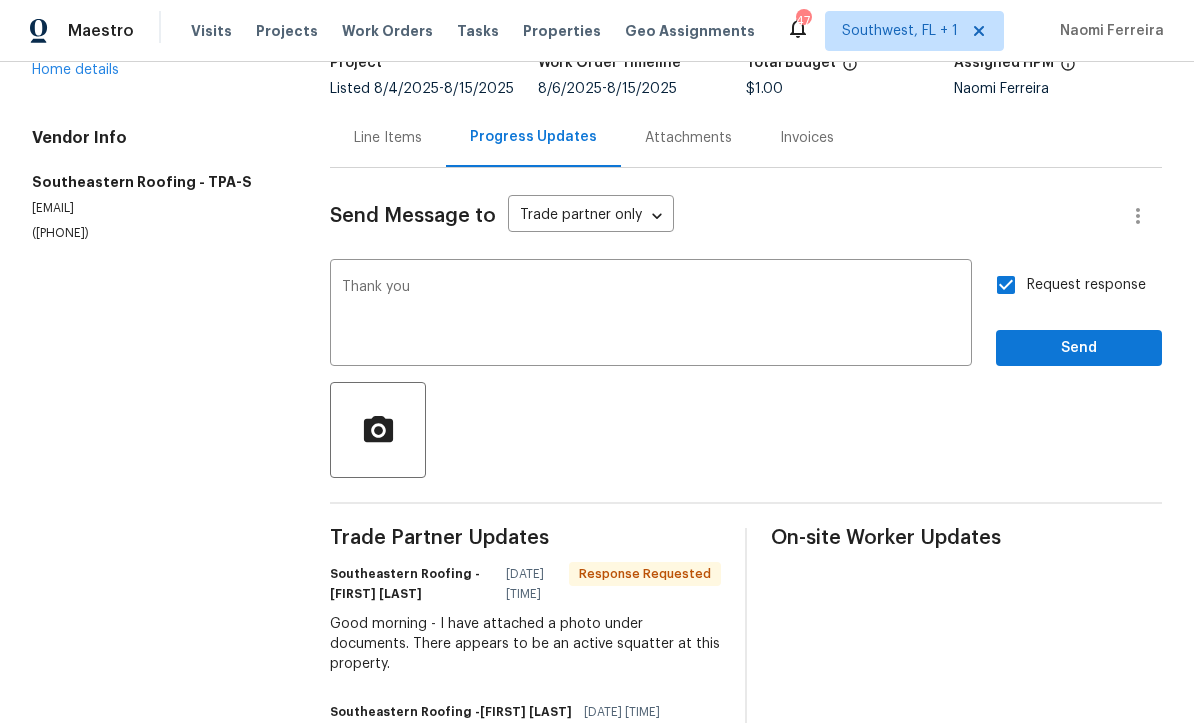 scroll, scrollTop: 24, scrollLeft: 0, axis: vertical 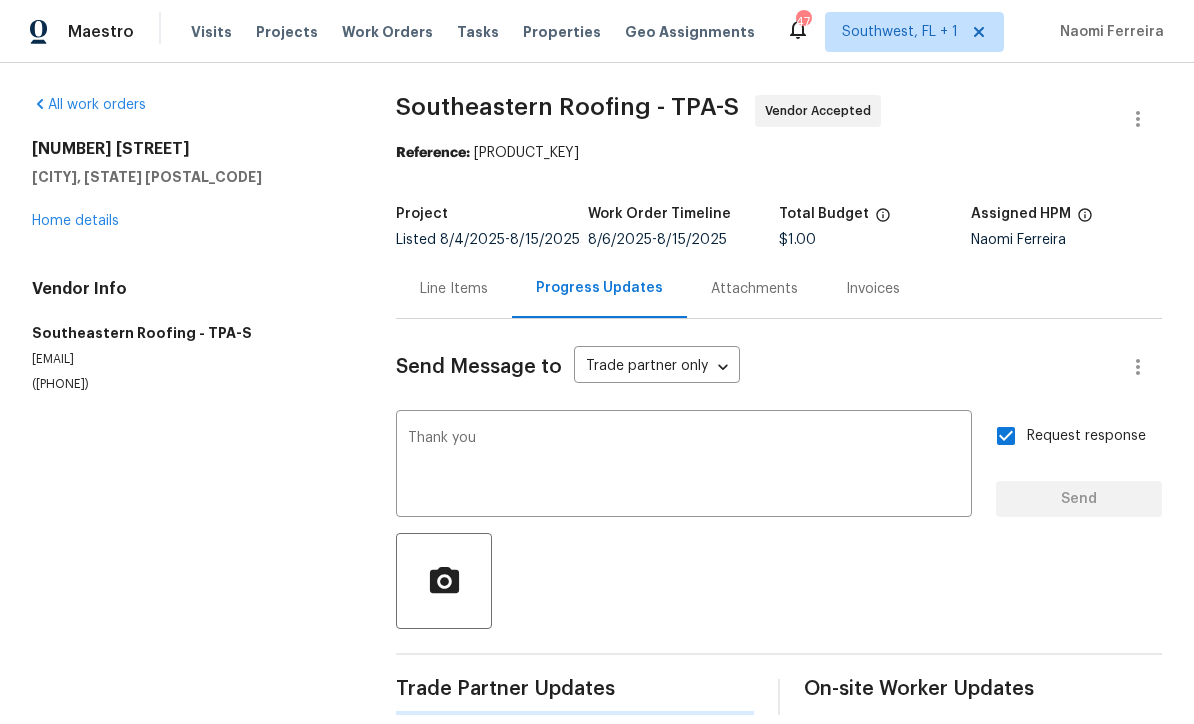 type 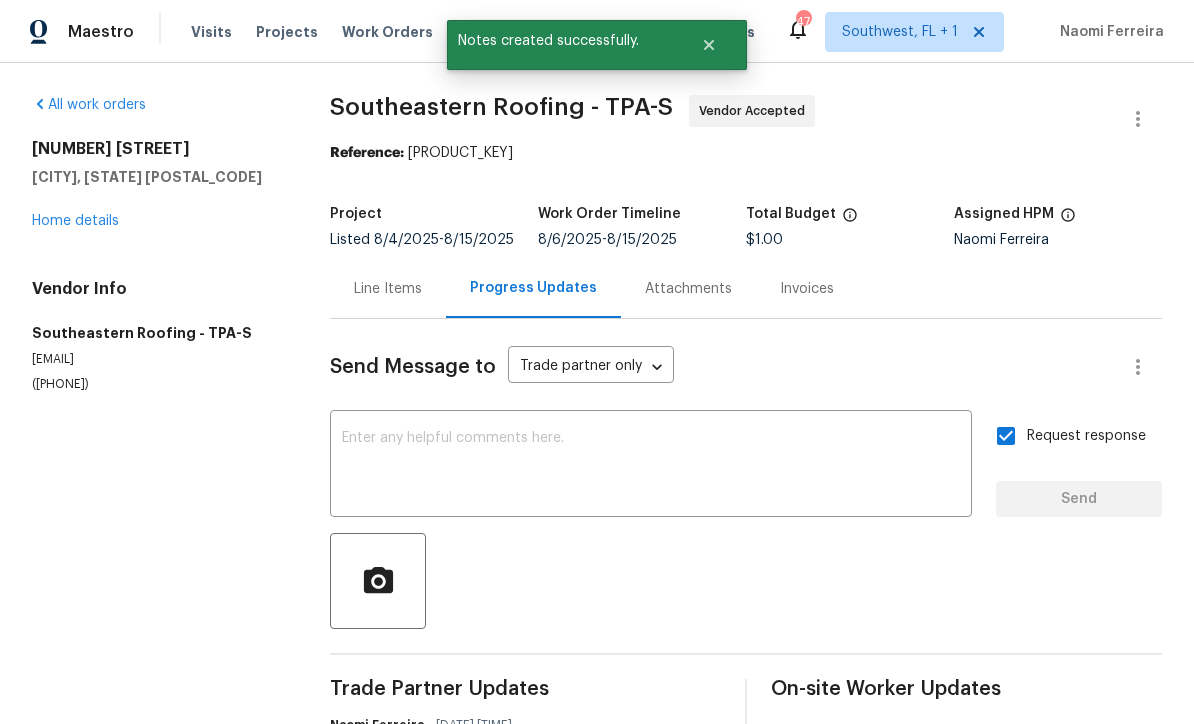 scroll, scrollTop: 0, scrollLeft: 0, axis: both 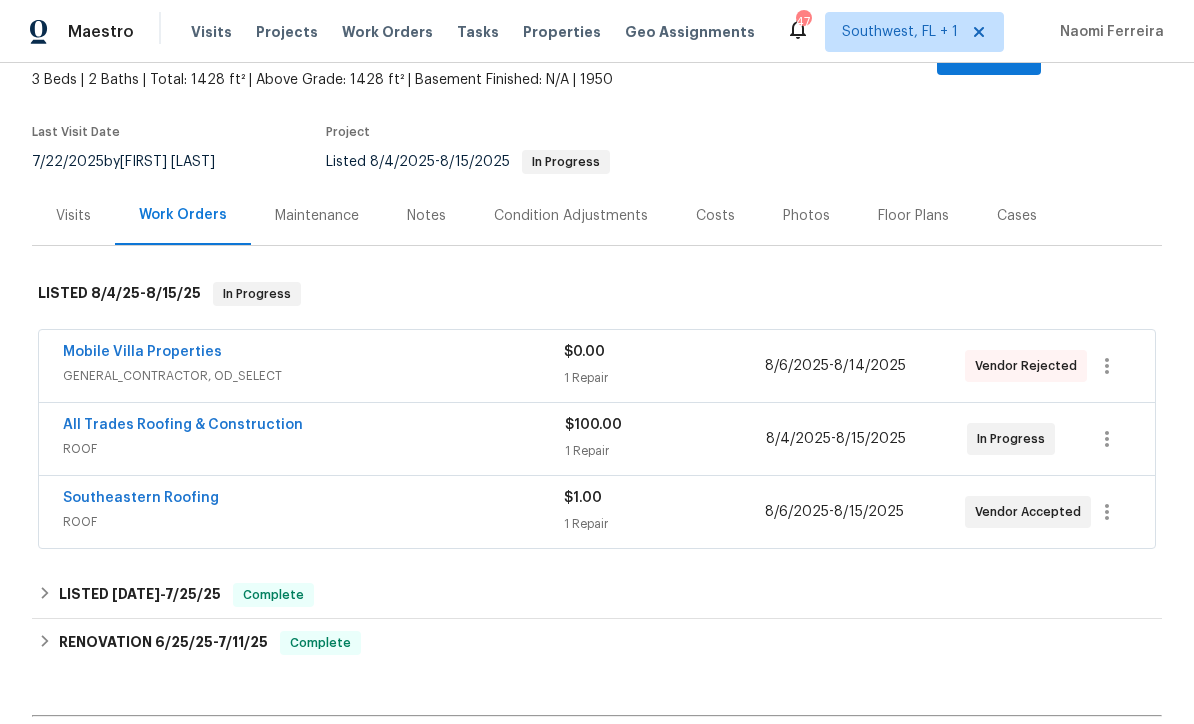 click on "Mobile Villa Properties" at bounding box center (142, 352) 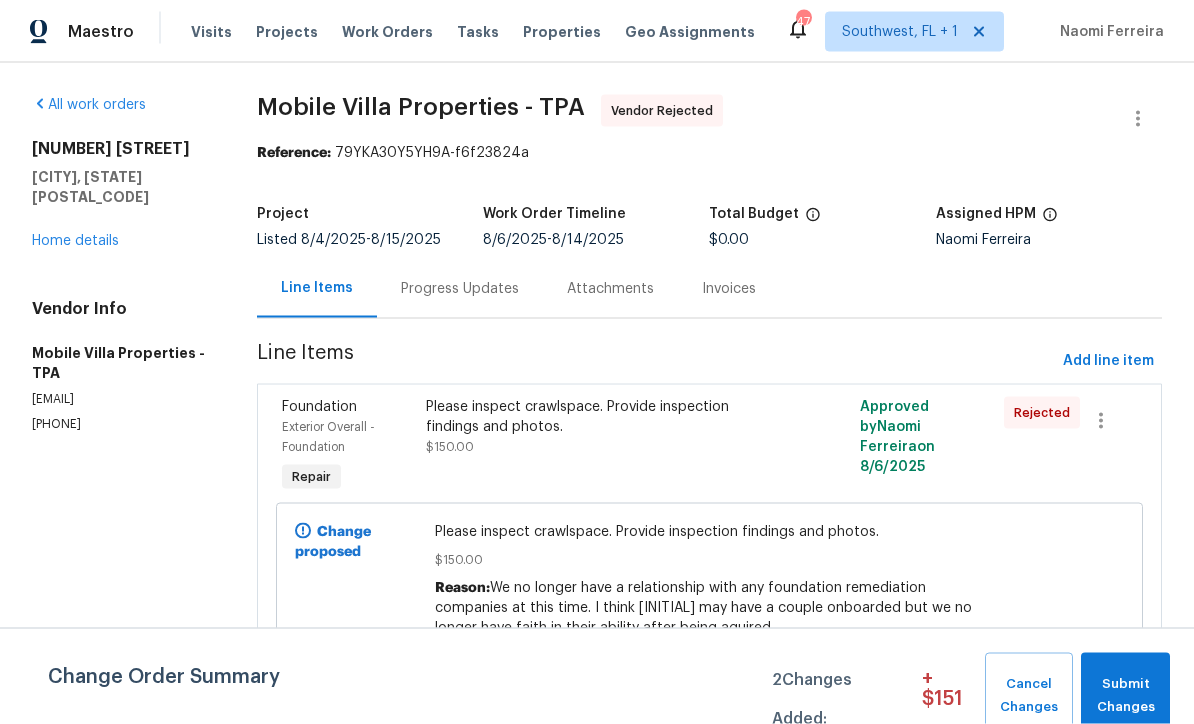 scroll, scrollTop: 11, scrollLeft: 0, axis: vertical 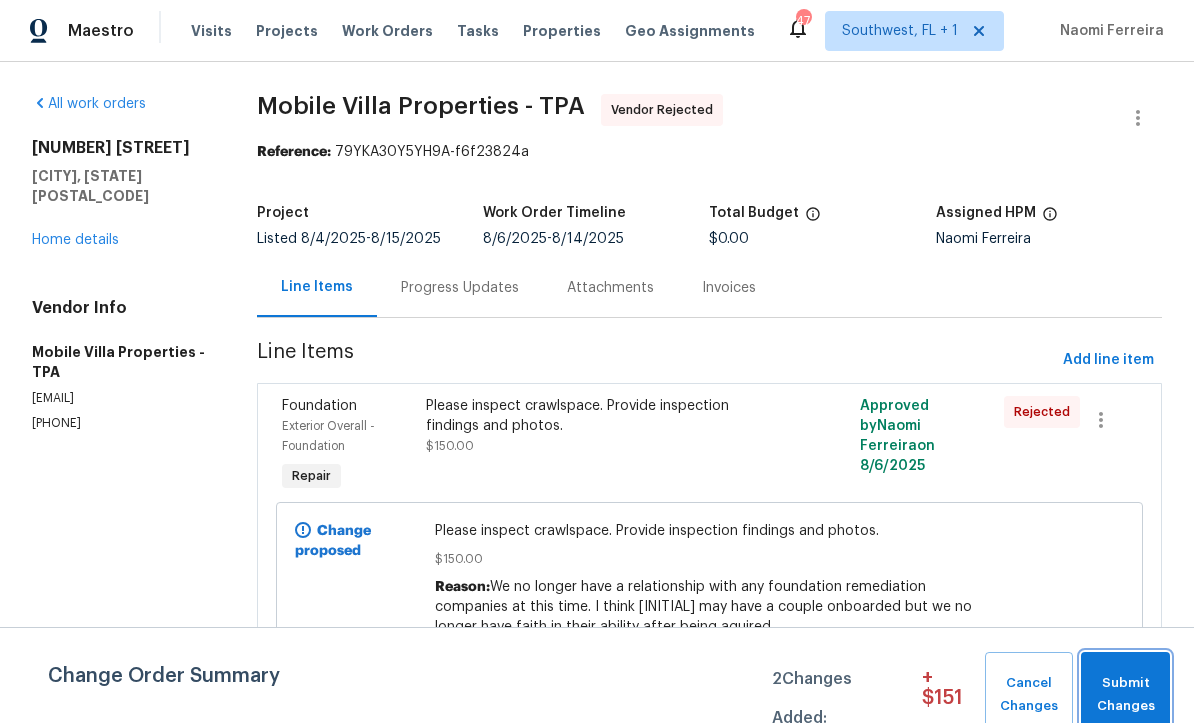 click on "Submit Changes" at bounding box center [1125, 696] 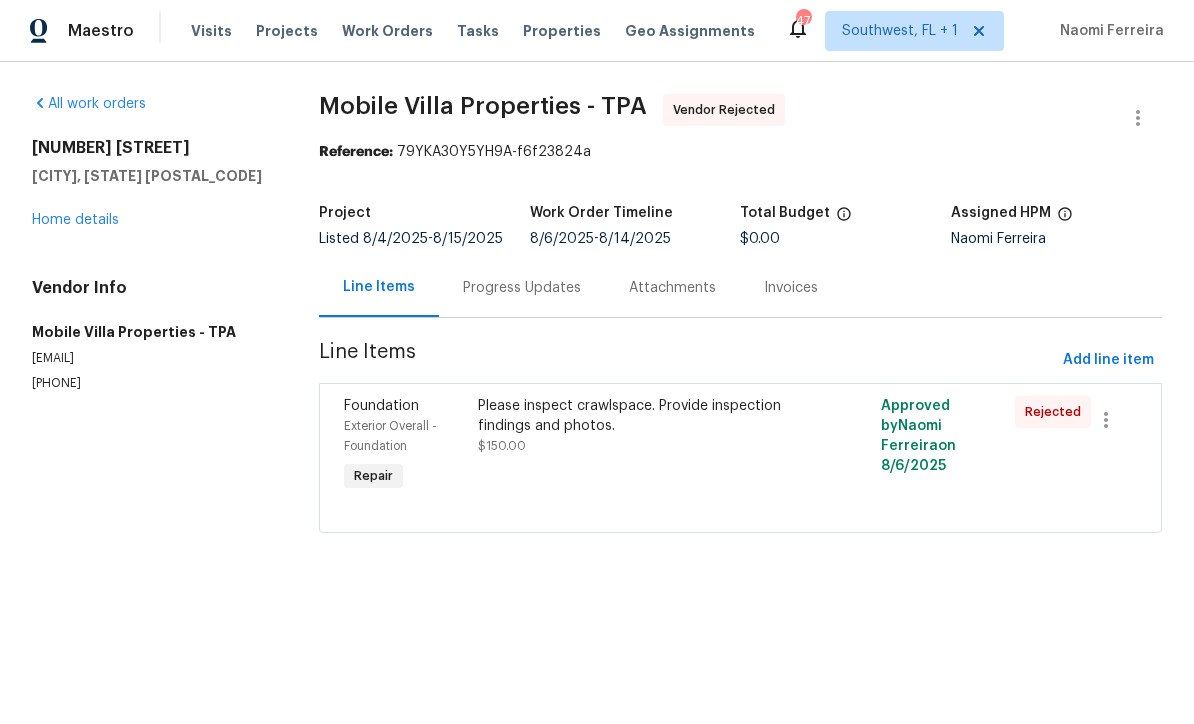 scroll, scrollTop: 0, scrollLeft: 0, axis: both 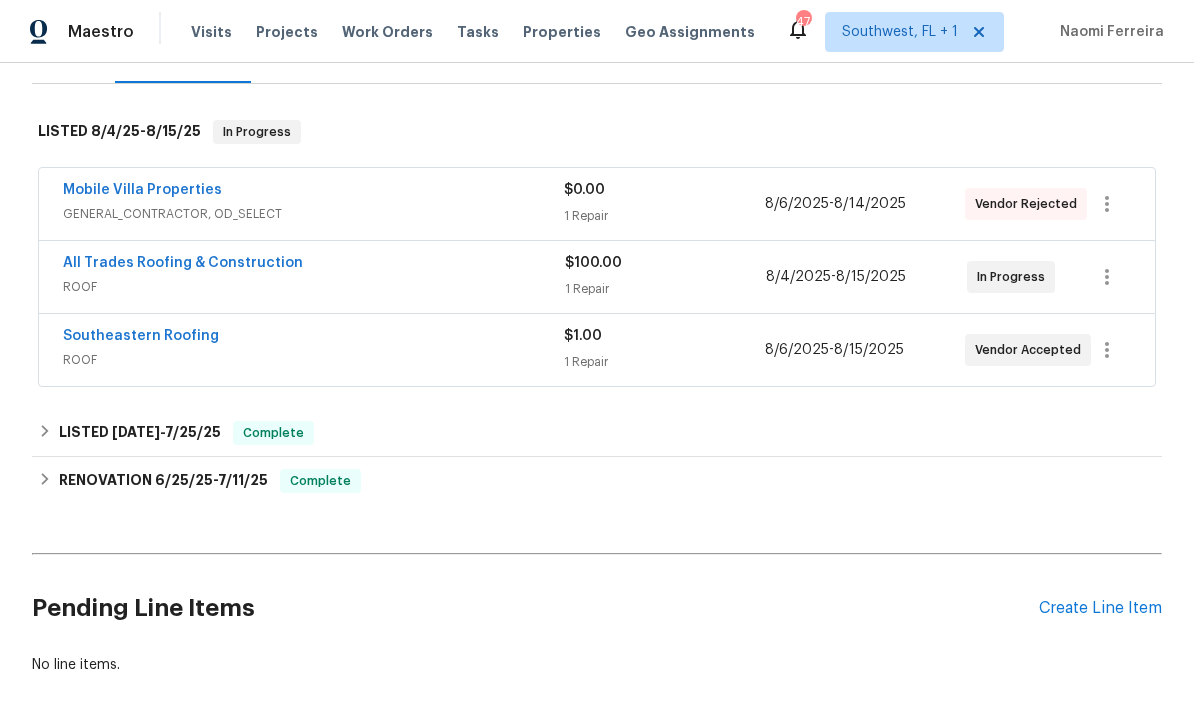 click on "Create Line Item" at bounding box center [1100, 608] 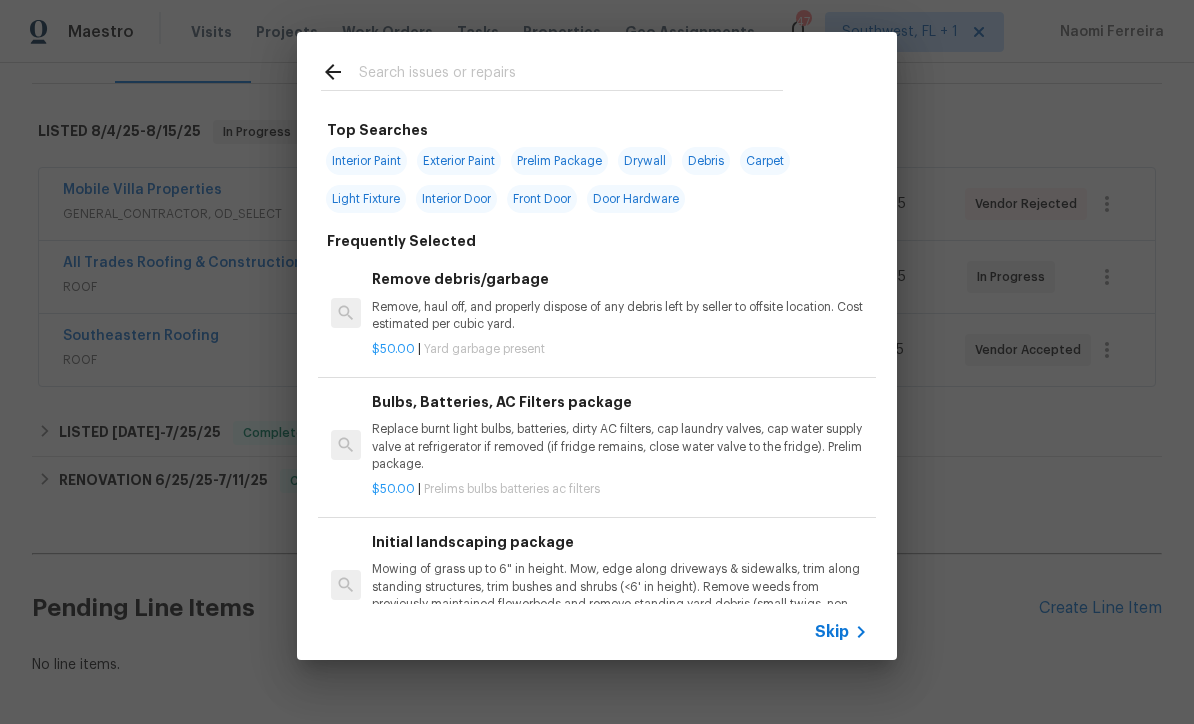 click 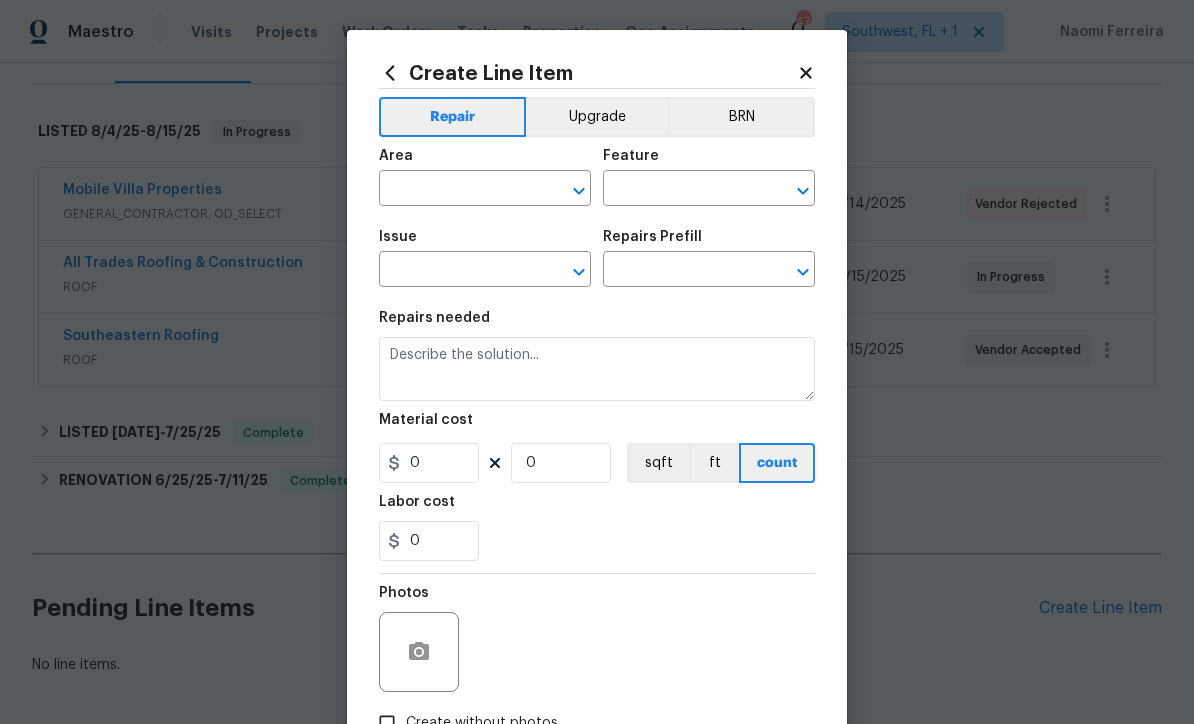 click at bounding box center (457, 190) 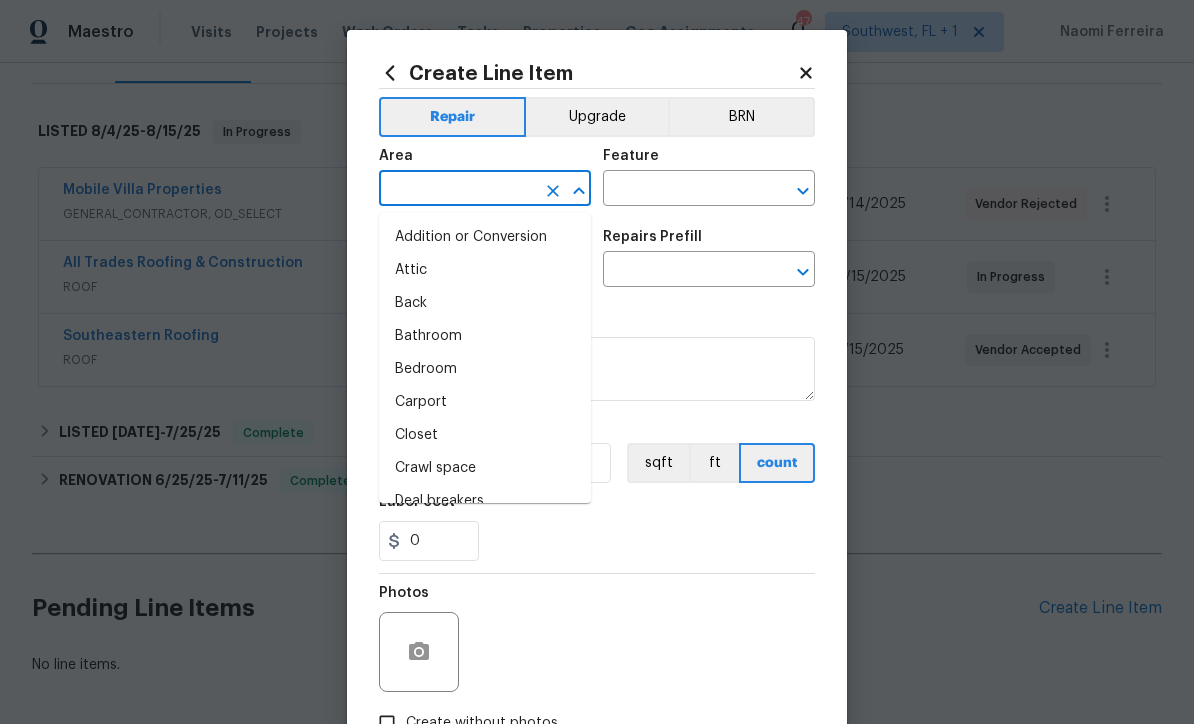 scroll, scrollTop: 0, scrollLeft: 0, axis: both 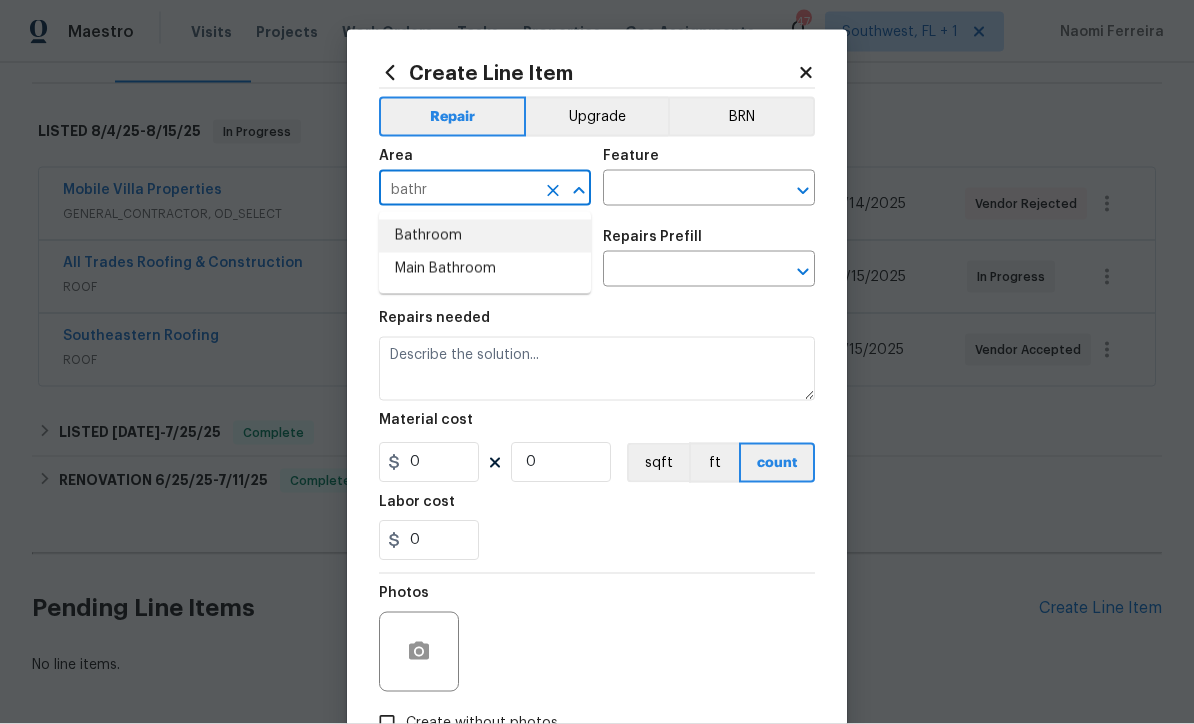 click on "Bathroom" at bounding box center [485, 236] 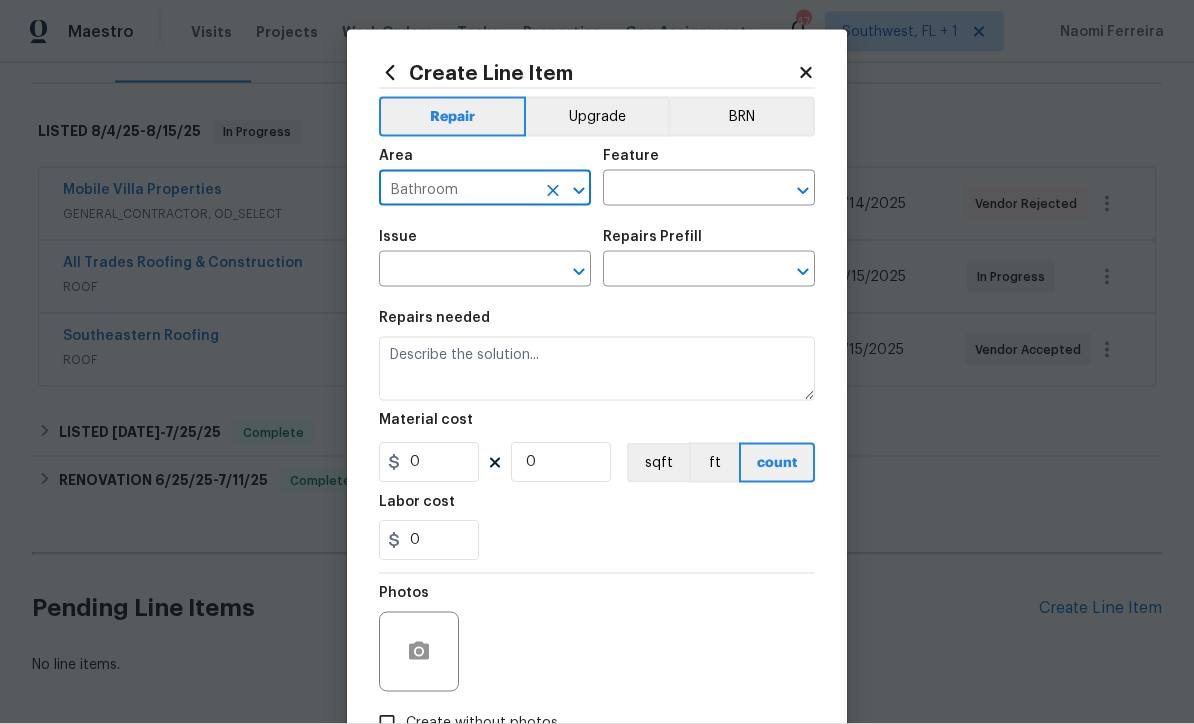 click at bounding box center [681, 190] 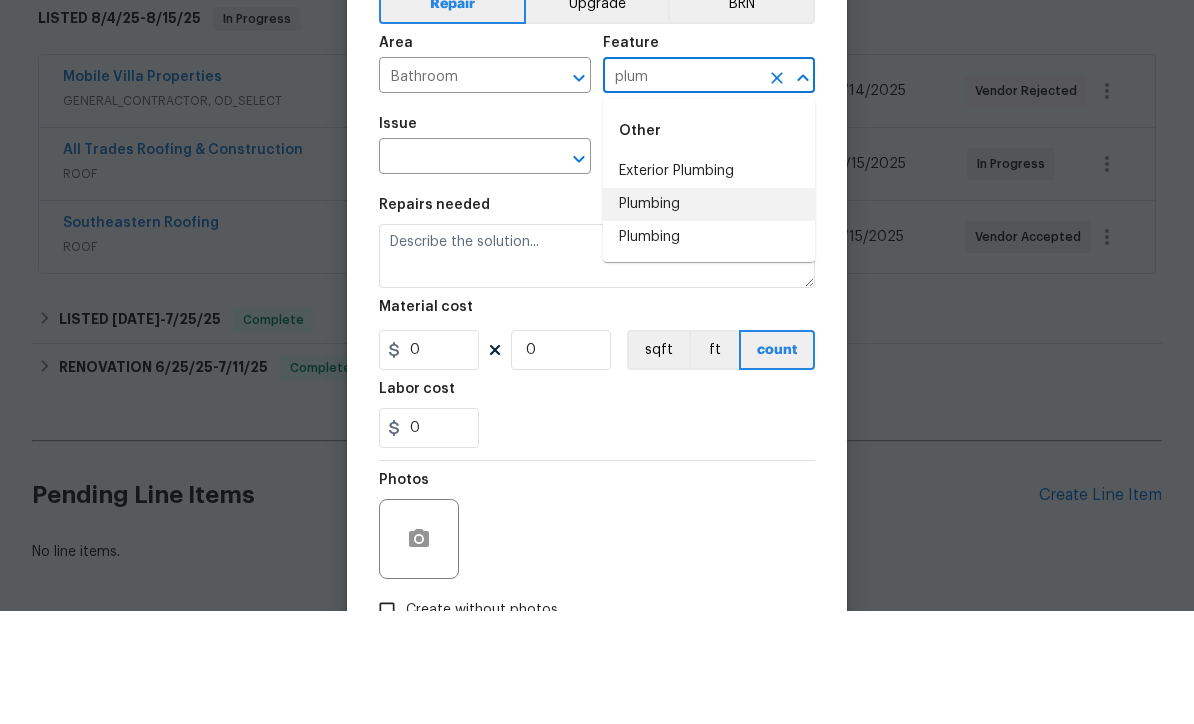 click on "Plumbing" at bounding box center [709, 317] 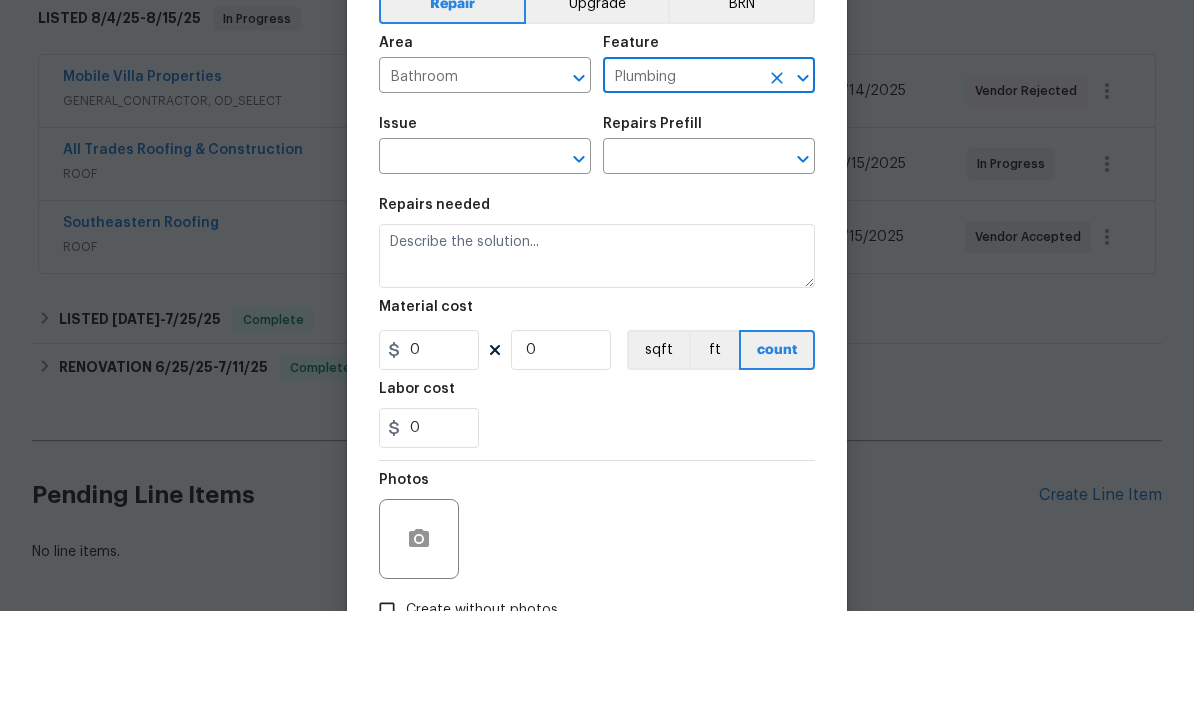 click at bounding box center [457, 271] 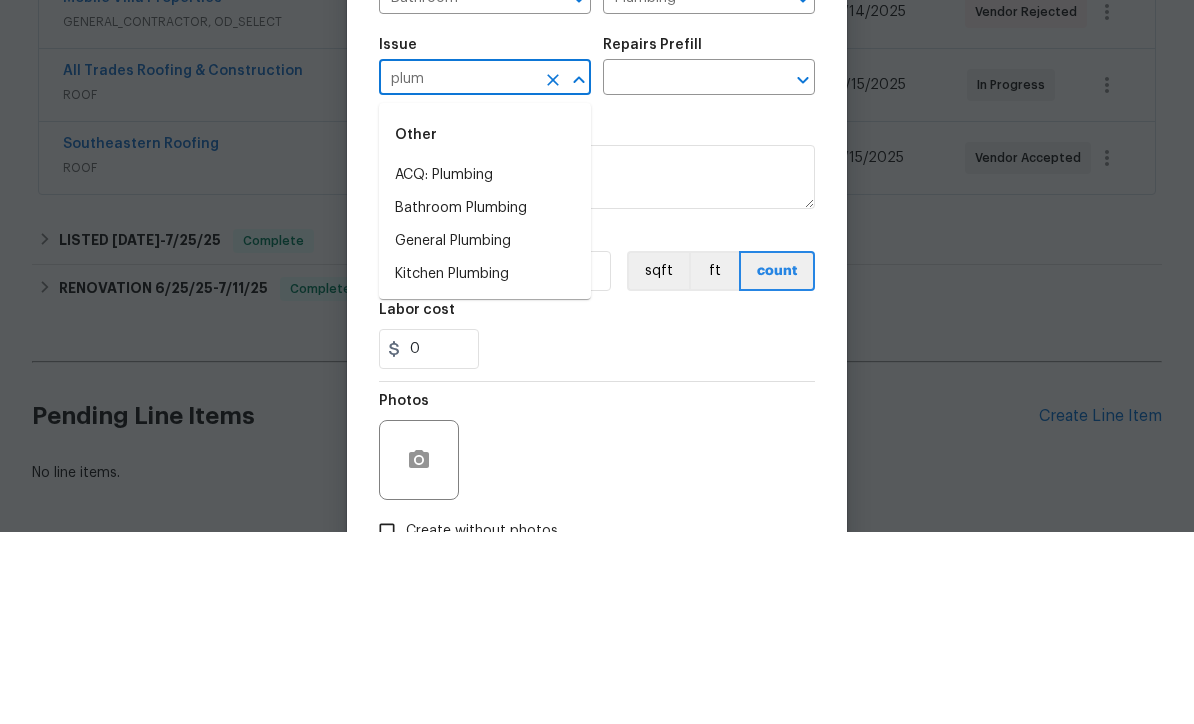 click on "Bathroom Plumbing" at bounding box center [485, 400] 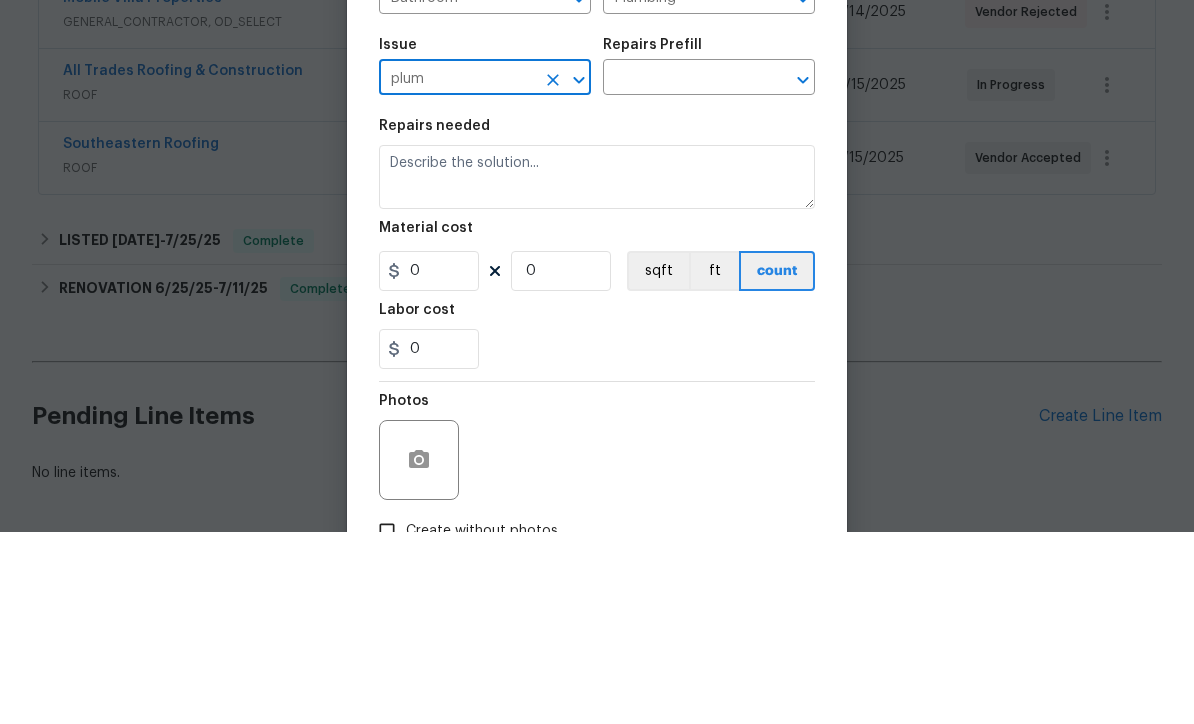 type on "Bathroom Plumbing" 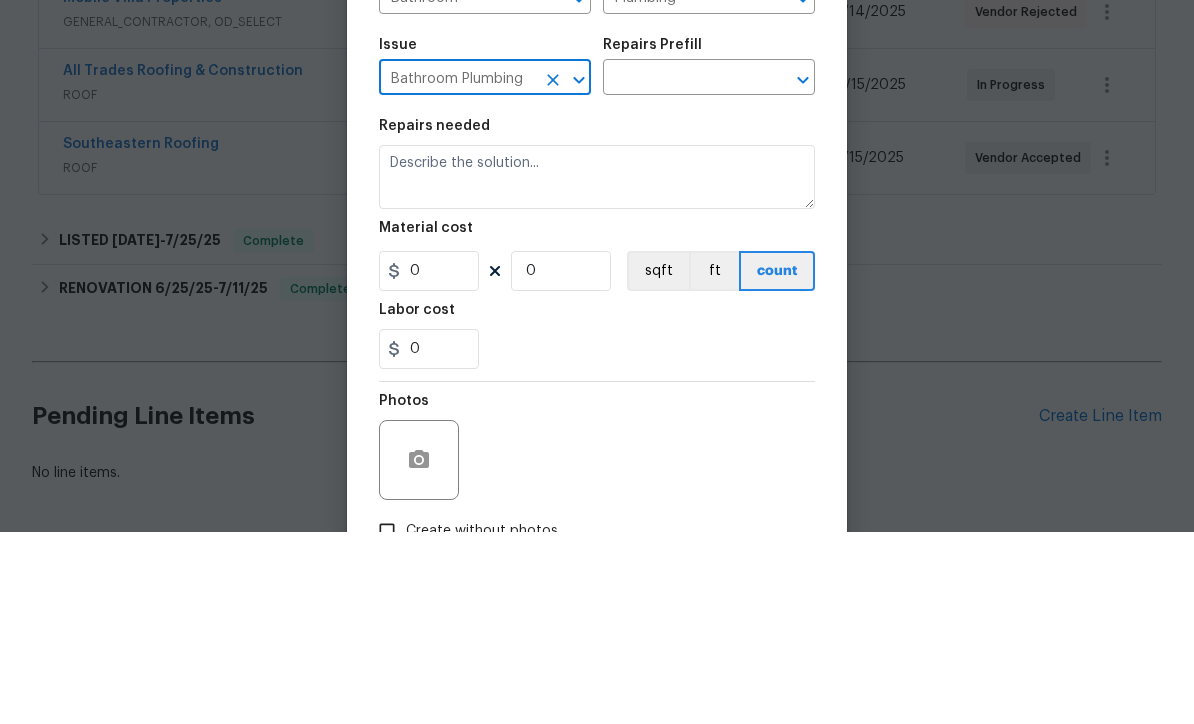 click at bounding box center (681, 271) 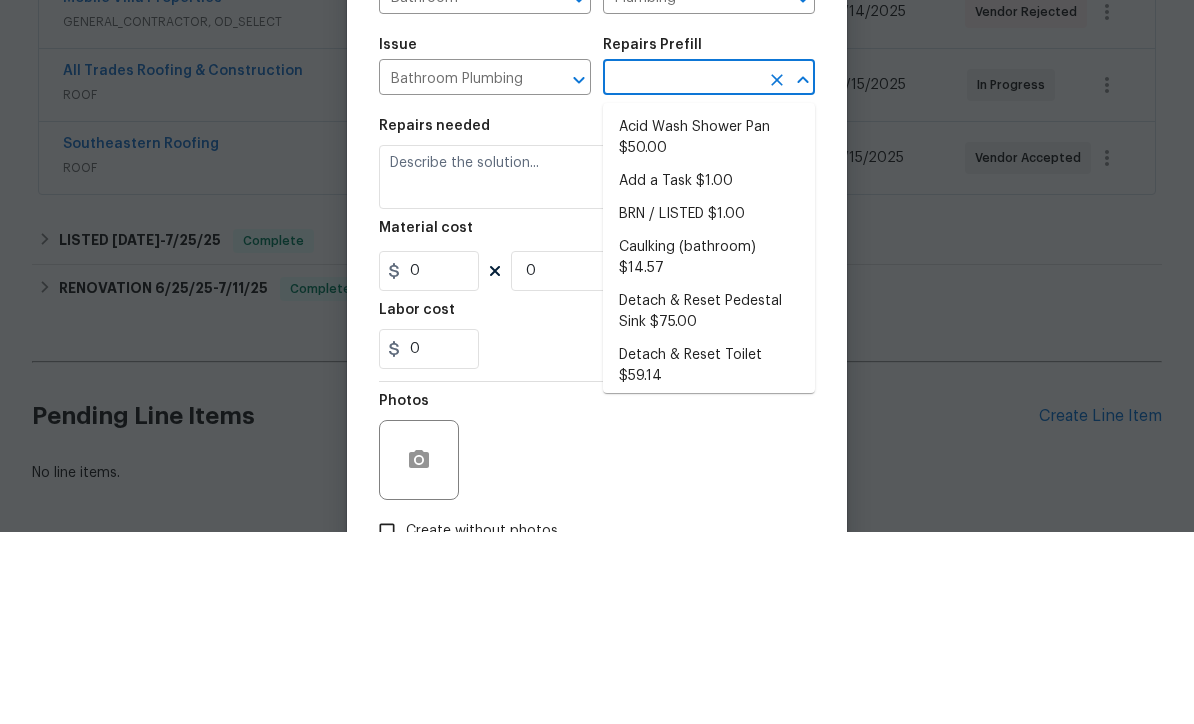 click on "Add a Task $1.00" at bounding box center [709, 373] 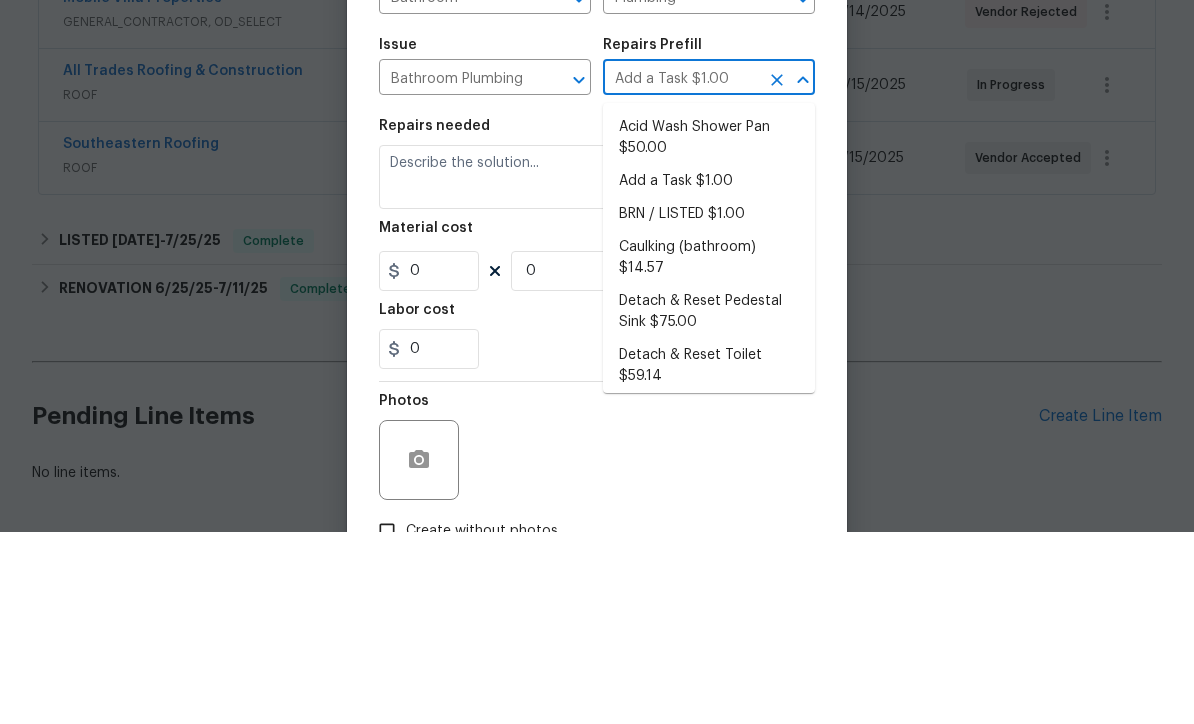 type 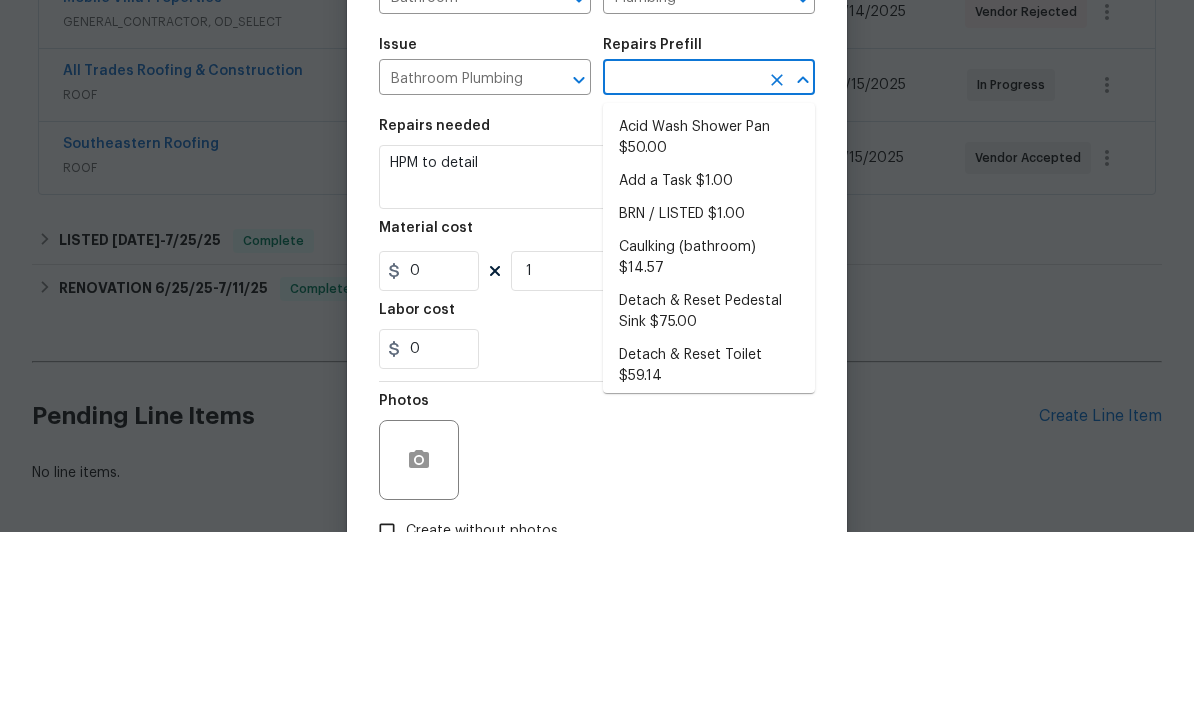 type on "Add a Task $1.00" 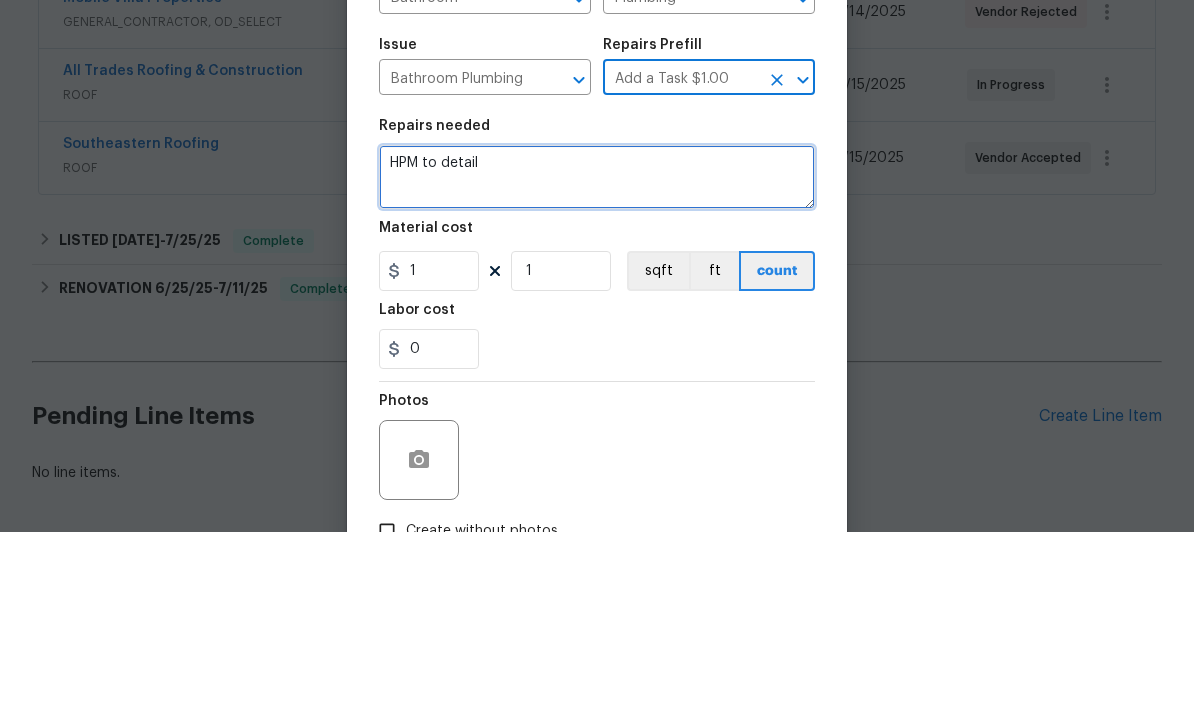 click on "HPM to detail" at bounding box center (597, 369) 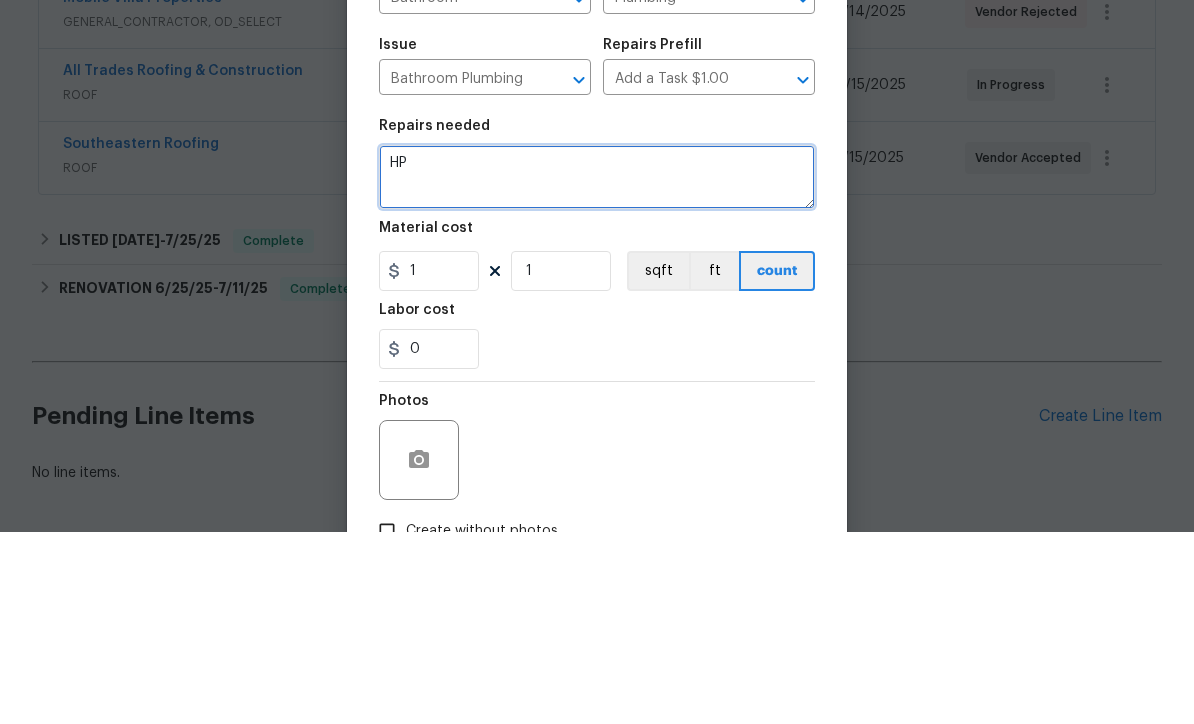 type on "H" 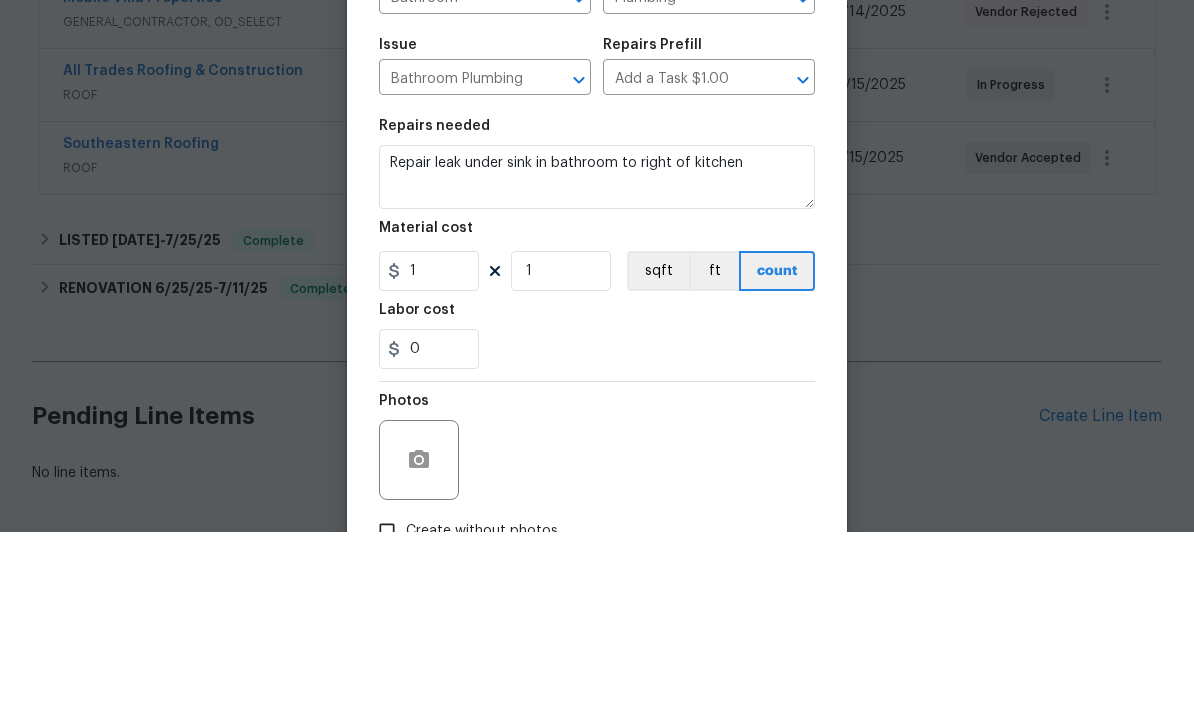scroll, scrollTop: 66, scrollLeft: 0, axis: vertical 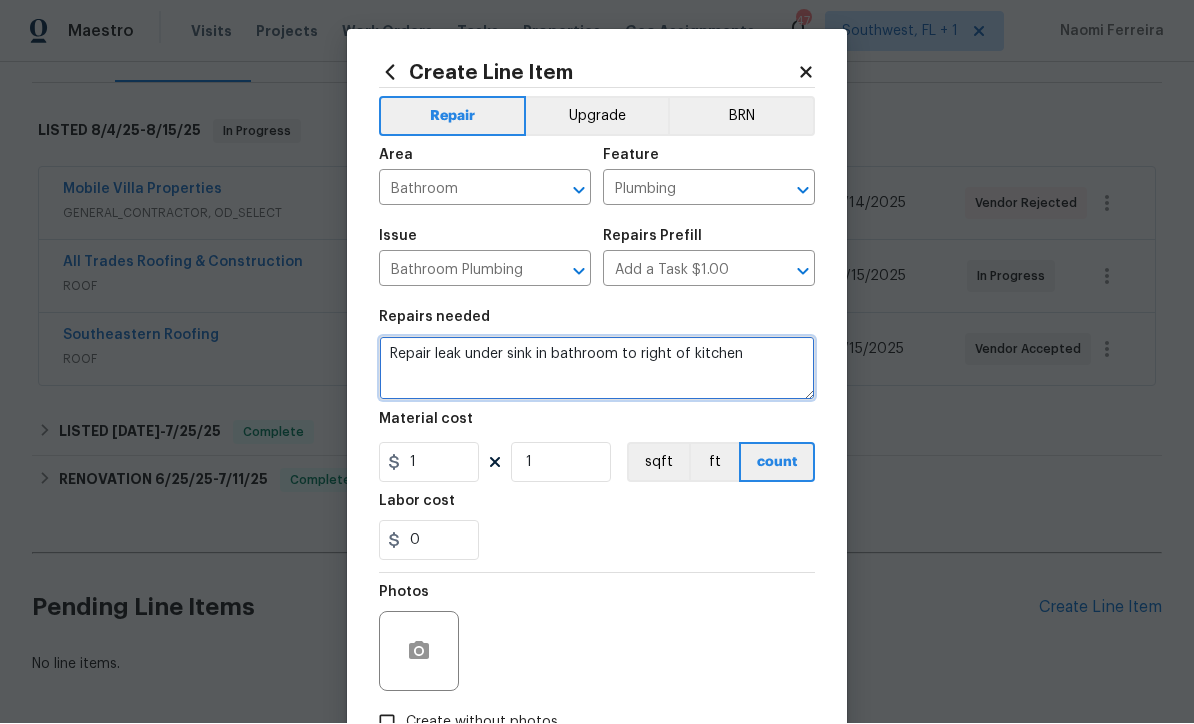 type on "Repair leak under sink in bathroom to right of kitchen" 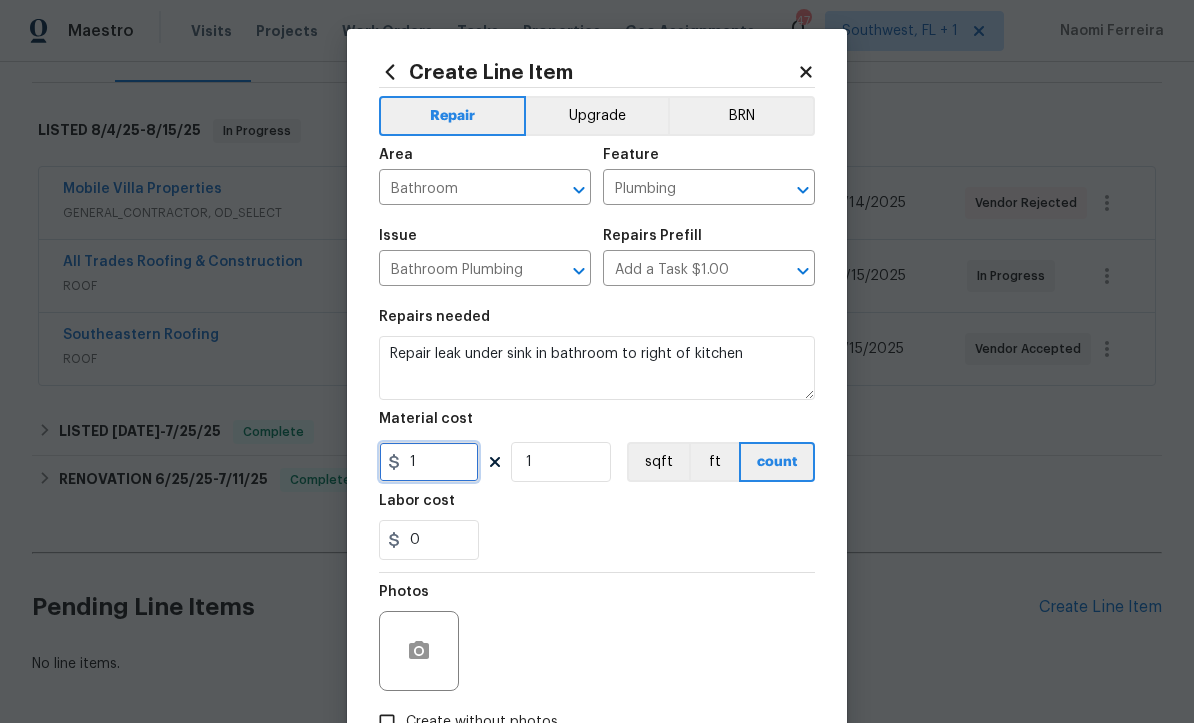 click on "1" at bounding box center (429, 463) 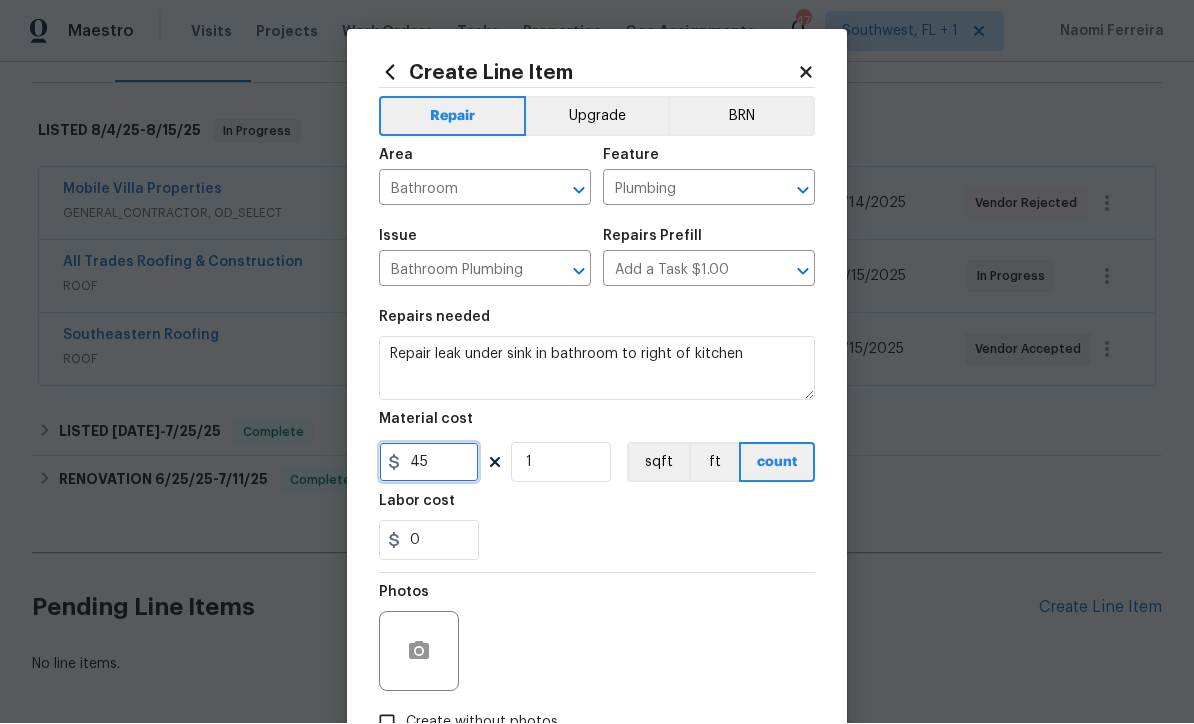 type on "45" 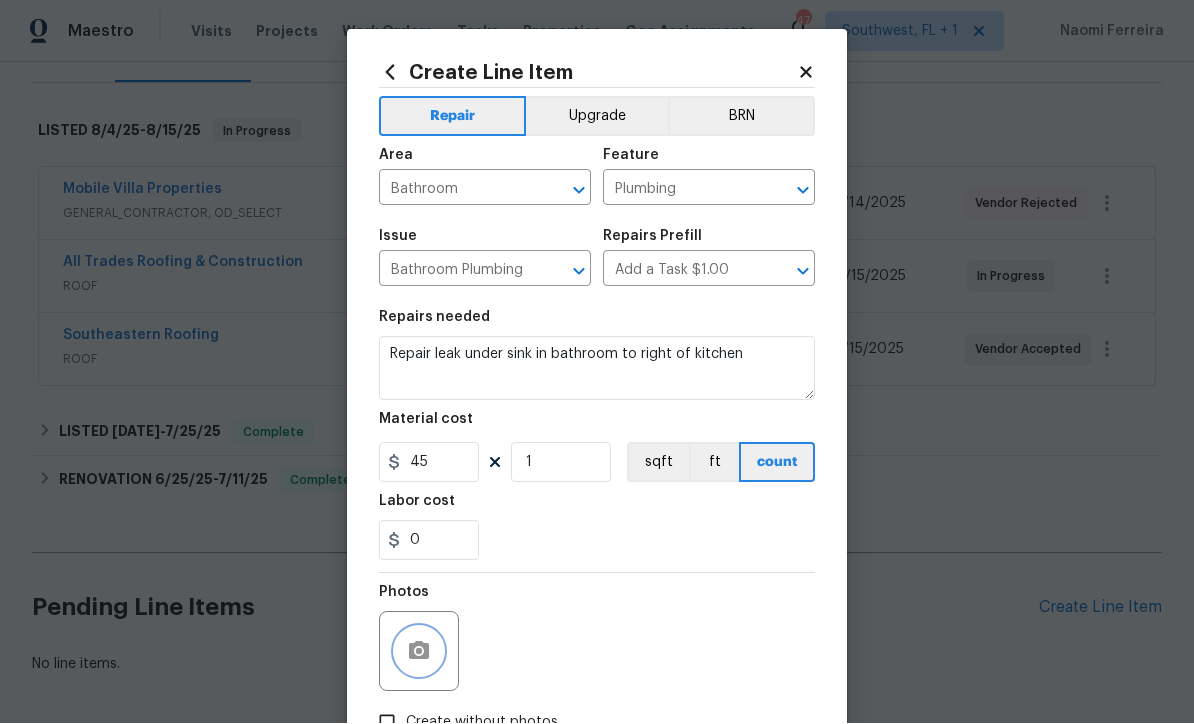 click 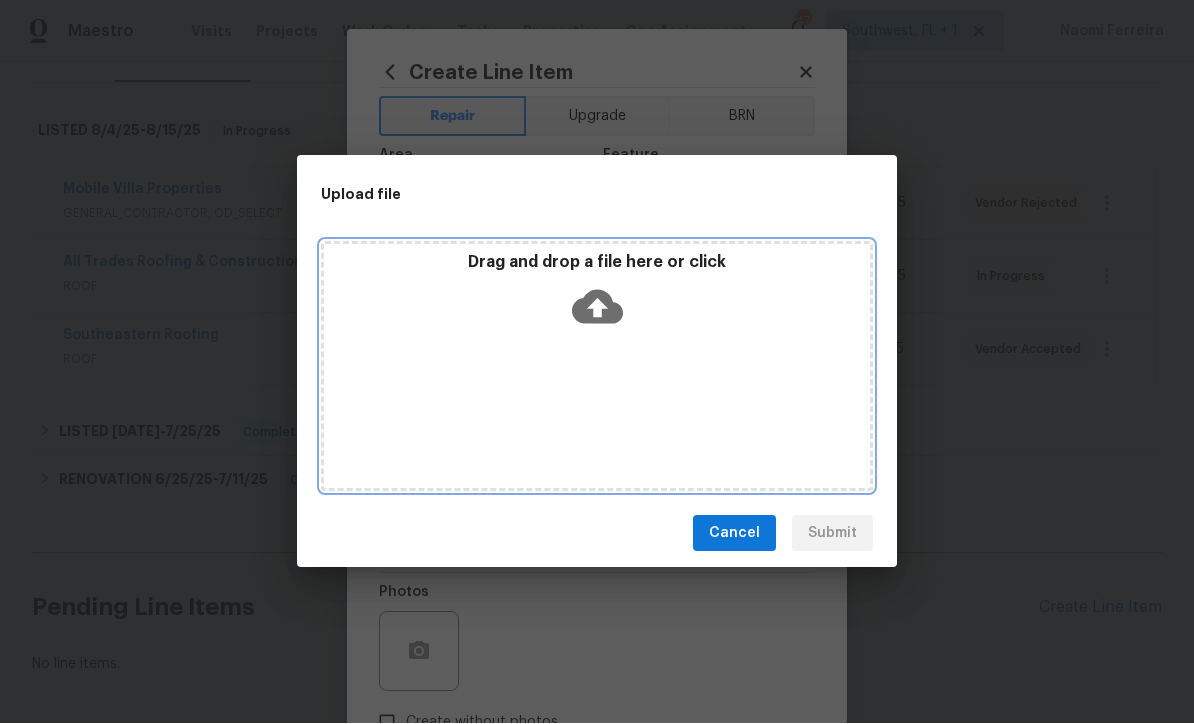 click 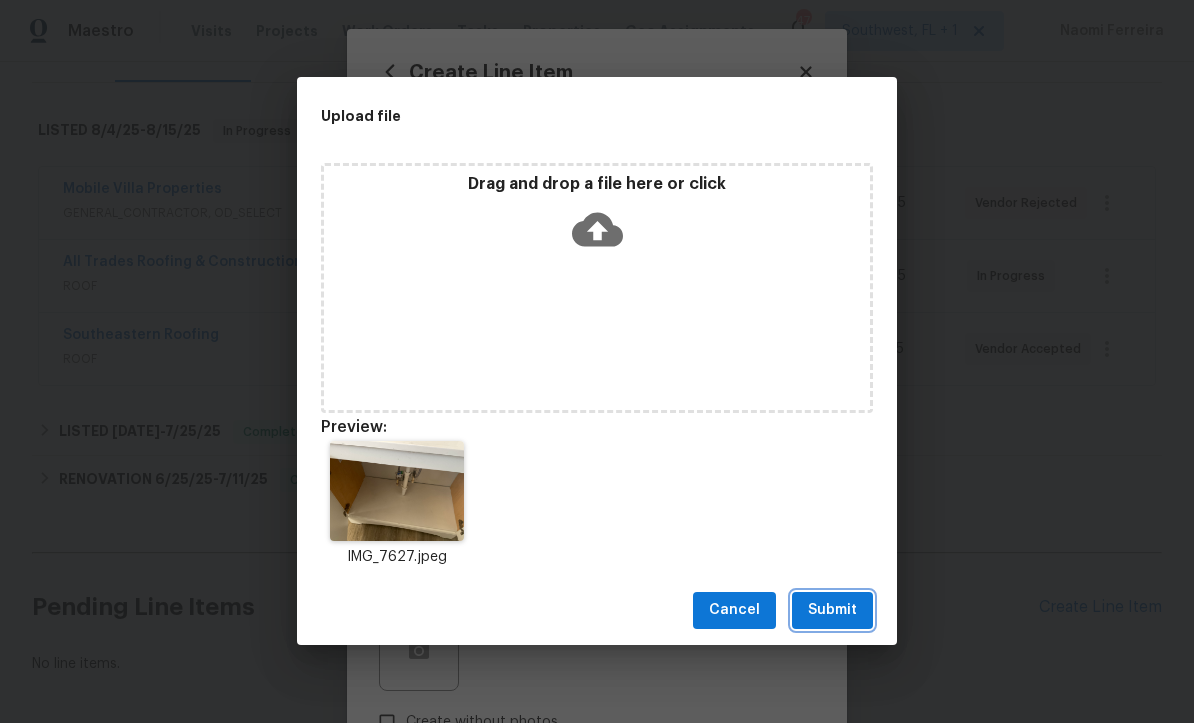click on "Submit" at bounding box center (832, 611) 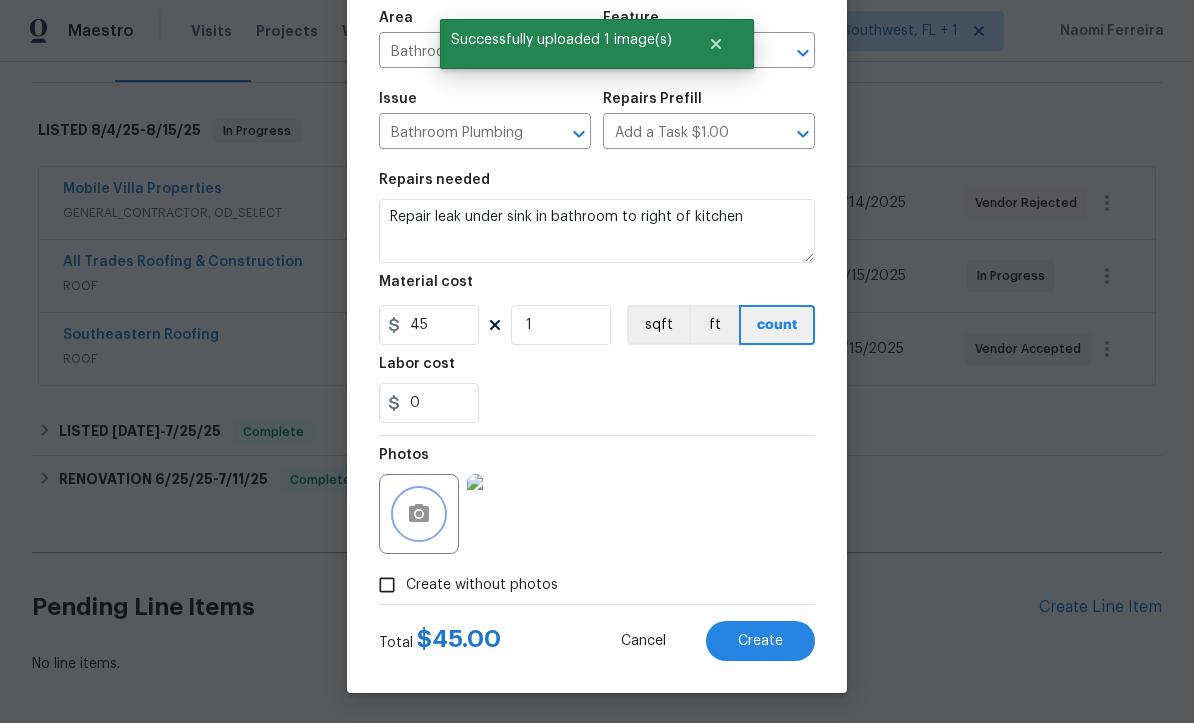 scroll, scrollTop: 141, scrollLeft: 0, axis: vertical 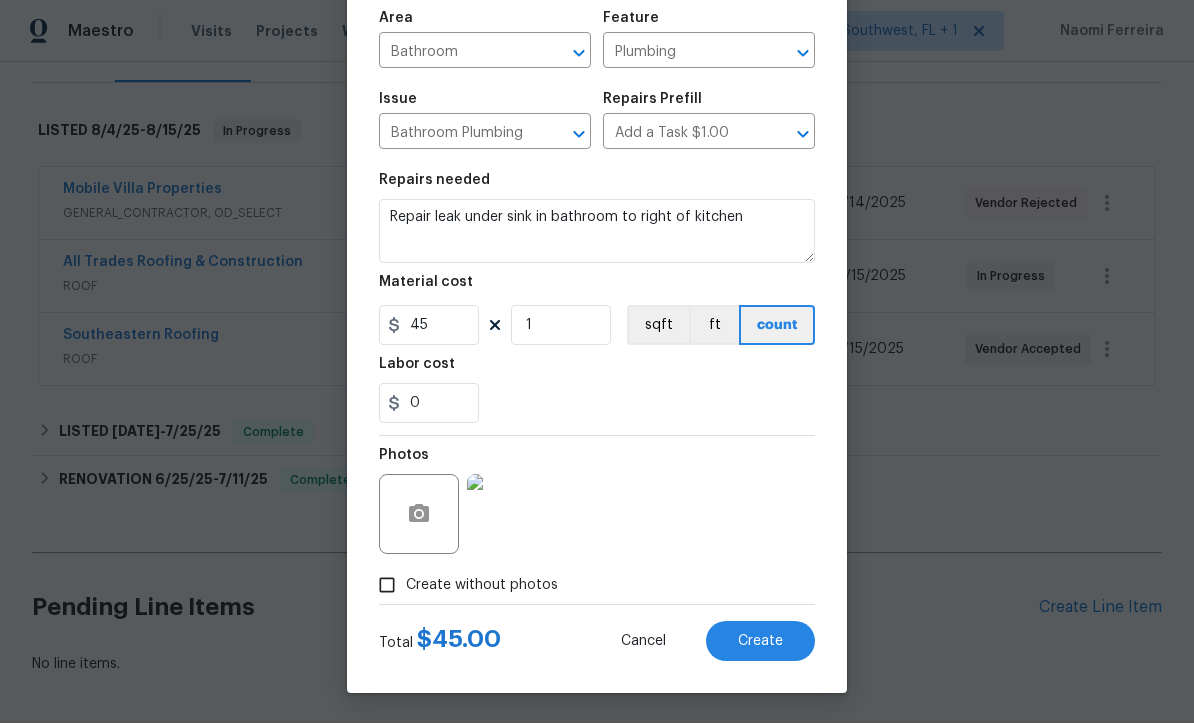 click on "Create" at bounding box center [760, 642] 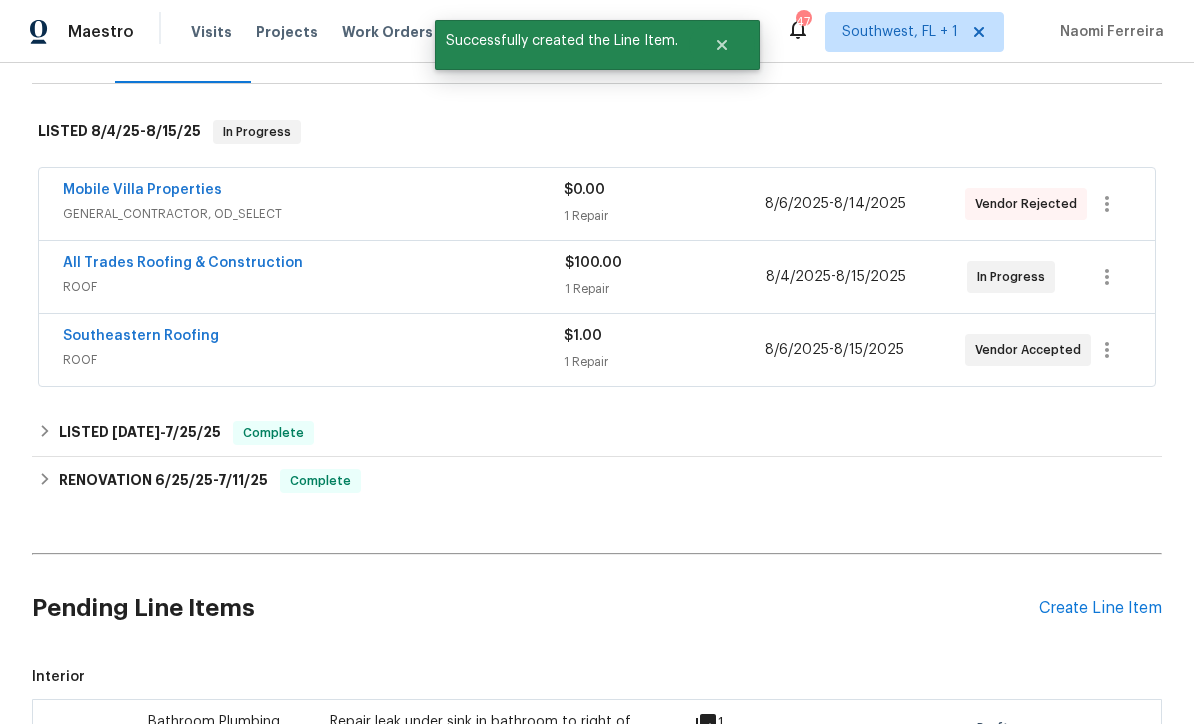 click on "Create Line Item" at bounding box center [1100, 608] 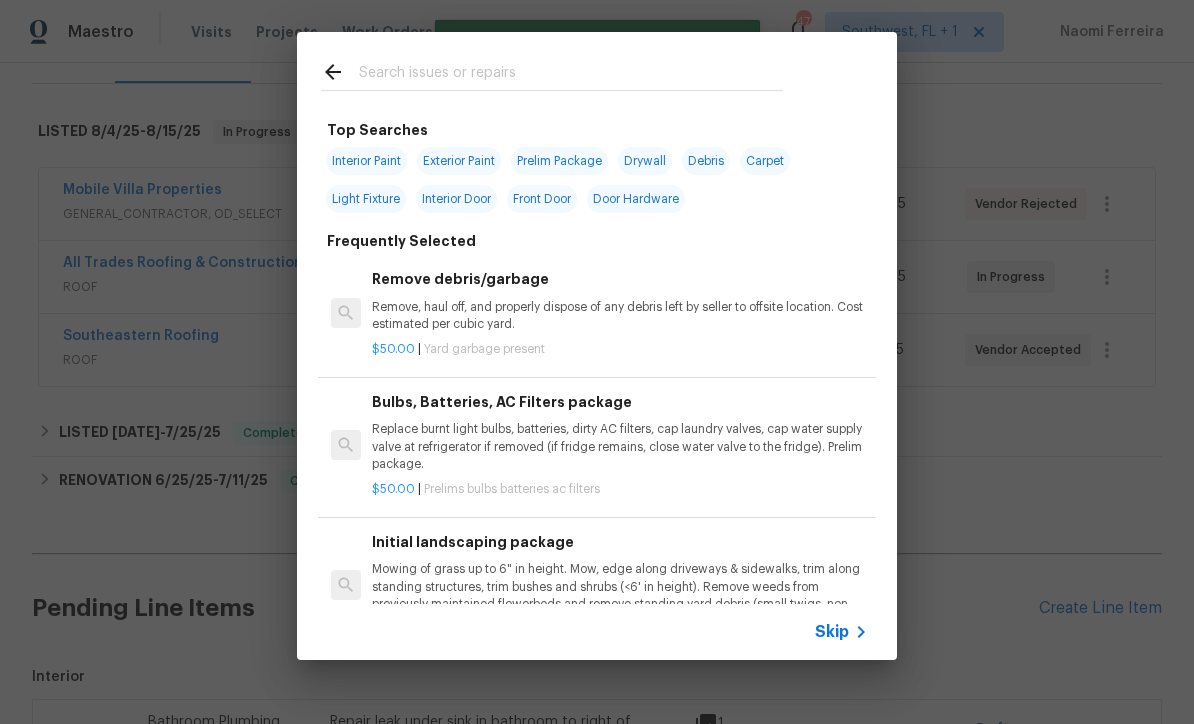 click on "Skip" at bounding box center (832, 632) 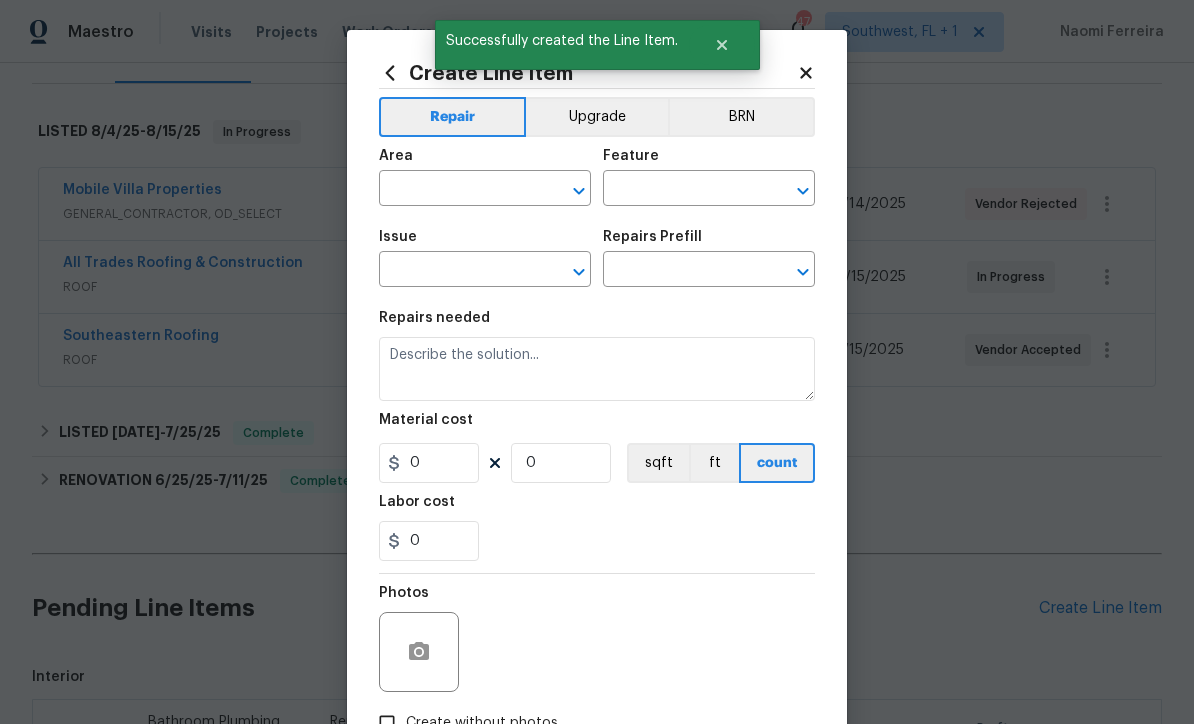 click at bounding box center [457, 190] 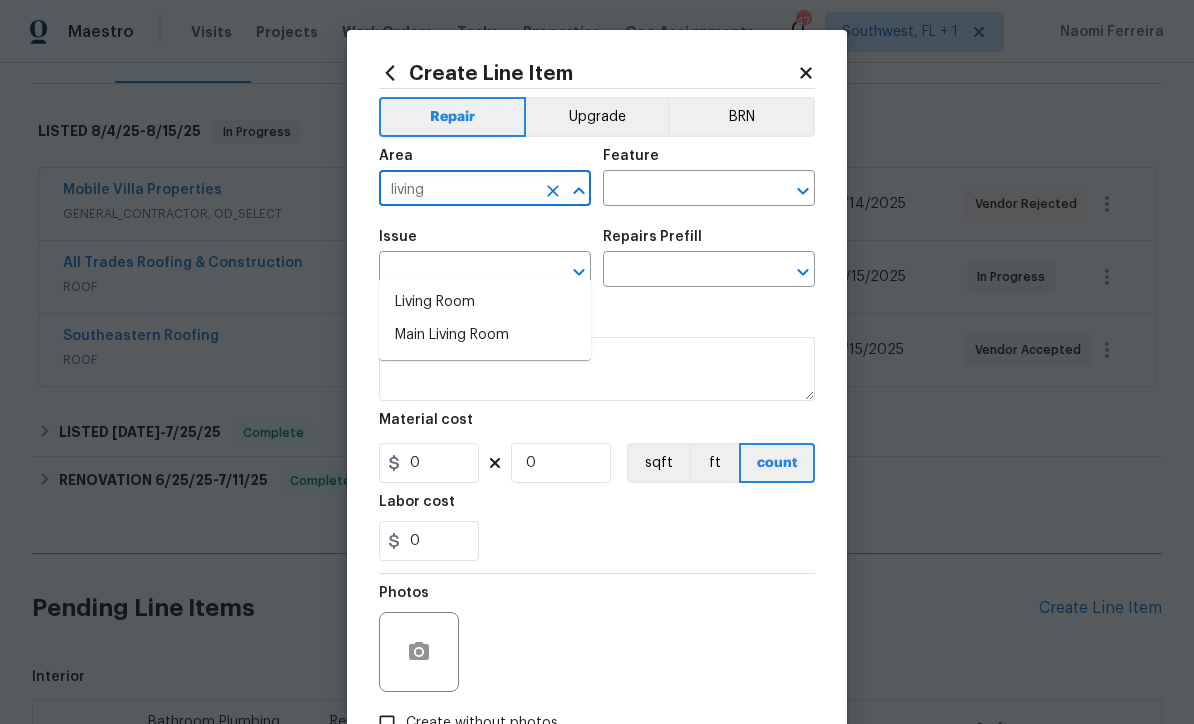 click on "Living Room" at bounding box center [485, 302] 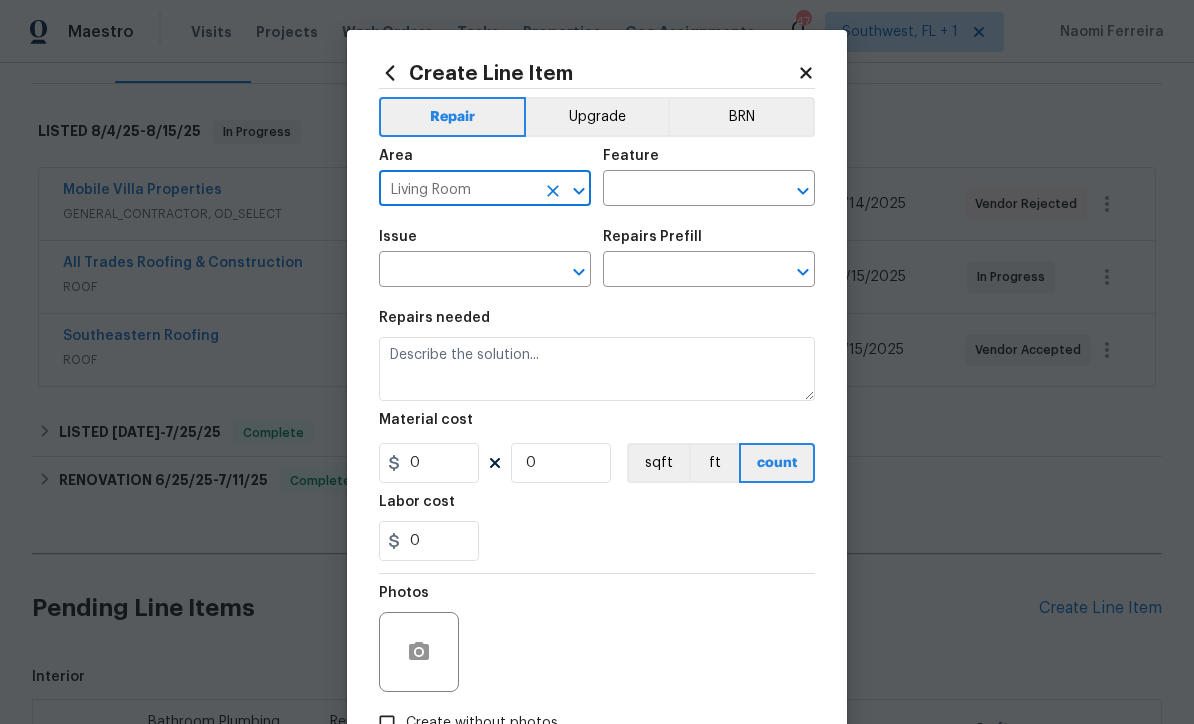 click at bounding box center [681, 190] 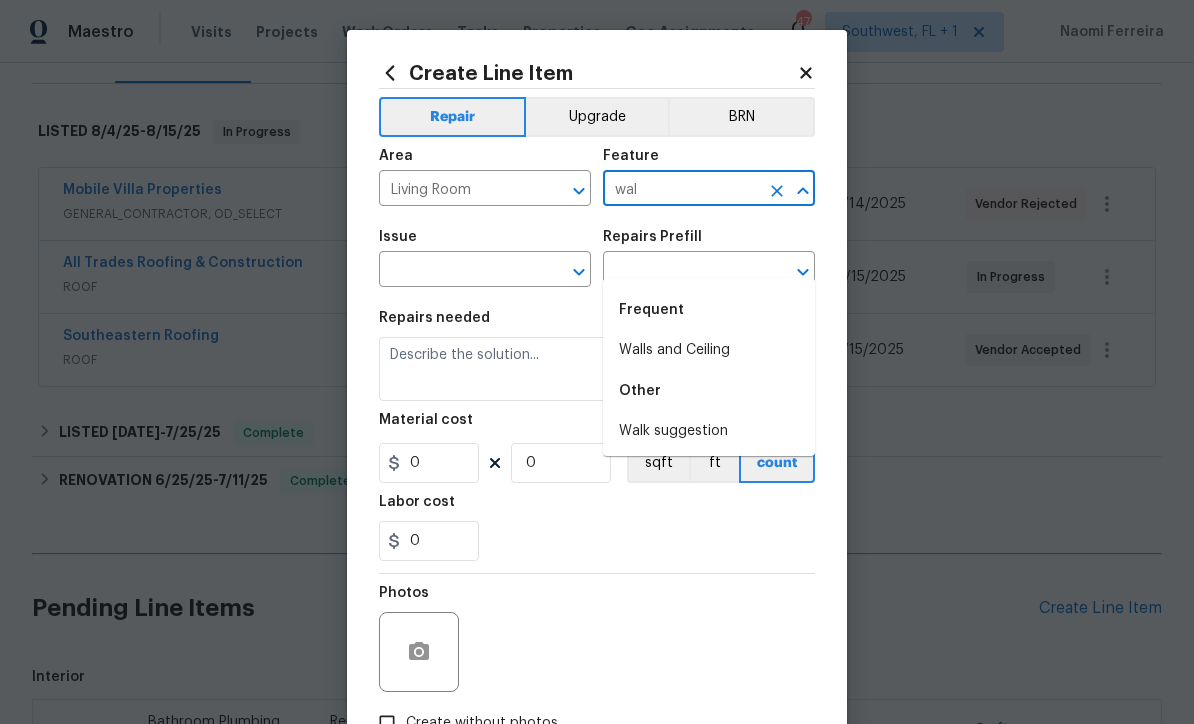 click on "Walls and Ceiling" at bounding box center (709, 350) 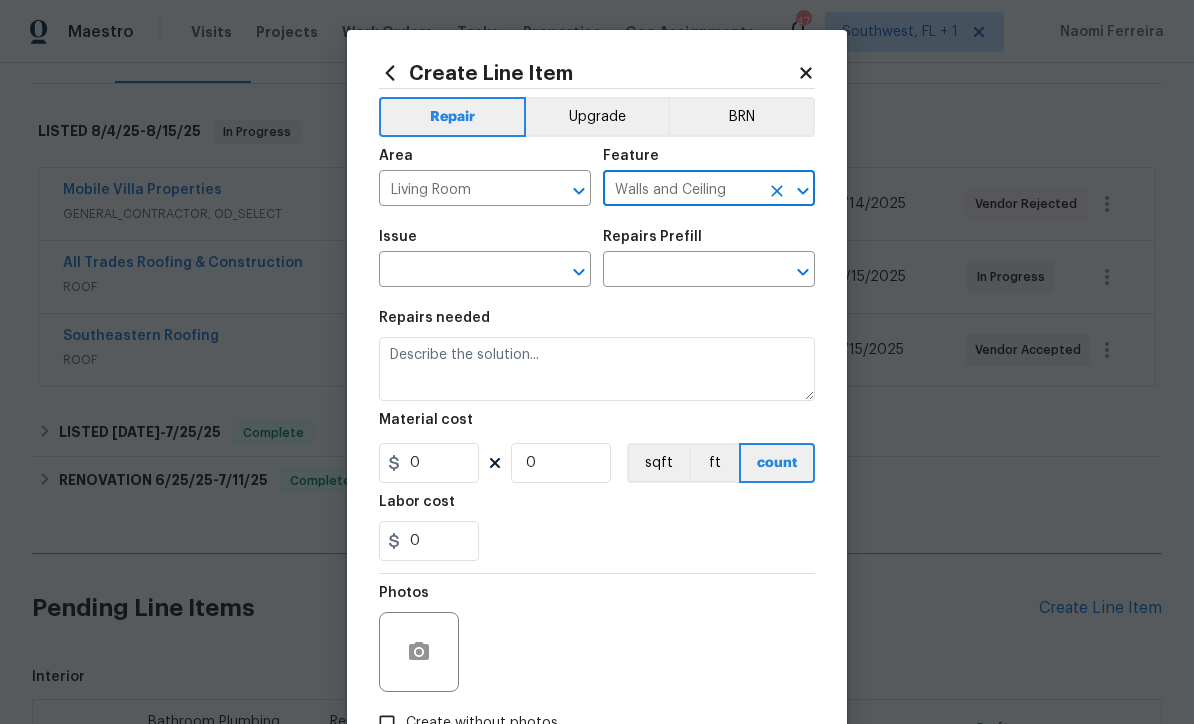click at bounding box center [457, 271] 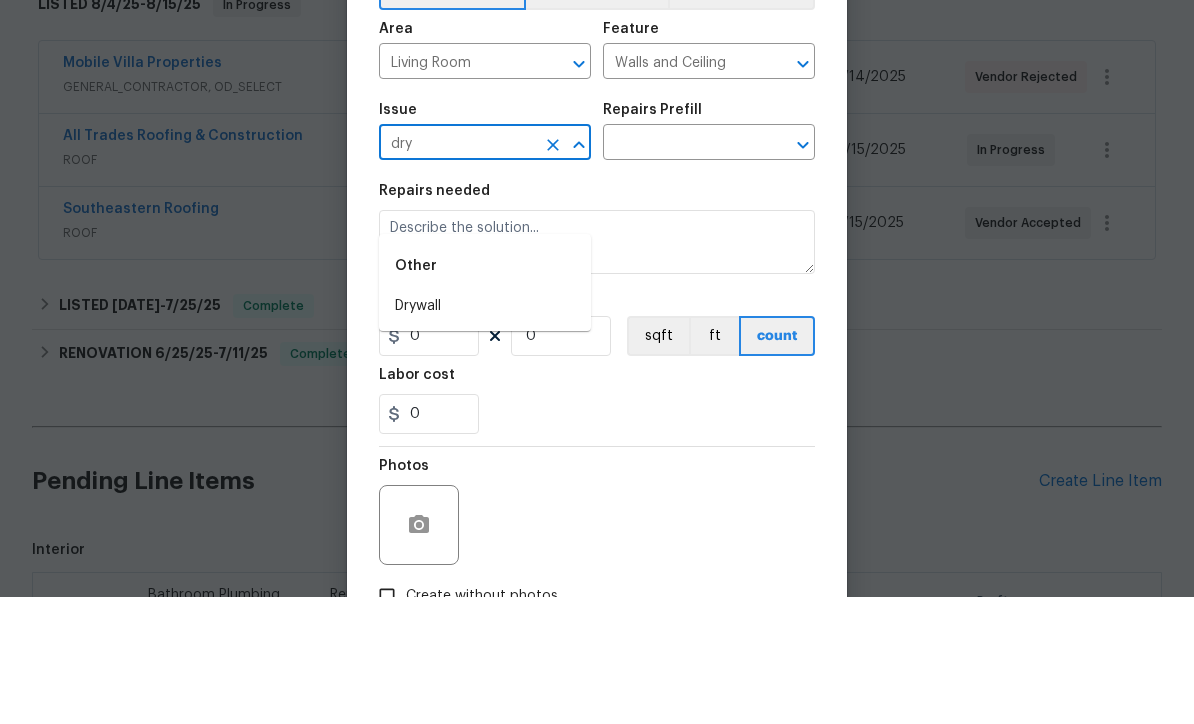 click on "Drywall" at bounding box center [485, 433] 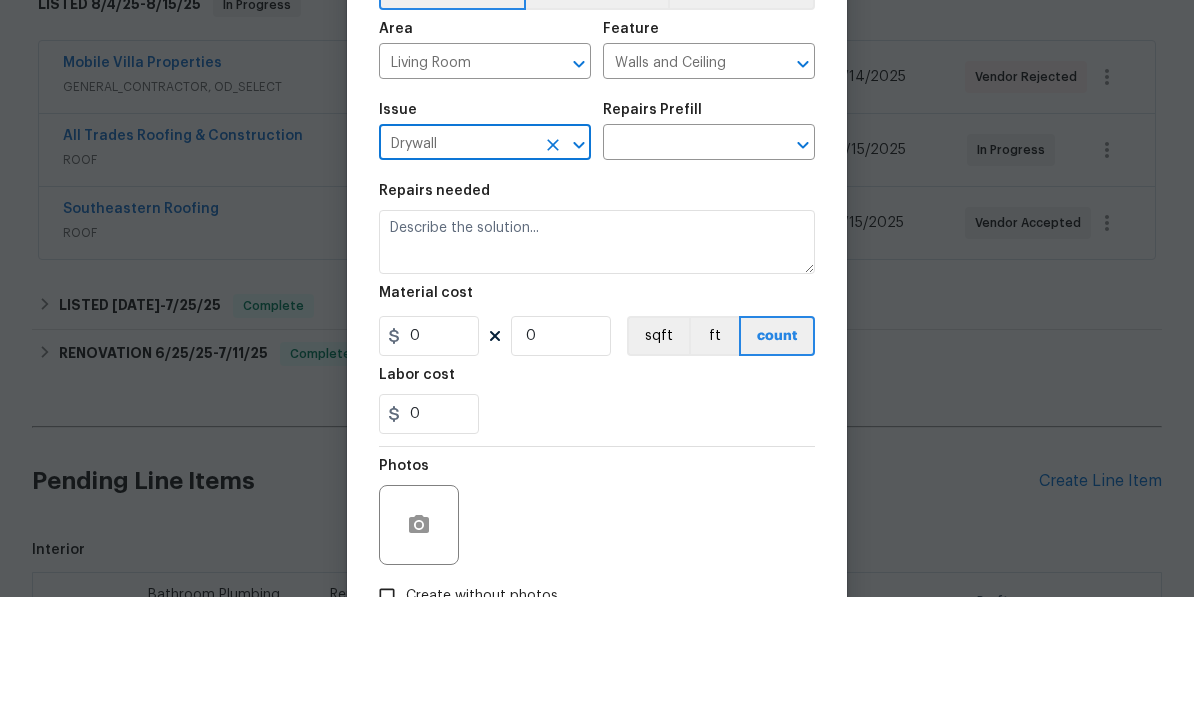 click at bounding box center [681, 271] 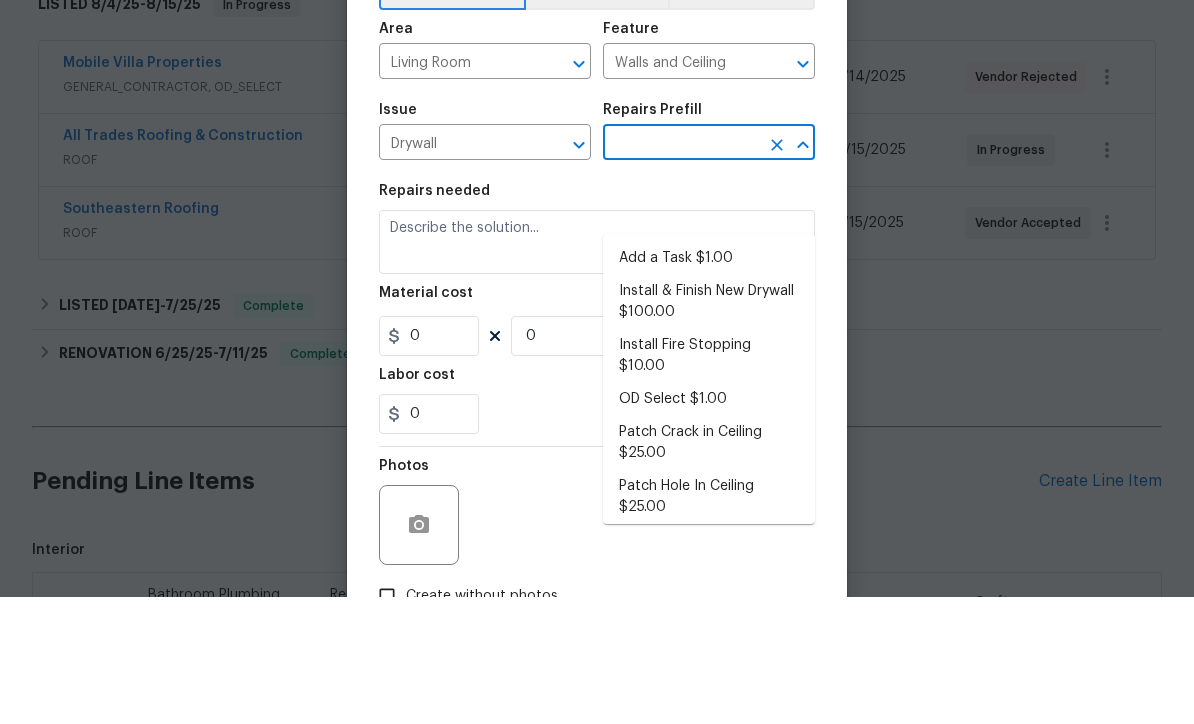 click on "Add a Task $1.00" at bounding box center [709, 385] 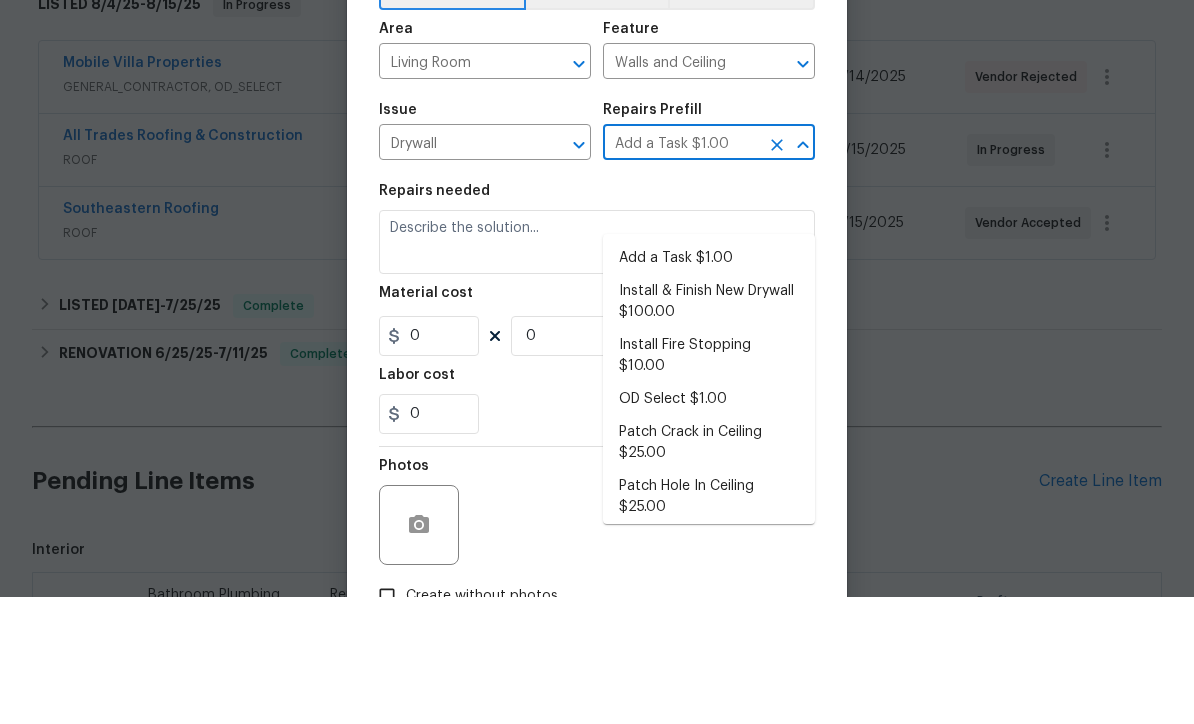 type 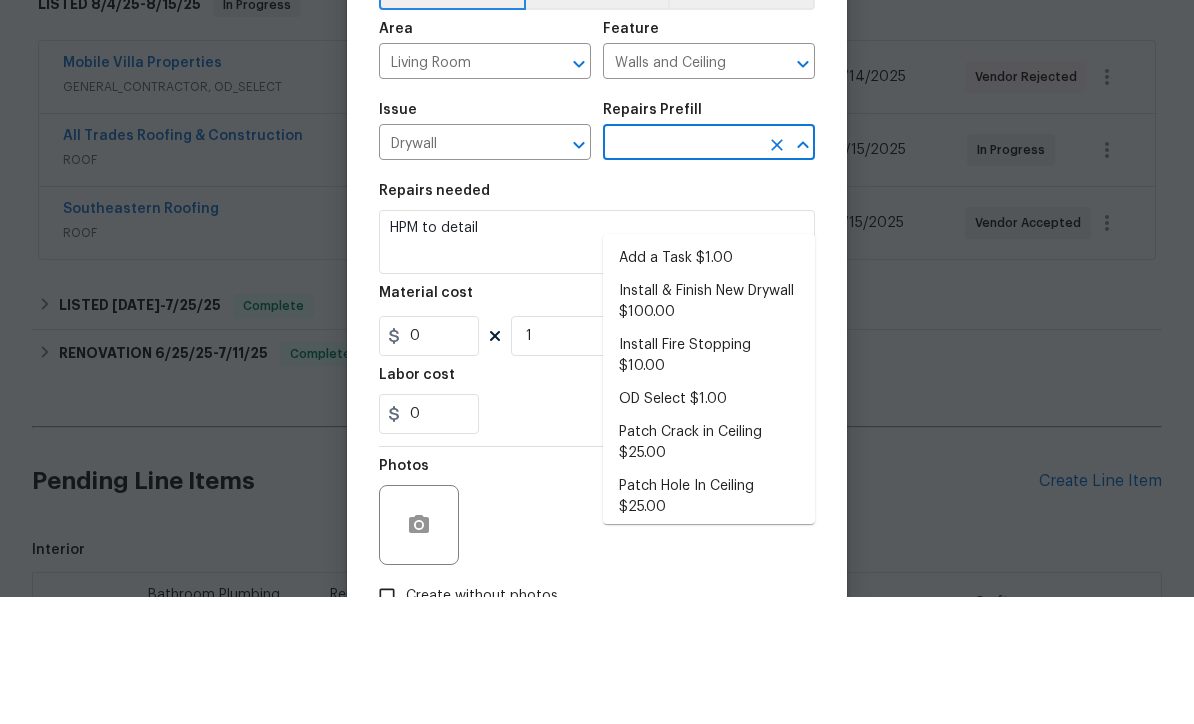 type on "Add a Task $1.00" 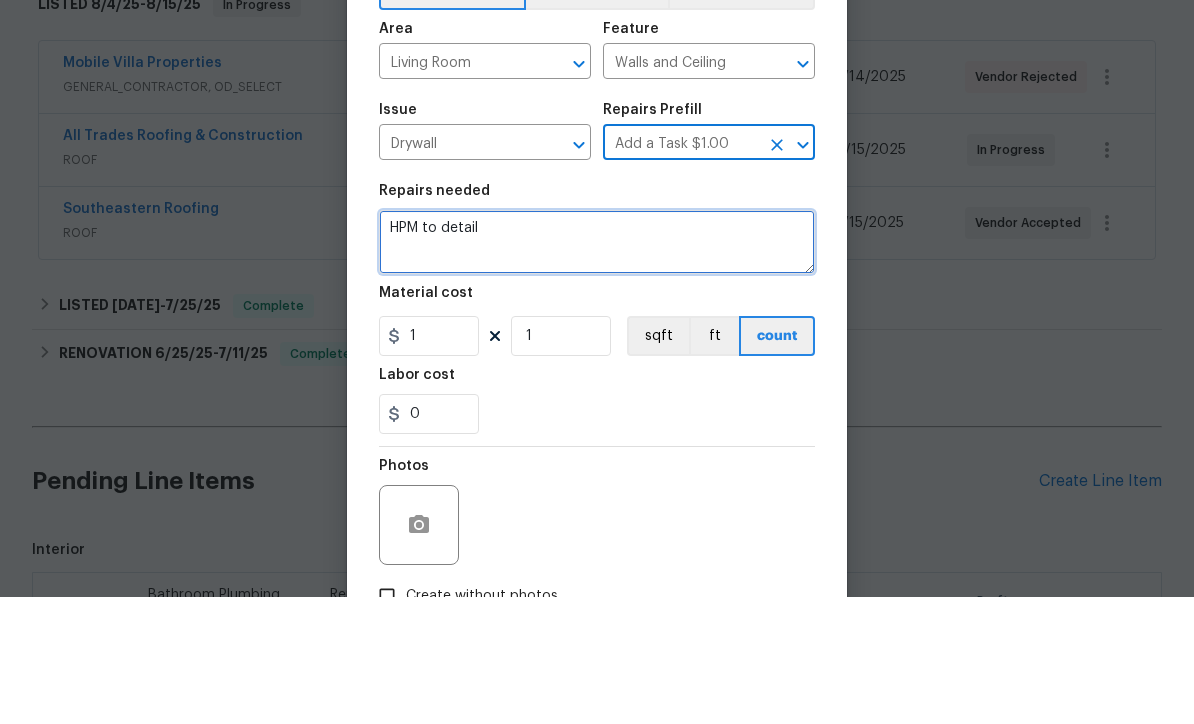 click on "HPM to detail" at bounding box center [597, 369] 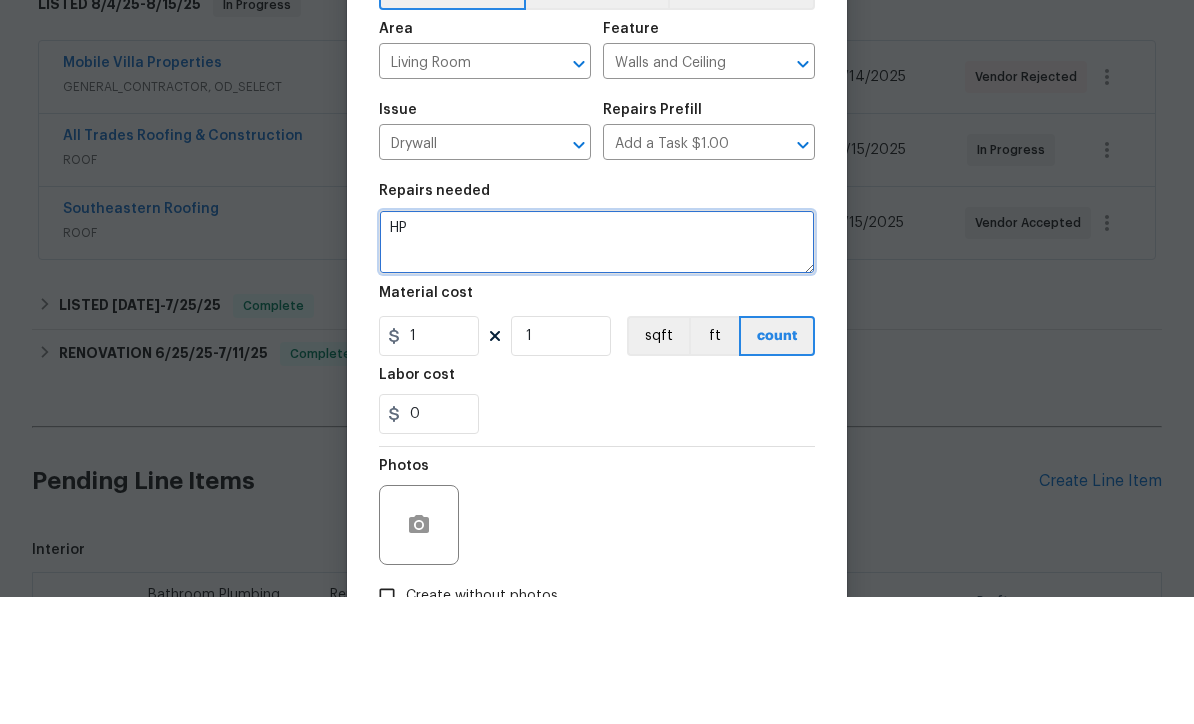 type on "H" 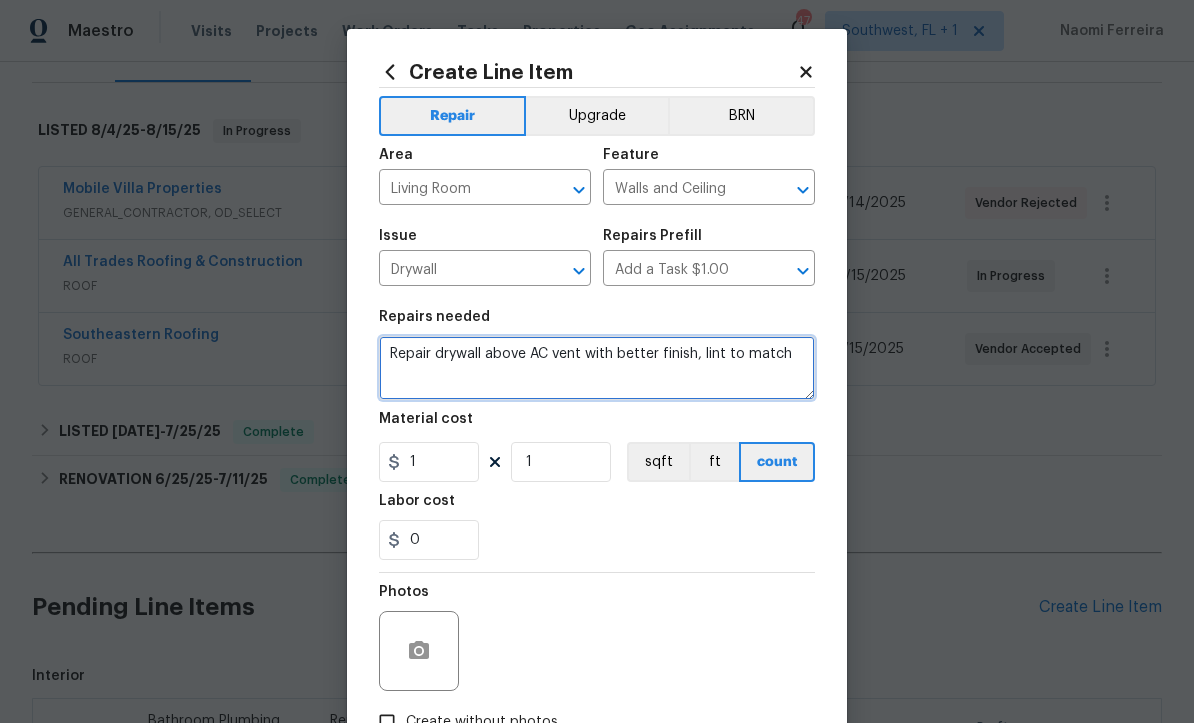 click on "Repair drywall above AC vent with better finish, lint to match" at bounding box center (597, 369) 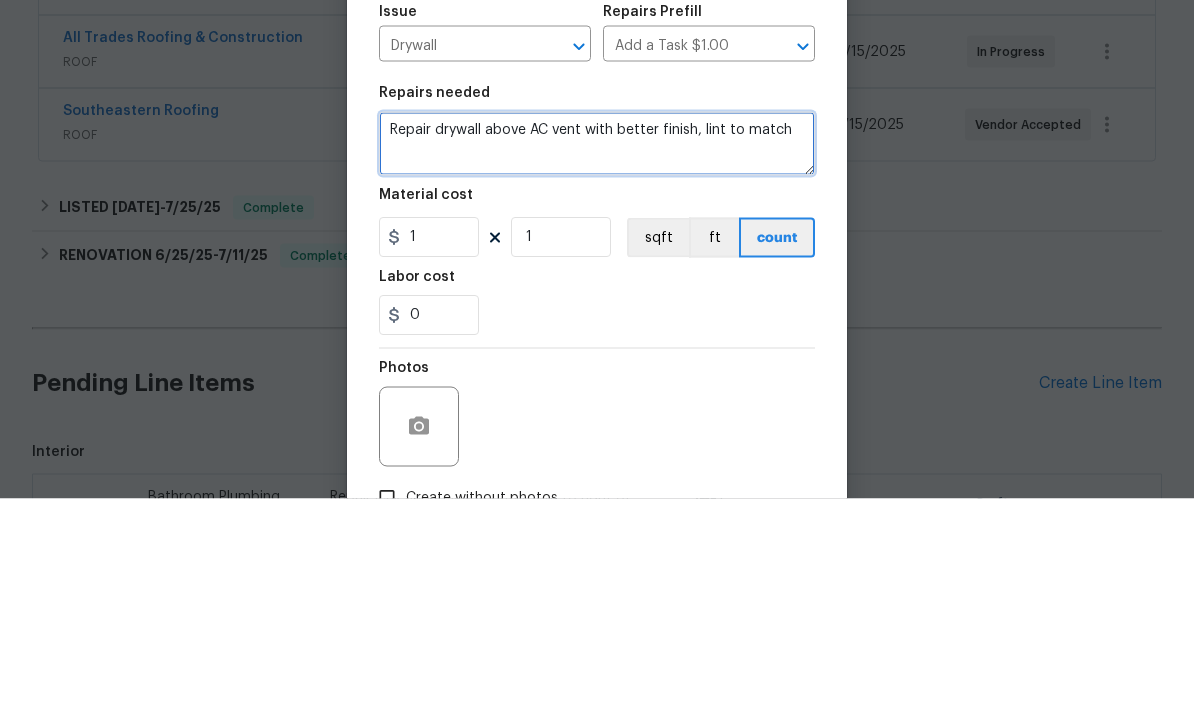 click on "Repair drywall above AC vent with better finish, lint to match" at bounding box center [597, 369] 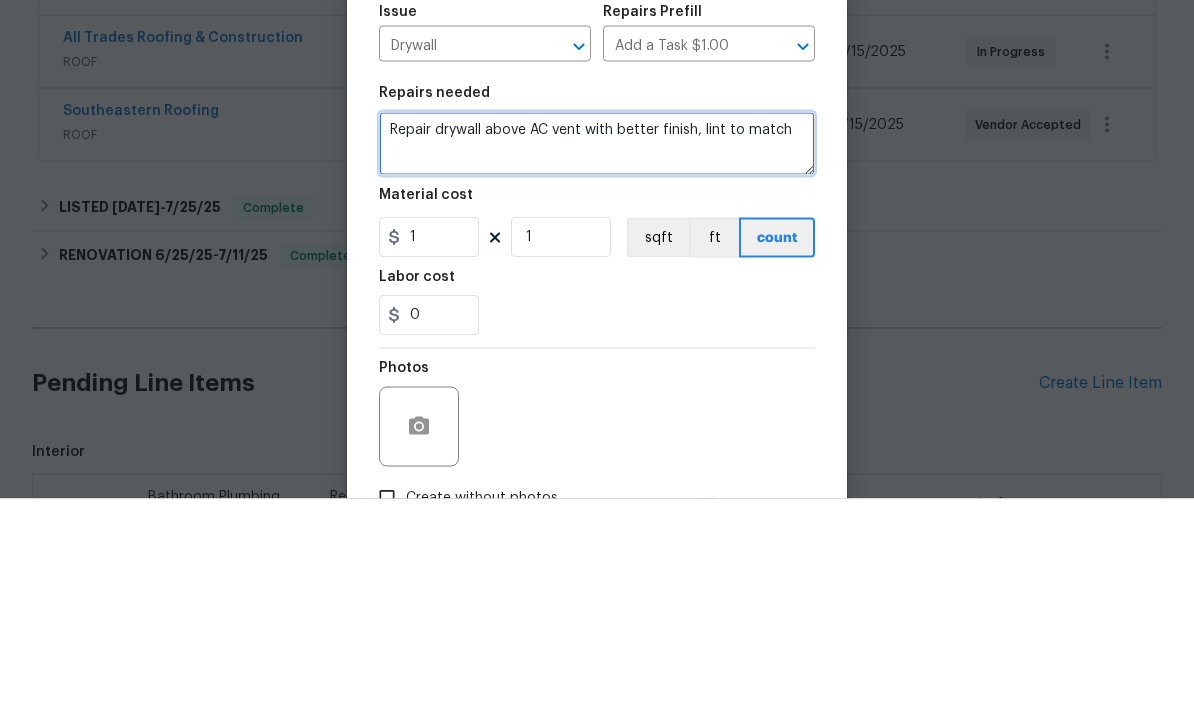 click on "Repair drywall above AC vent with better finish, lint to match" at bounding box center (597, 369) 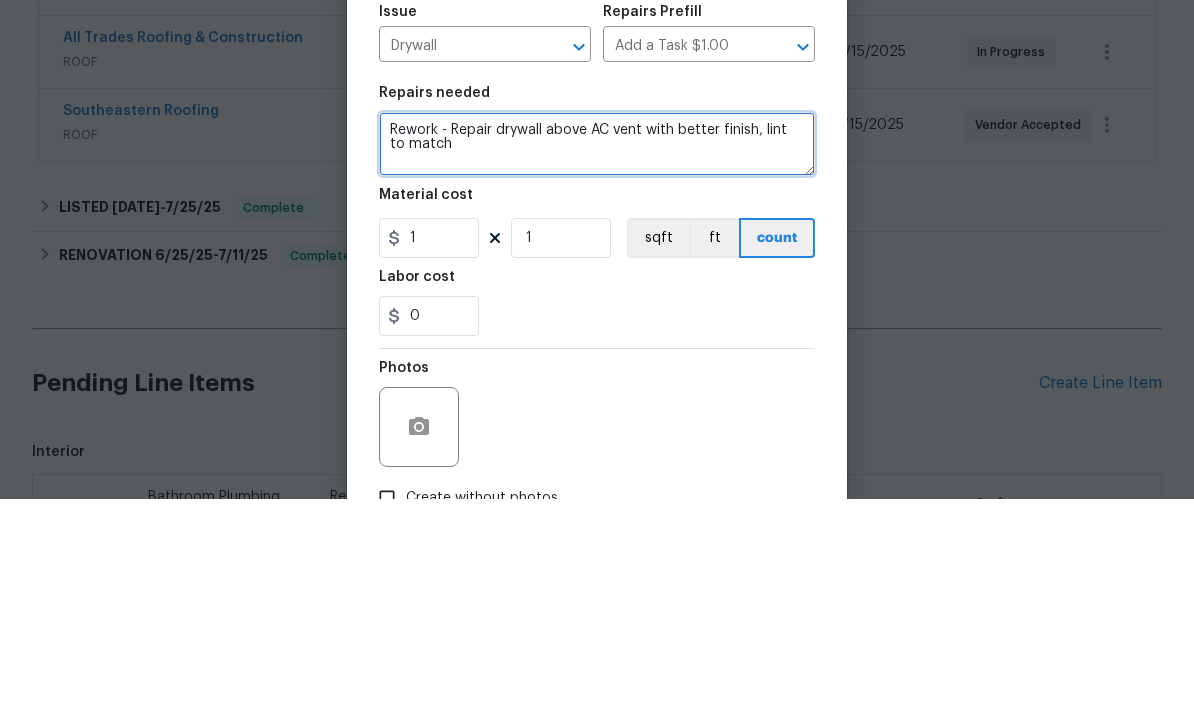 type on "Rework - Repair drywall above AC vent with better finish, lint to match" 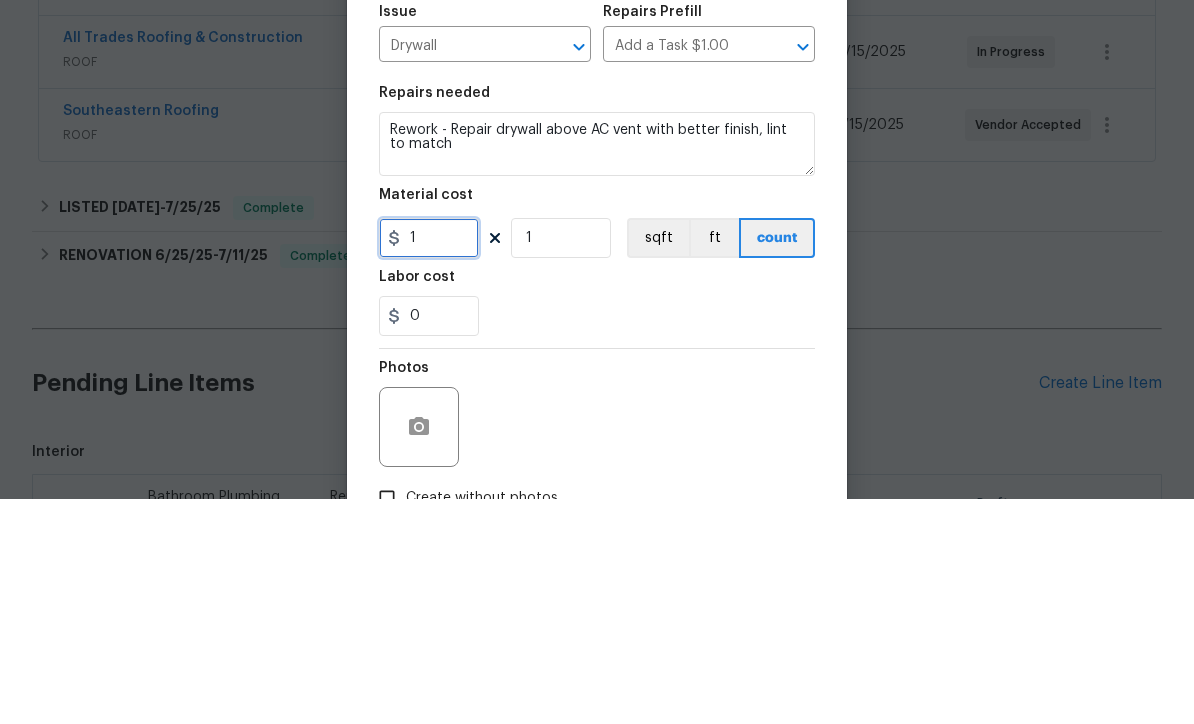 click on "1" at bounding box center (429, 463) 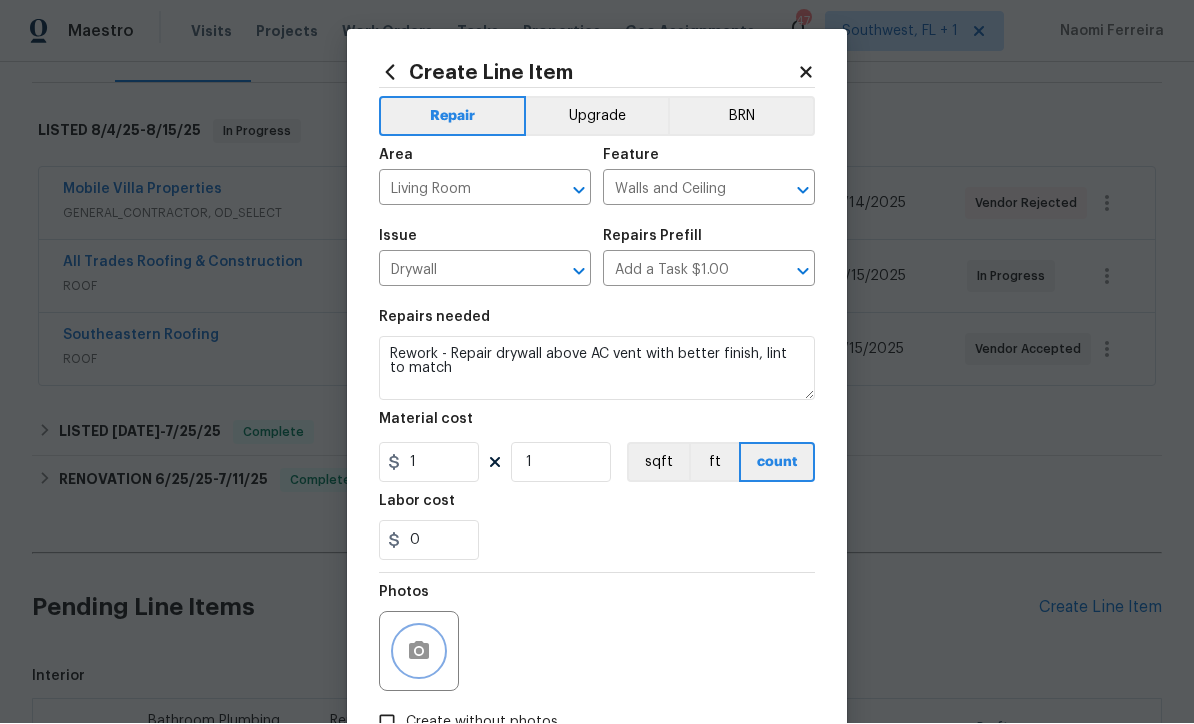 click at bounding box center [419, 652] 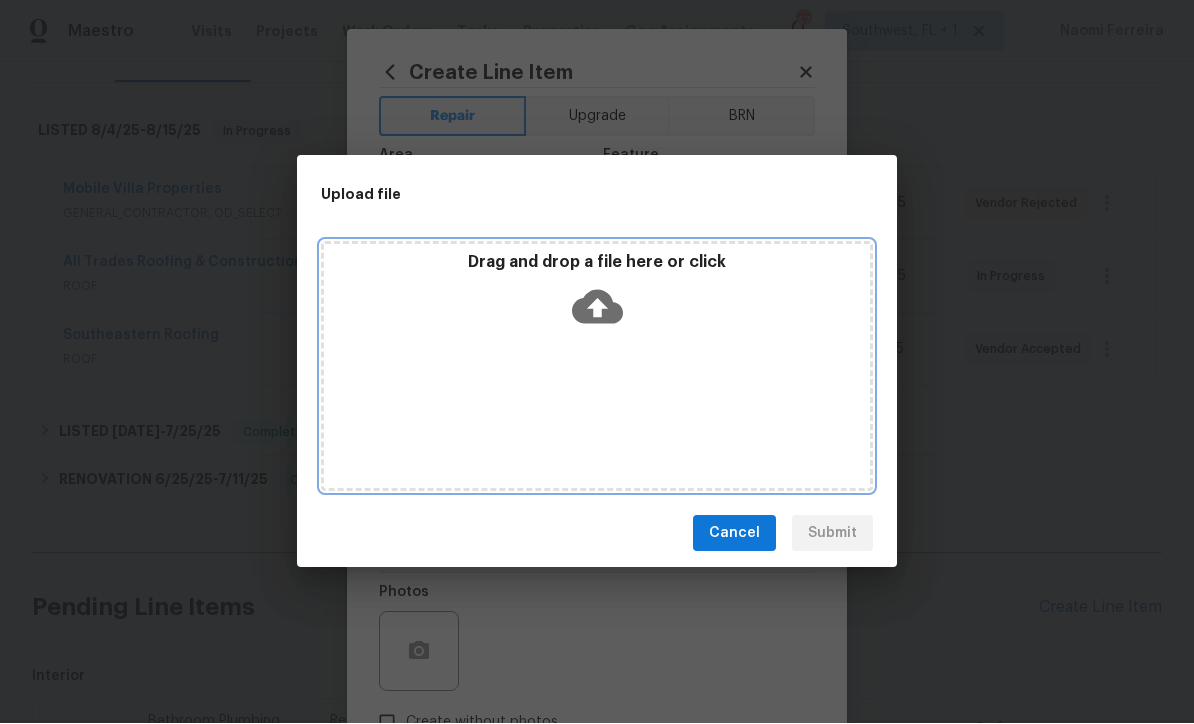 click 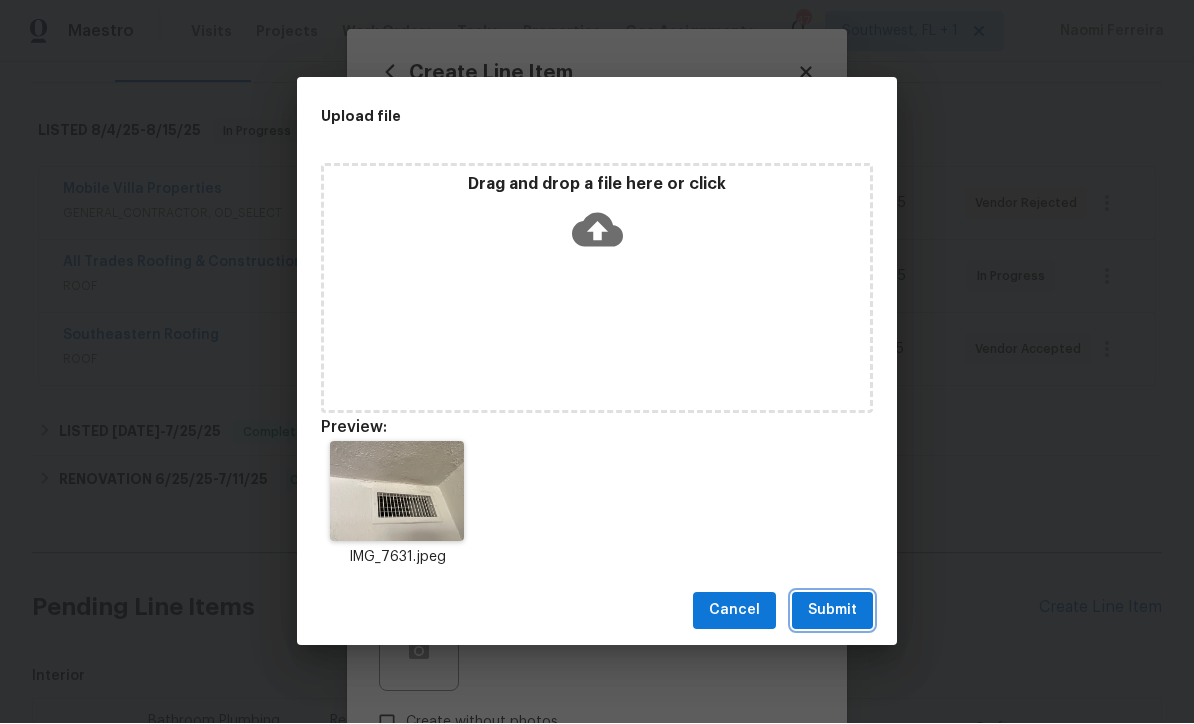 click on "Submit" at bounding box center [832, 611] 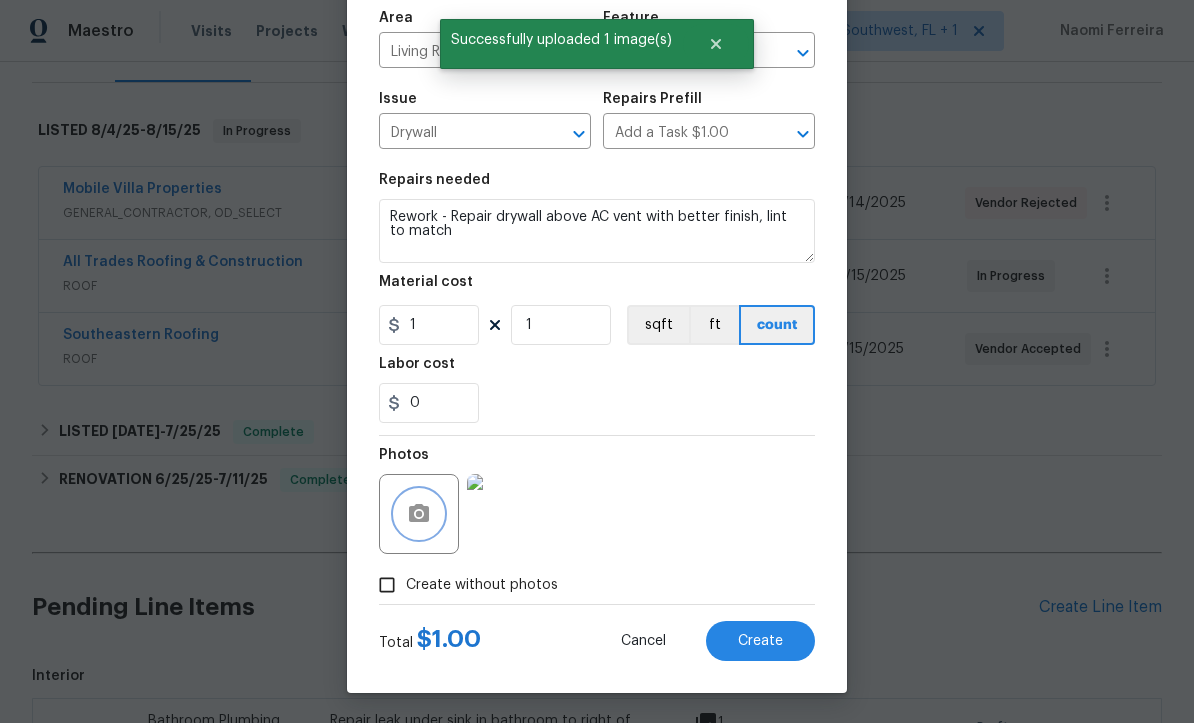 scroll, scrollTop: 141, scrollLeft: 0, axis: vertical 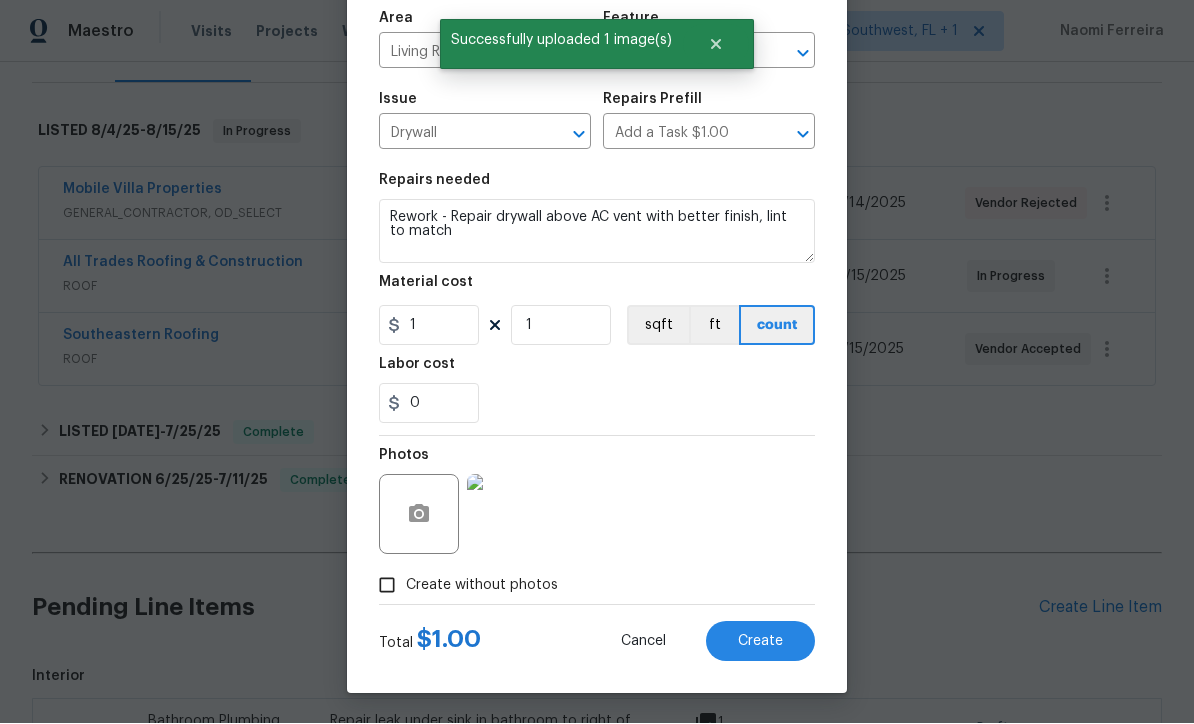 click on "Create" at bounding box center [760, 642] 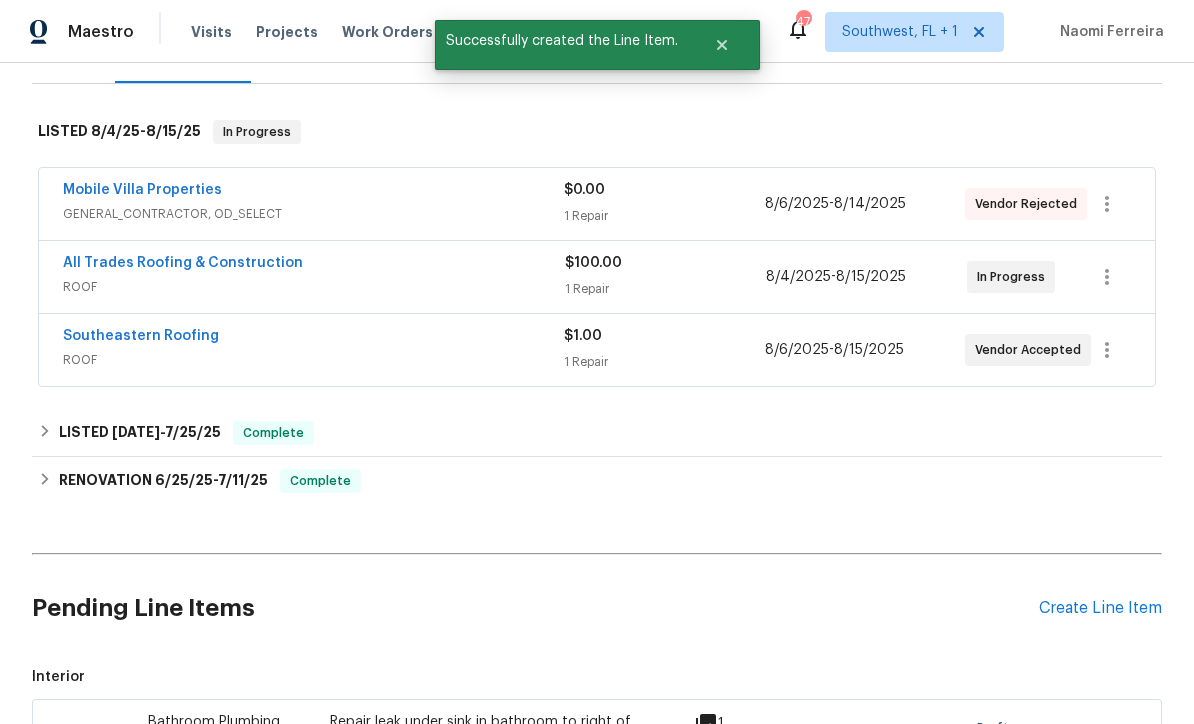 click on "Create Line Item" at bounding box center [1100, 608] 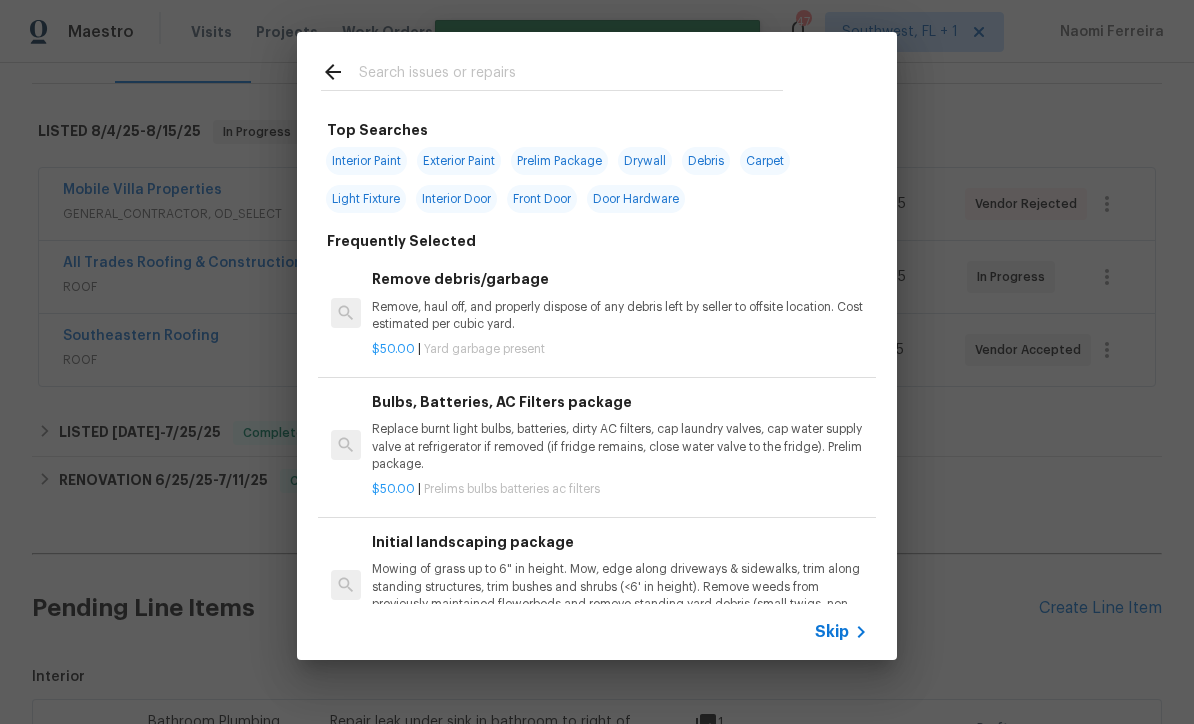 click on "Skip" at bounding box center [844, 632] 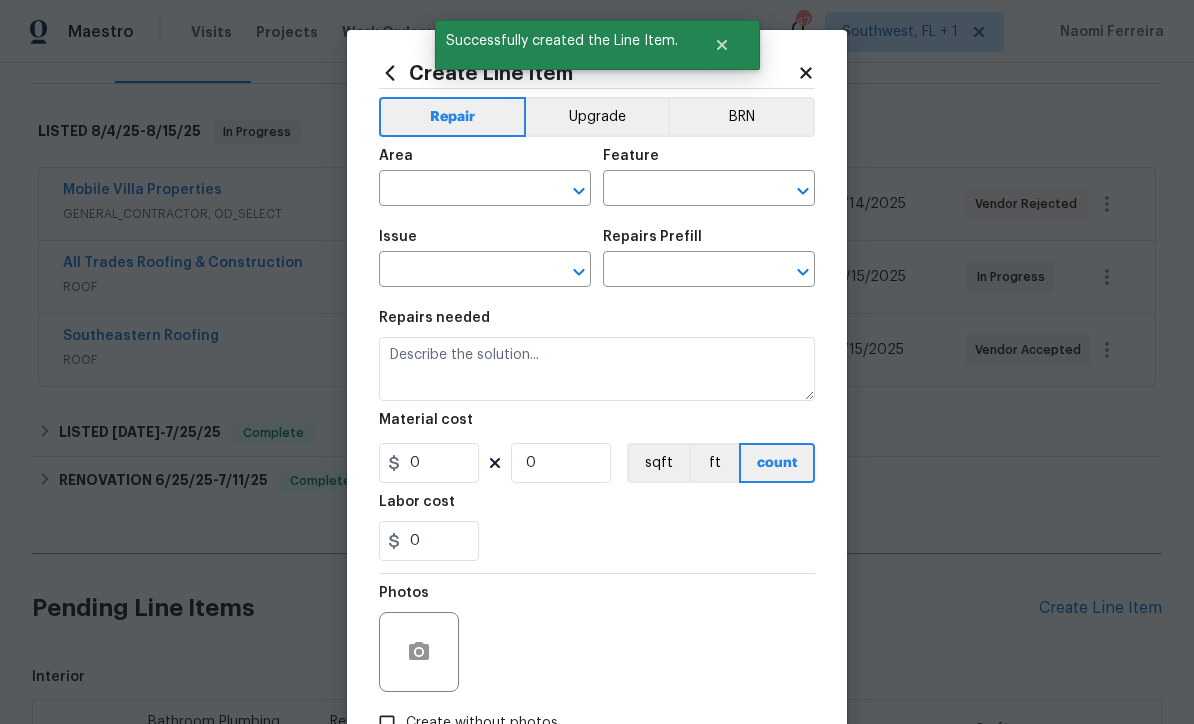 click at bounding box center (457, 190) 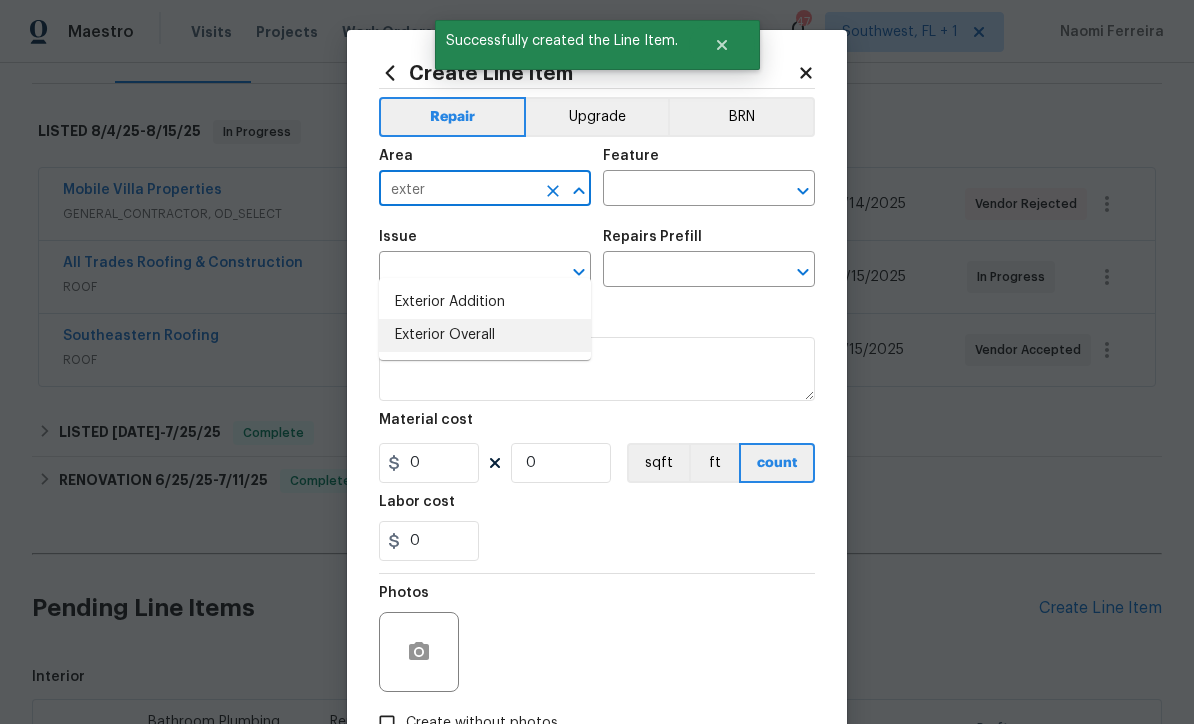 click on "Exterior Overall" at bounding box center (485, 335) 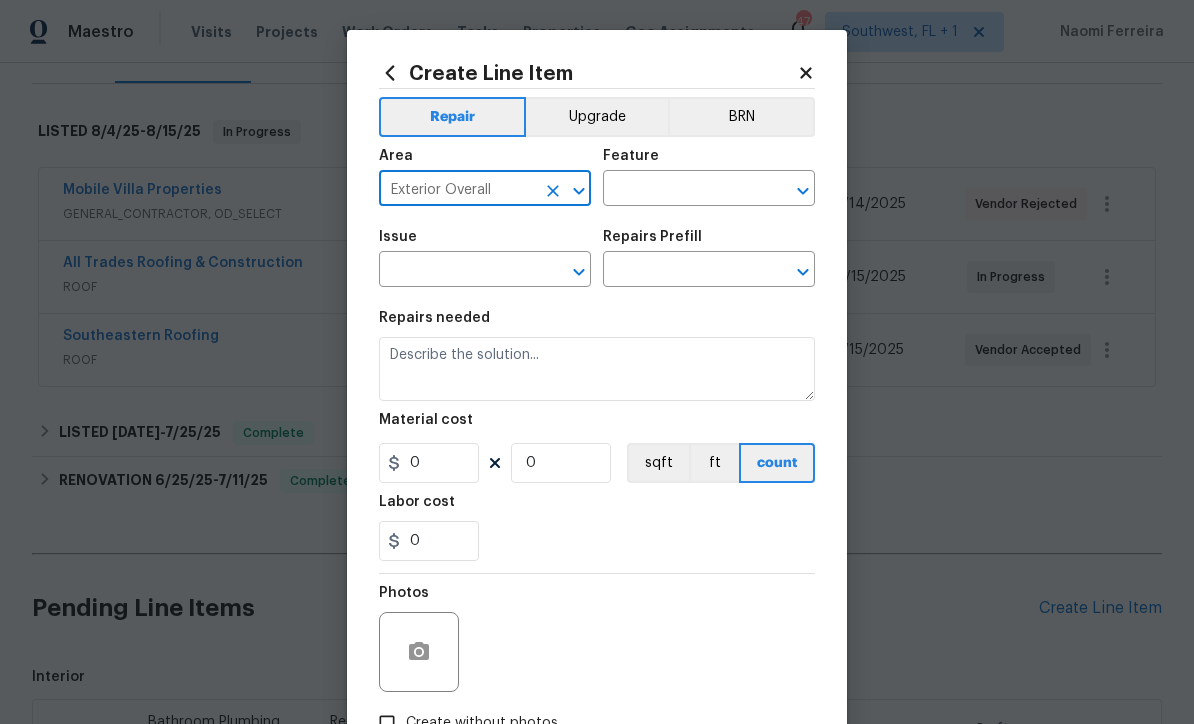 click at bounding box center [681, 190] 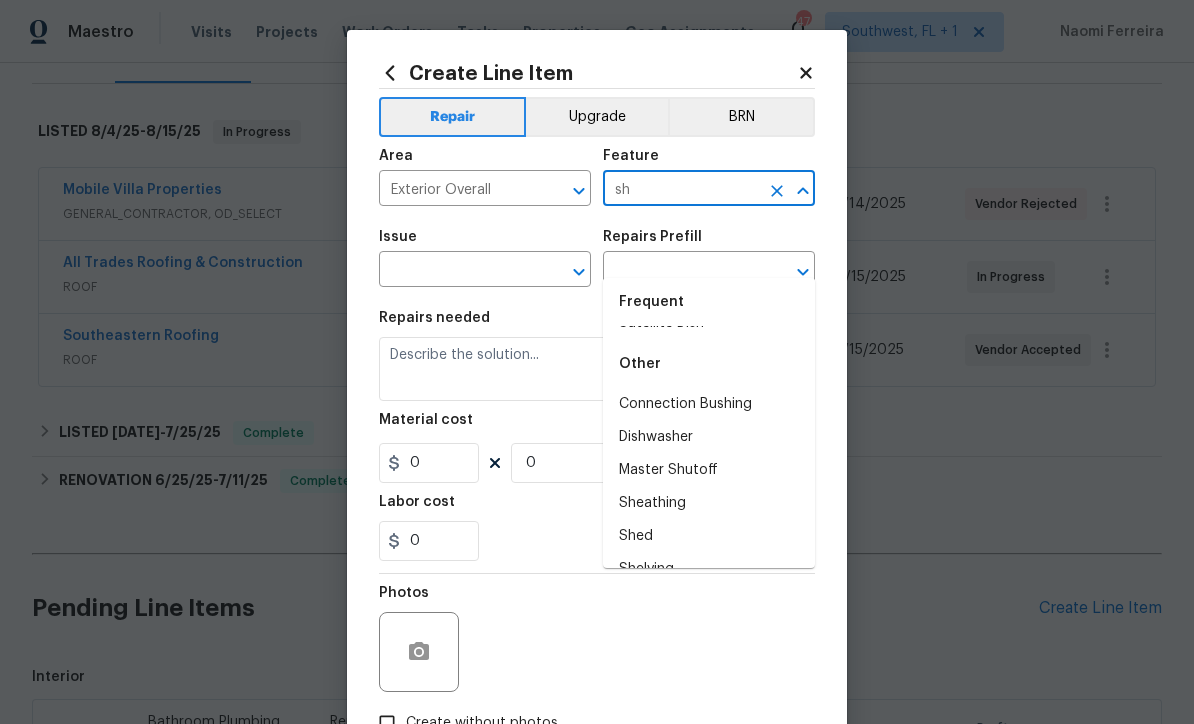 scroll, scrollTop: 26, scrollLeft: 0, axis: vertical 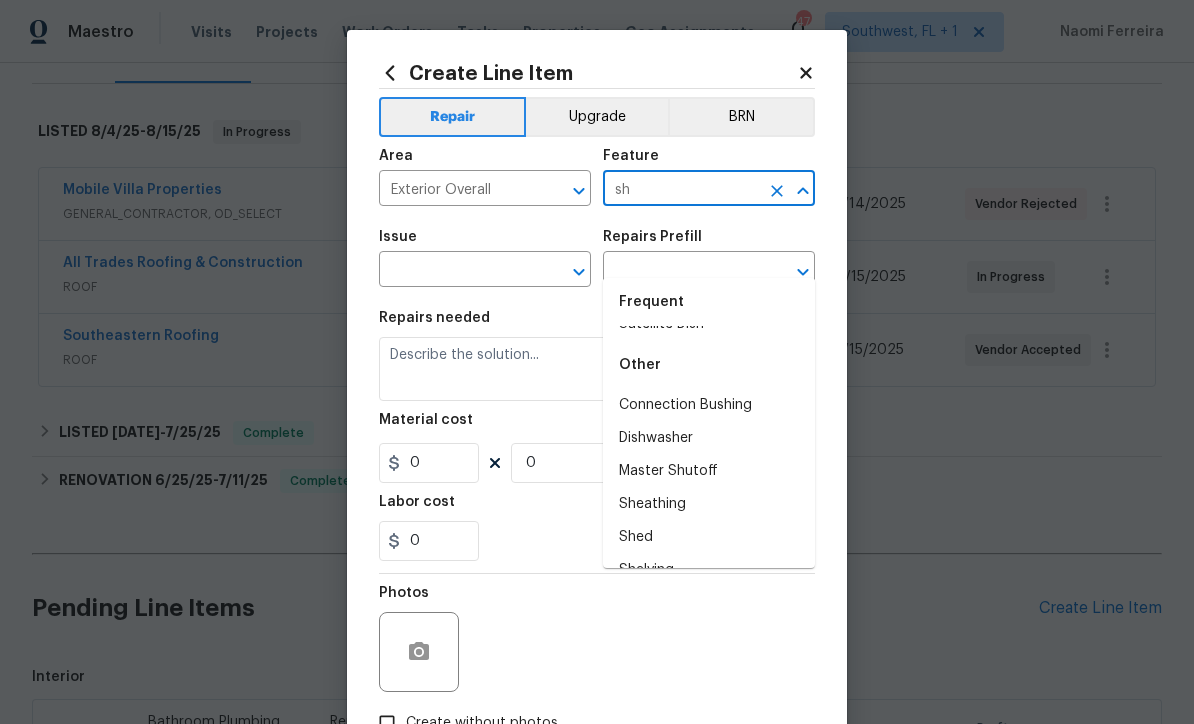 click on "Shed" at bounding box center (709, 537) 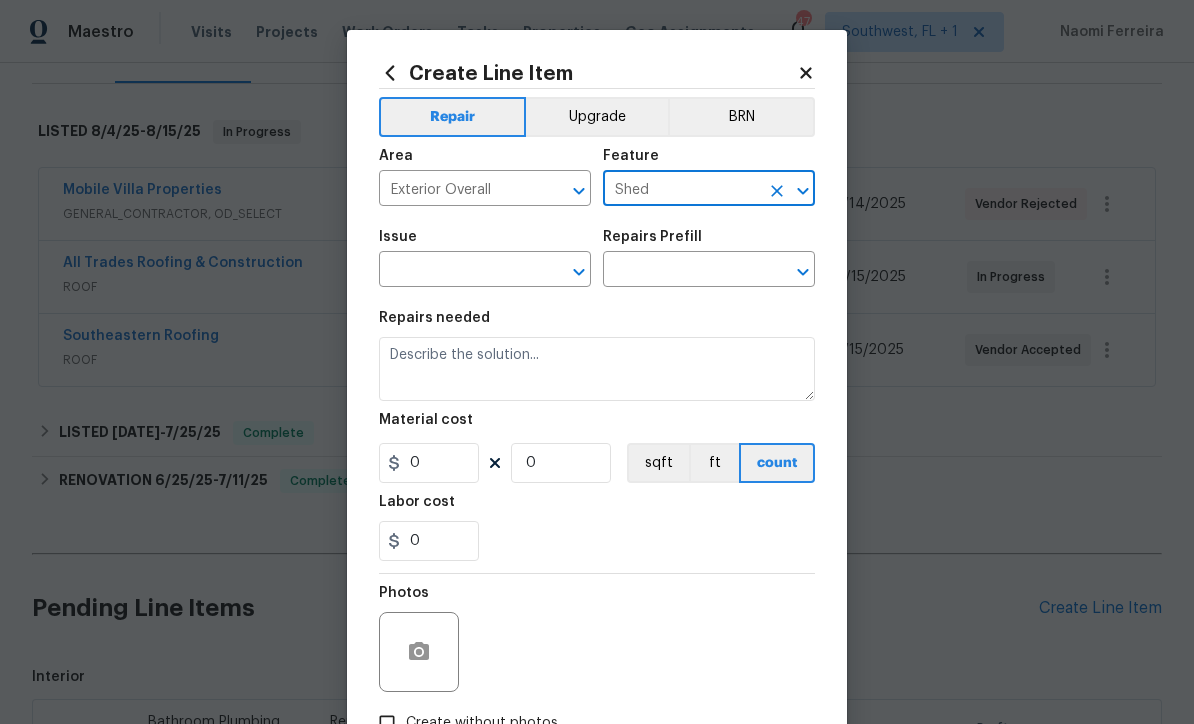 click at bounding box center [457, 271] 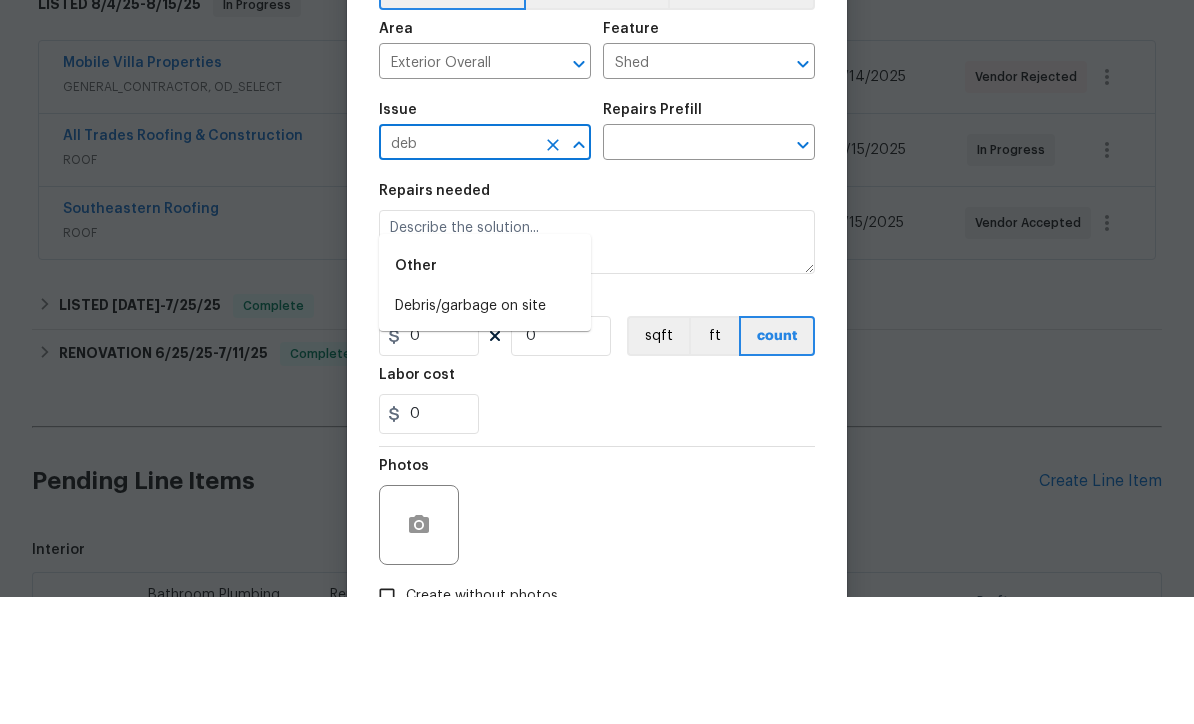 click on "Debris/garbage on site" at bounding box center (485, 433) 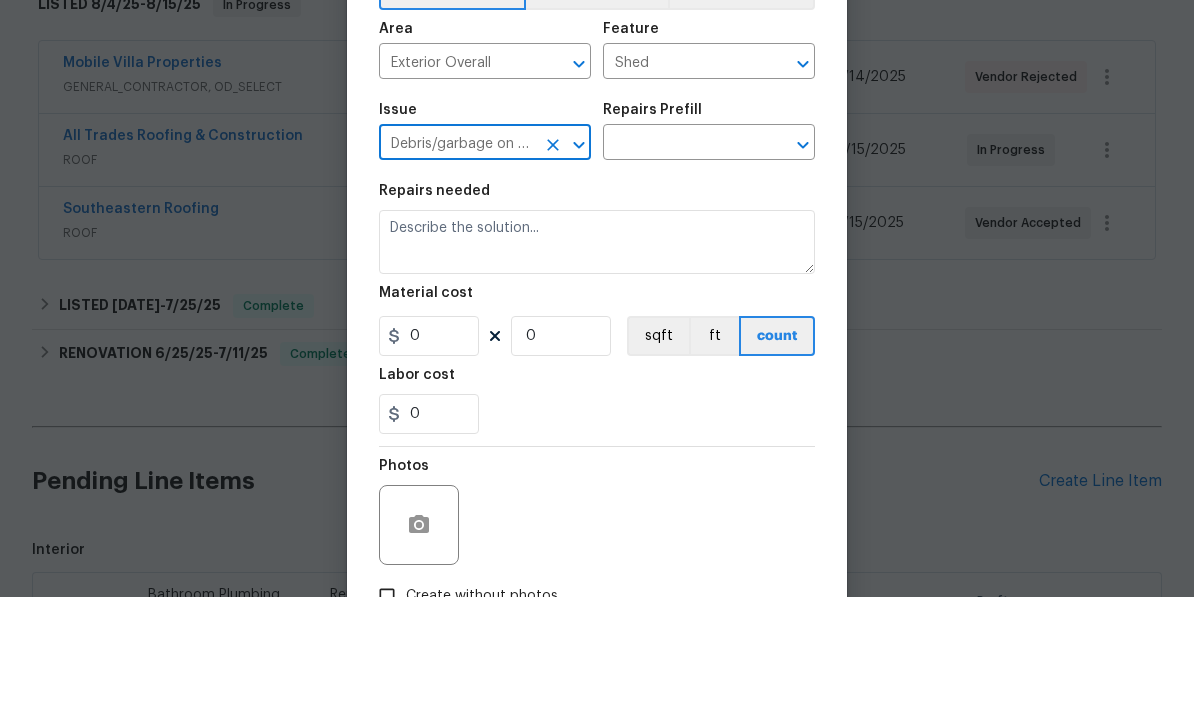 click at bounding box center (681, 271) 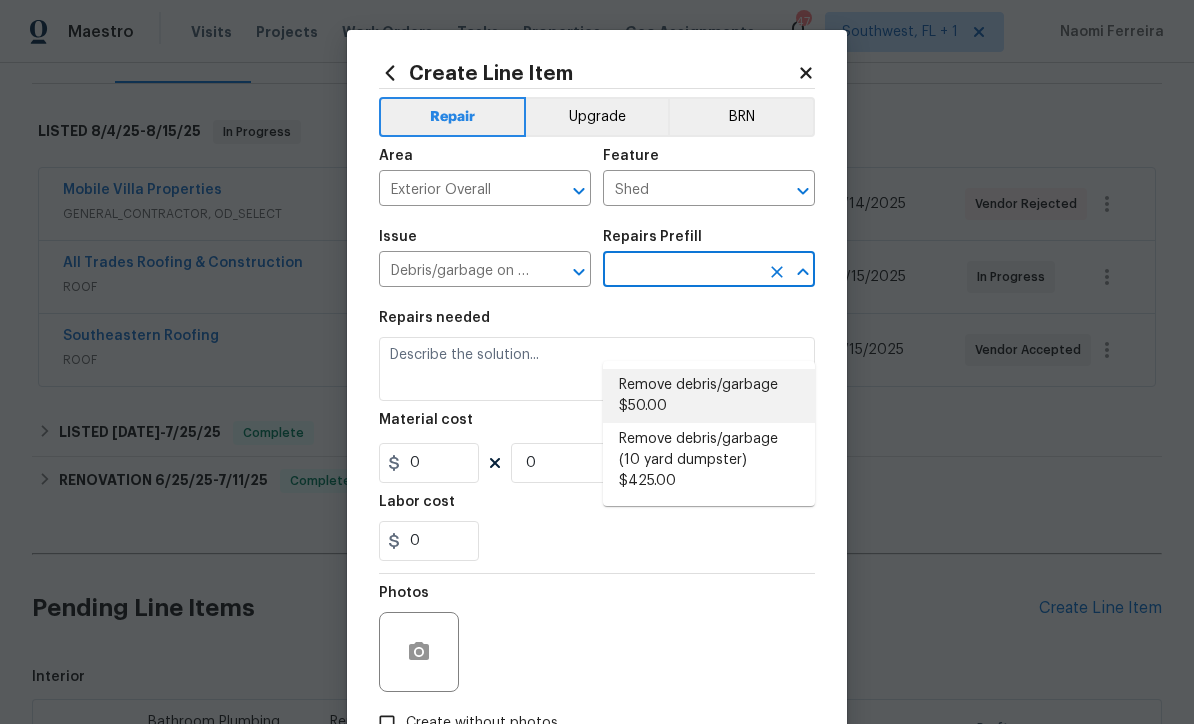 click on "Remove debris/garbage $50.00" at bounding box center (709, 396) 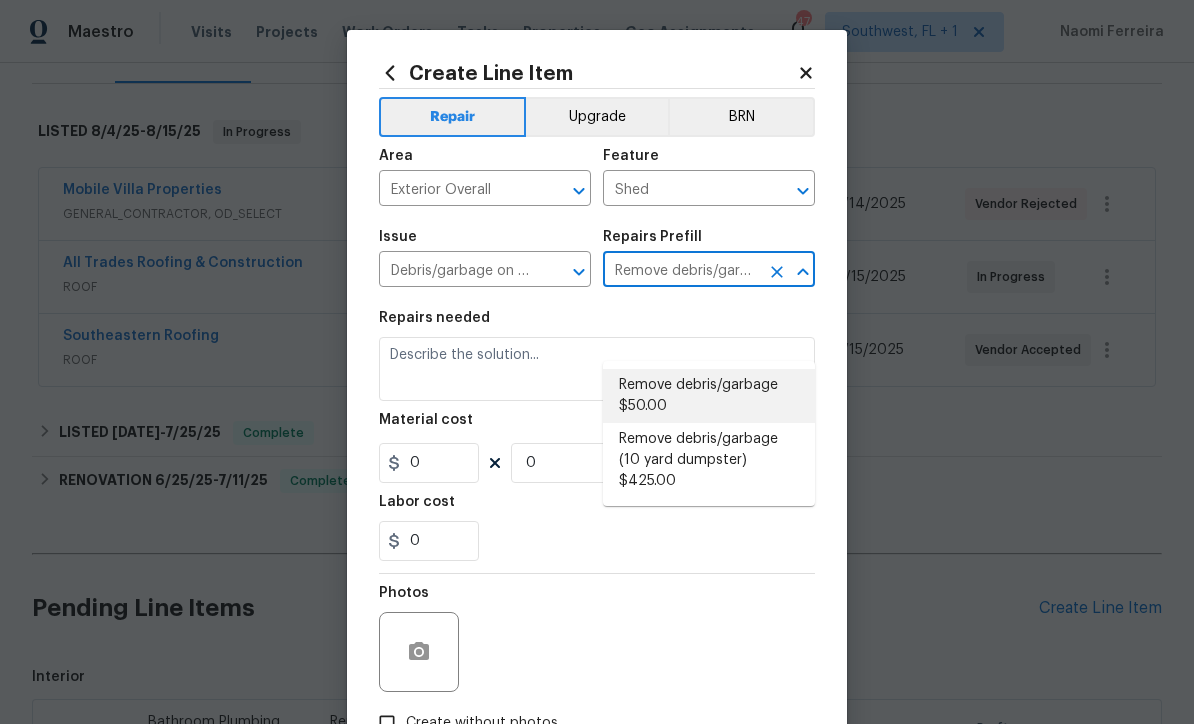 type on "Remove, haul off, and properly dispose of any debris left by seller to offsite location. Cost estimated per cubic yard." 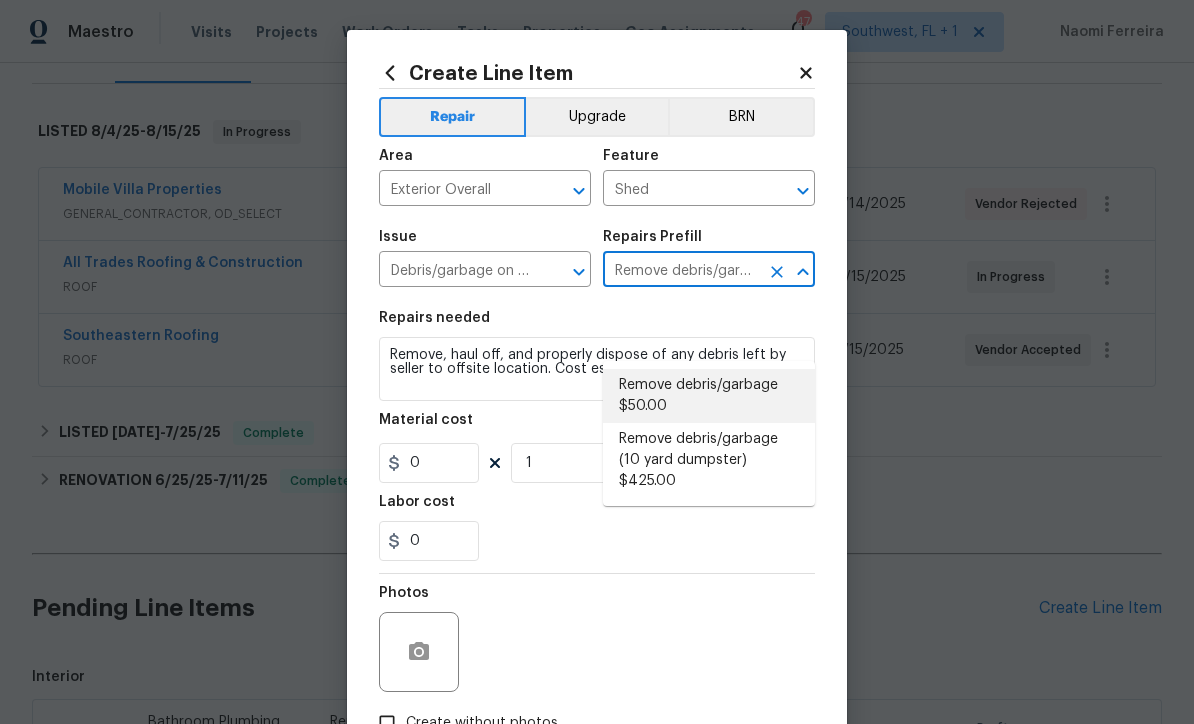 type on "50" 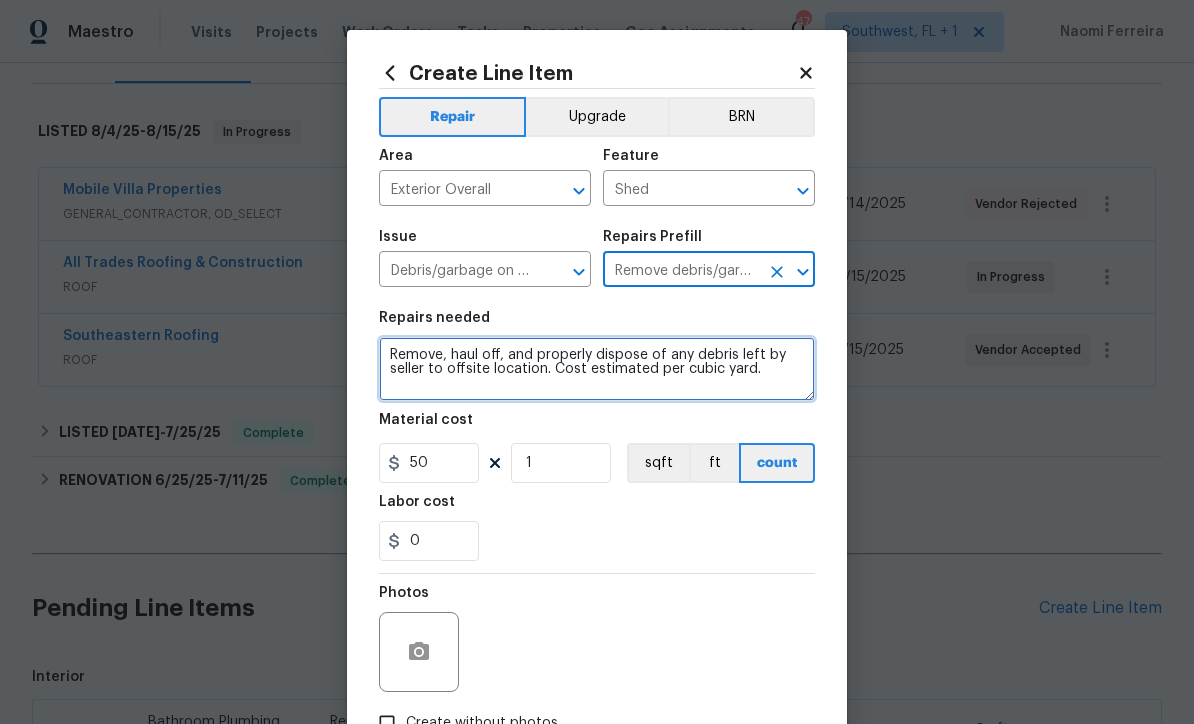 click on "Remove, haul off, and properly dispose of any debris left by seller to offsite location. Cost estimated per cubic yard." at bounding box center [597, 369] 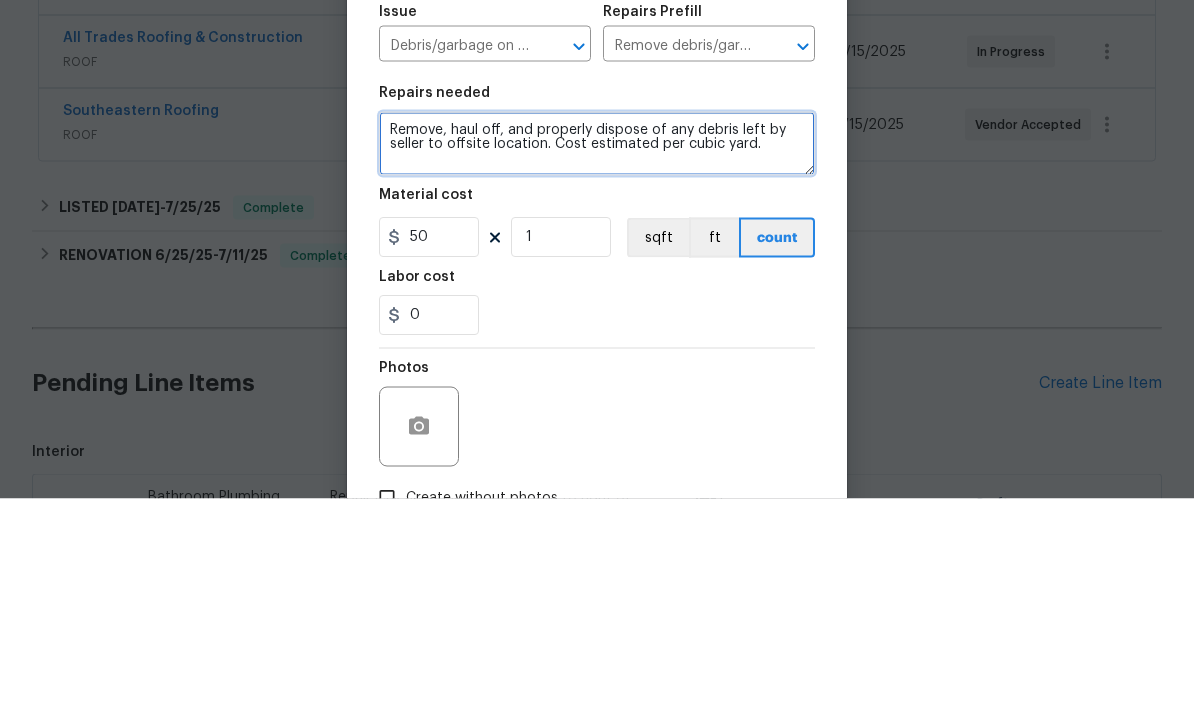 click on "Remove, haul off, and properly dispose of any debris left by seller to offsite location. Cost estimated per cubic yard." at bounding box center [597, 369] 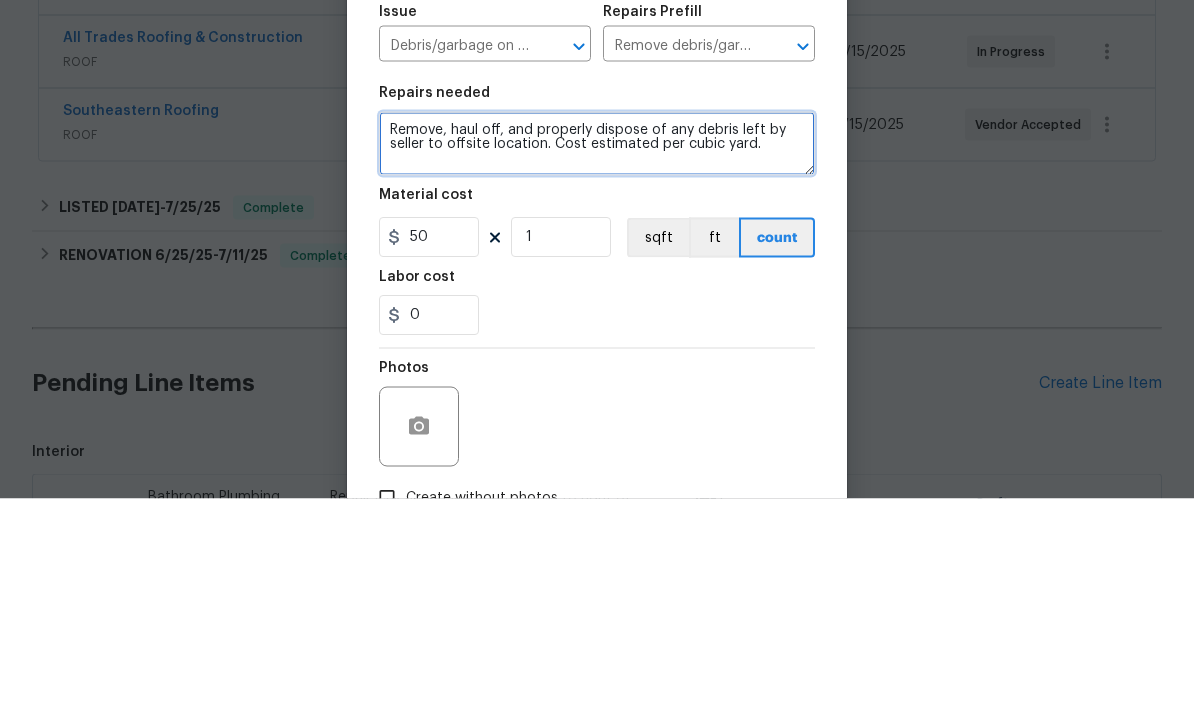 click on "Remove, haul off, and properly dispose of any debris left by seller to offsite location. Cost estimated per cubic yard." at bounding box center (597, 369) 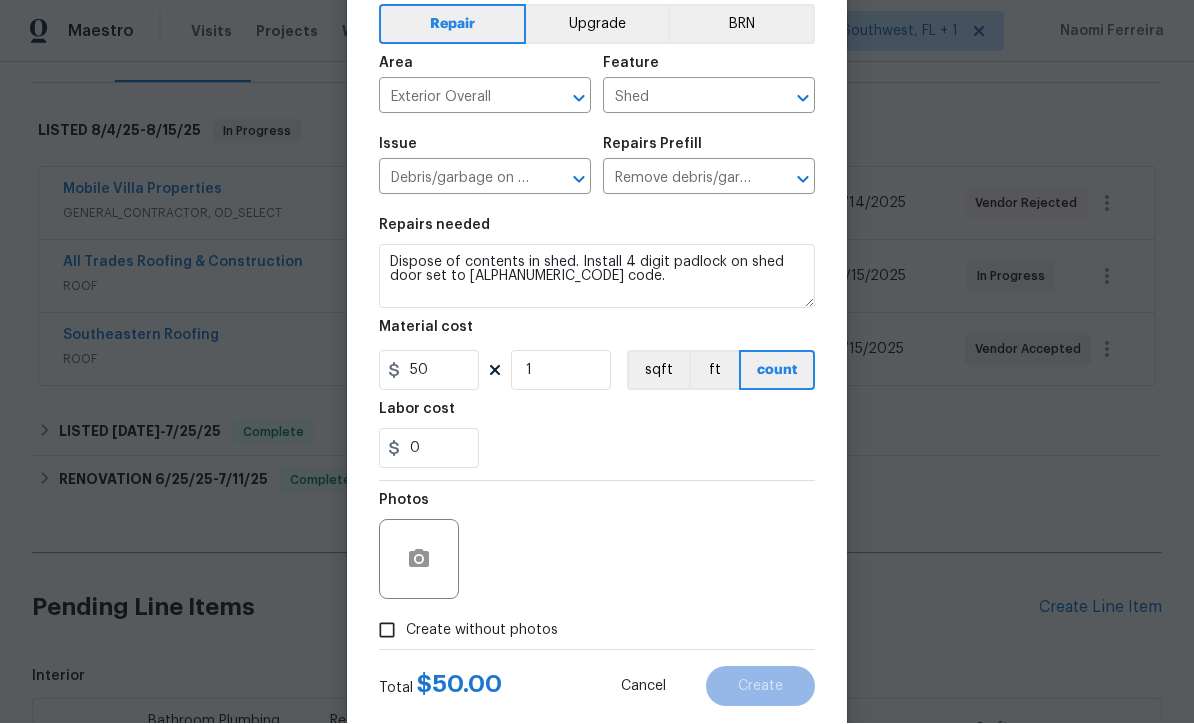 scroll, scrollTop: 110, scrollLeft: 0, axis: vertical 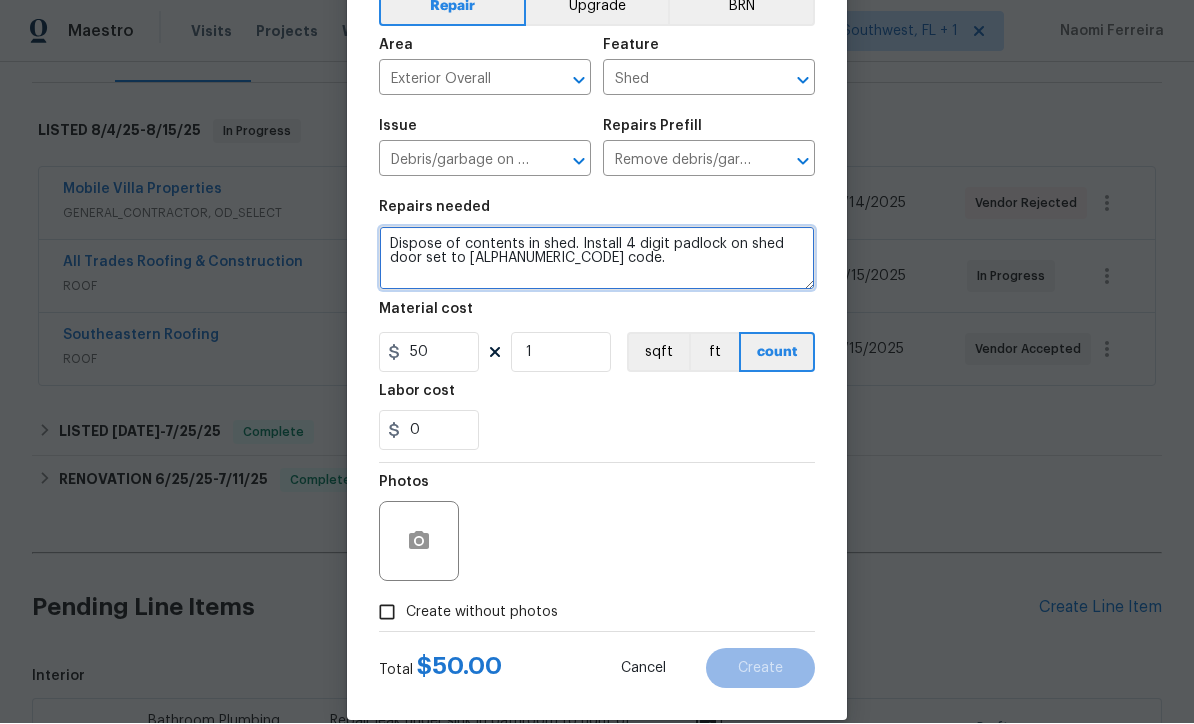type on "Dispose of contents in shed. Install 4 digit padlock on shed door set to [ALPHANUMERIC_CODE] code." 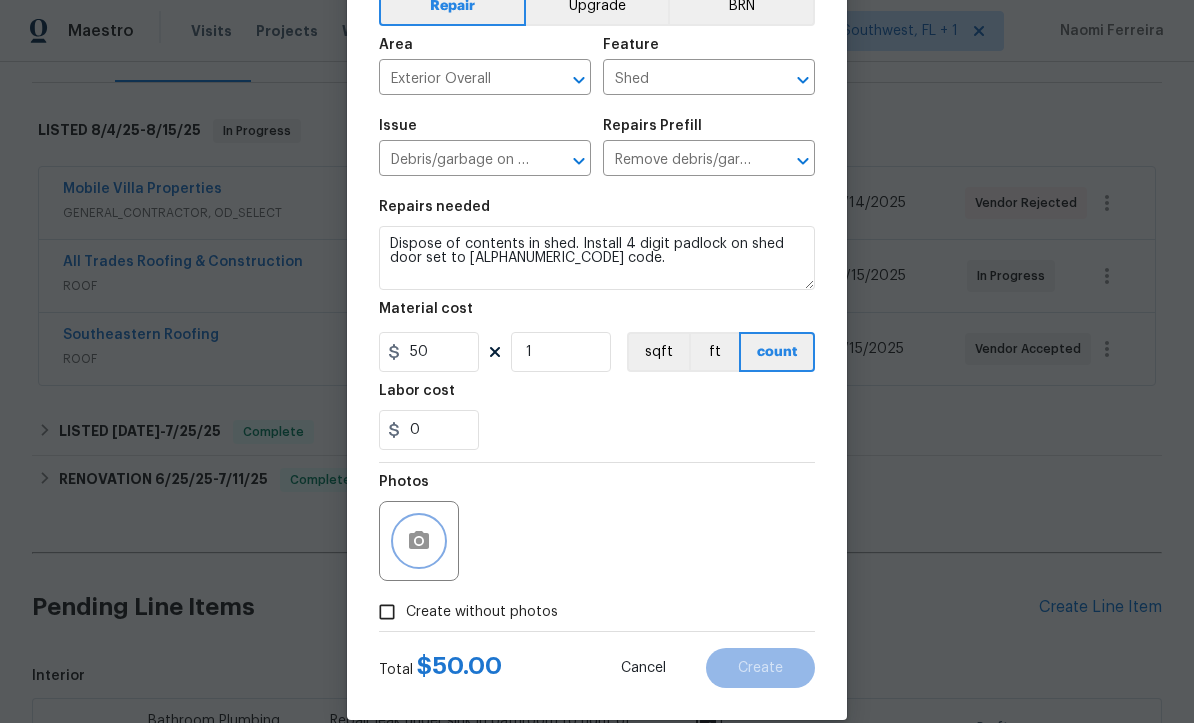 click at bounding box center (419, 542) 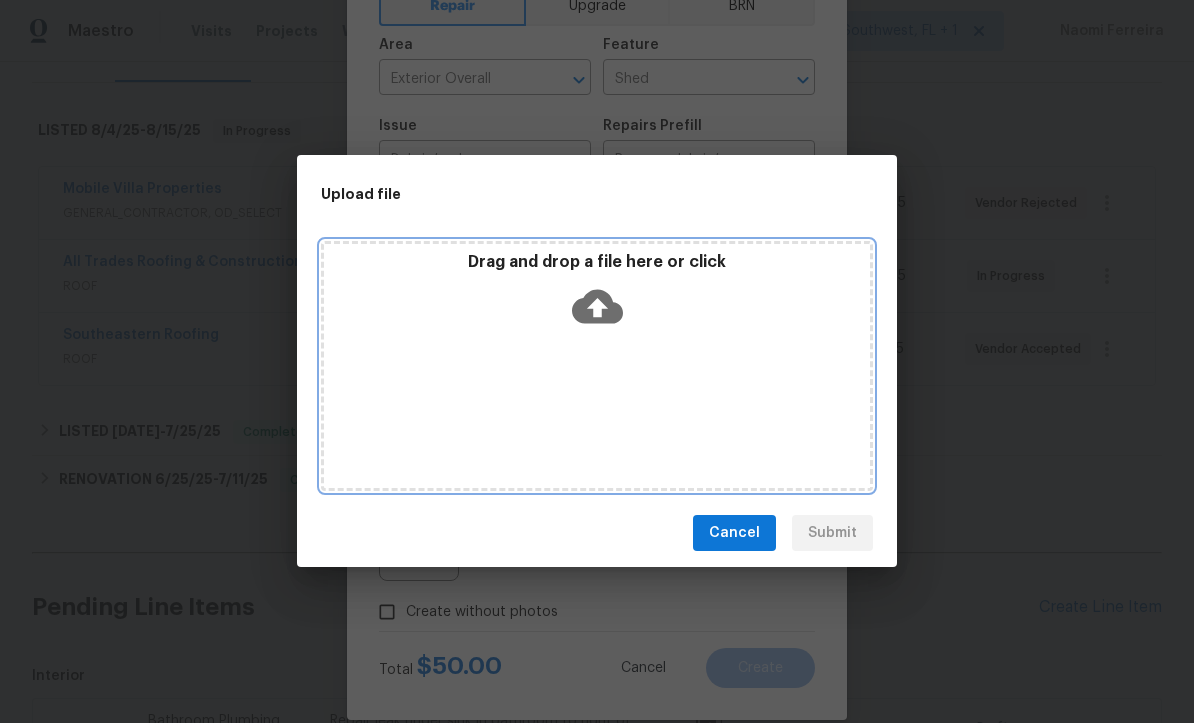 click 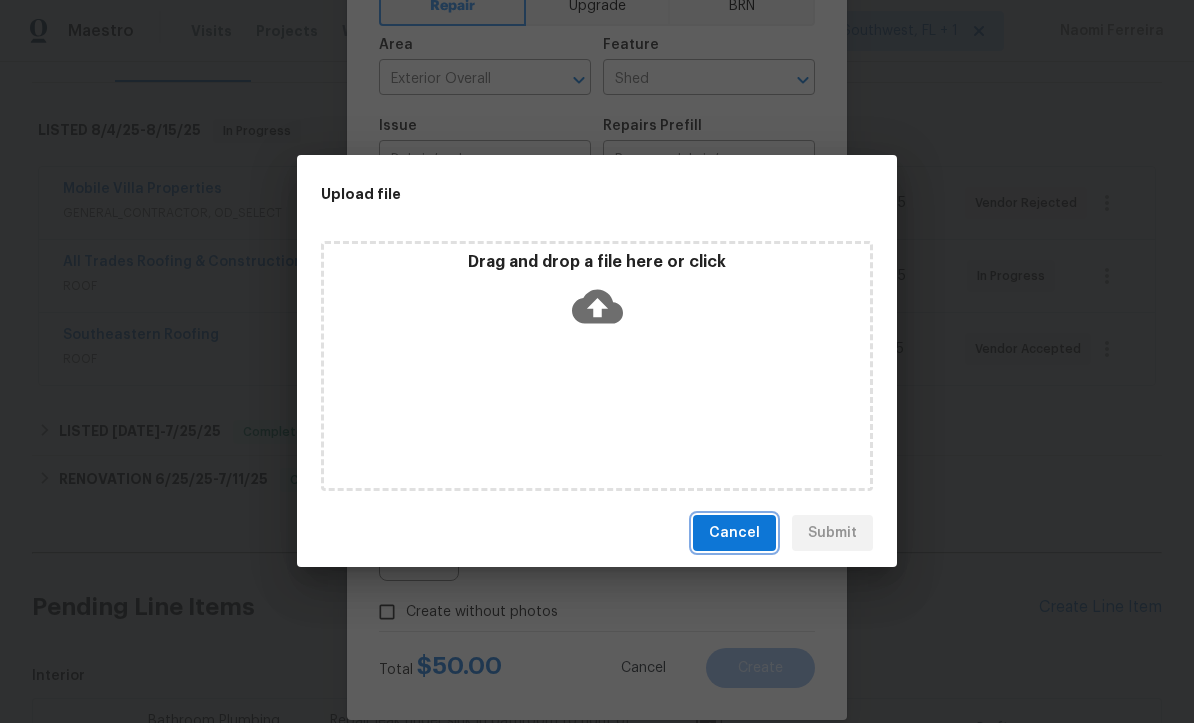click on "Cancel" at bounding box center (734, 534) 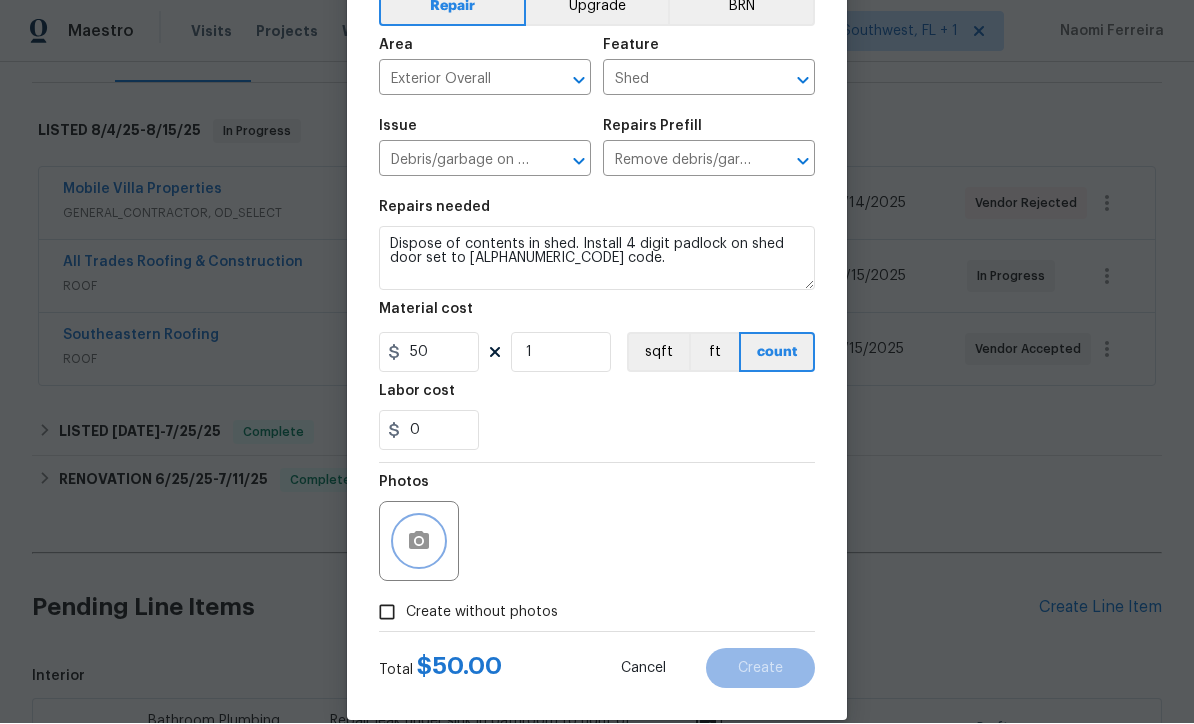 click on "Create without photos" at bounding box center [387, 613] 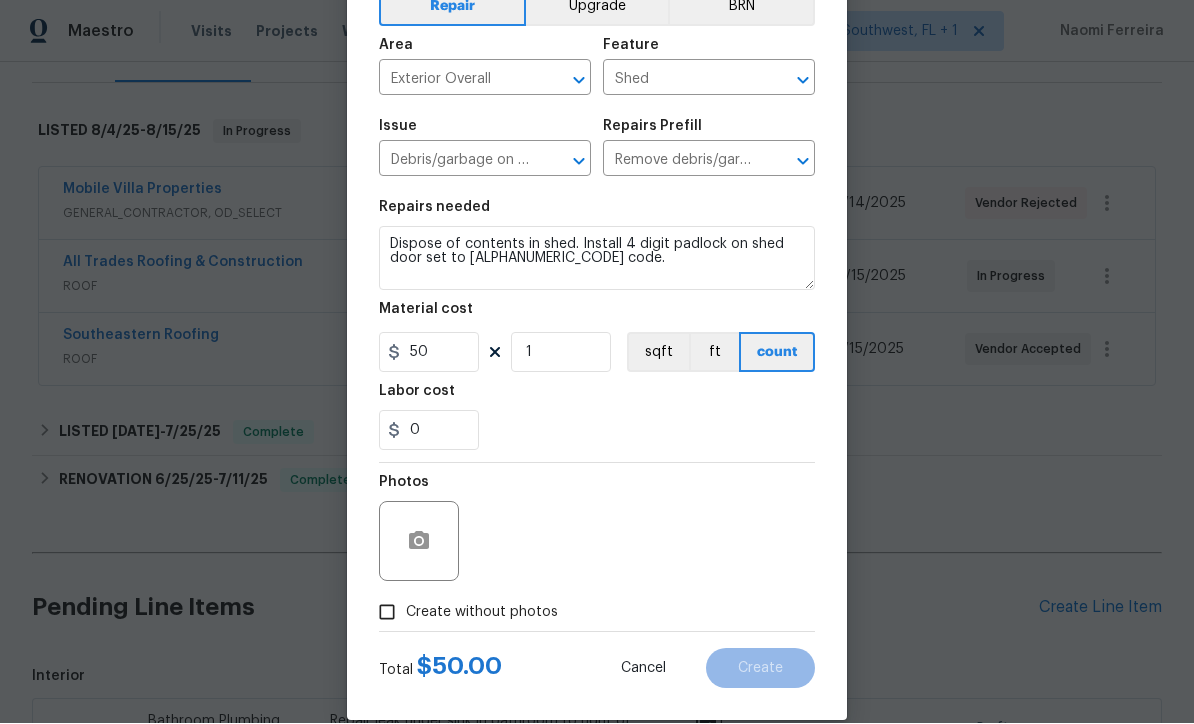 checkbox on "true" 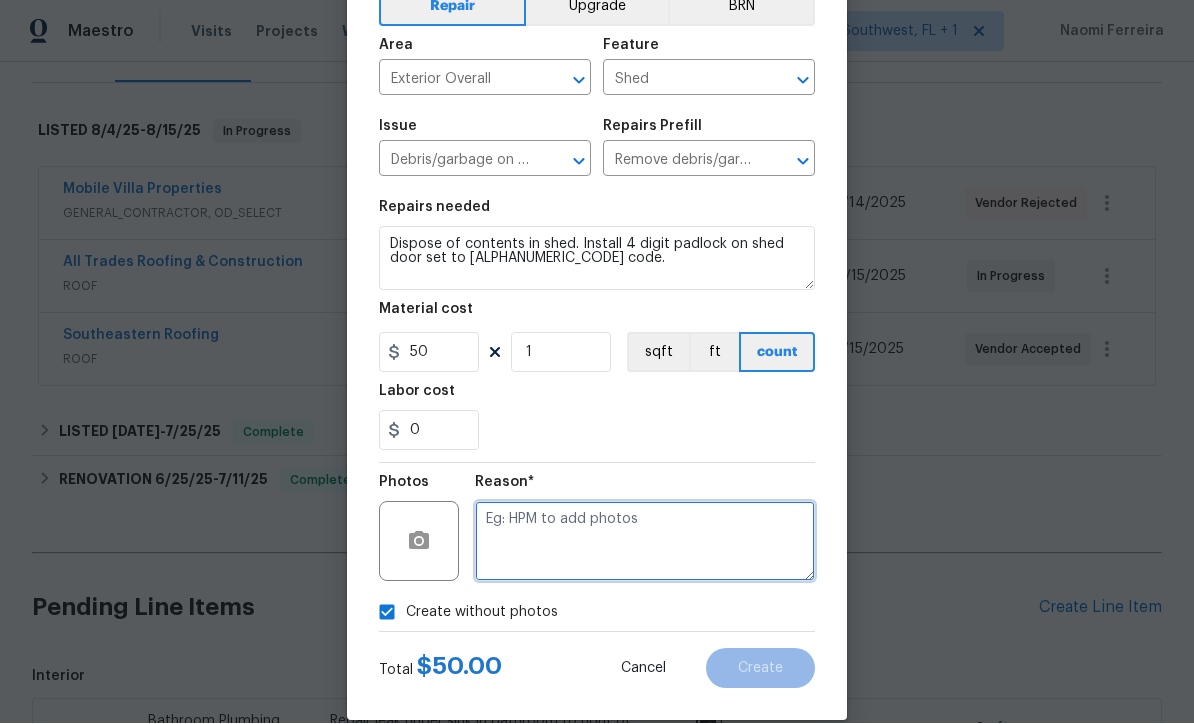 click at bounding box center [645, 542] 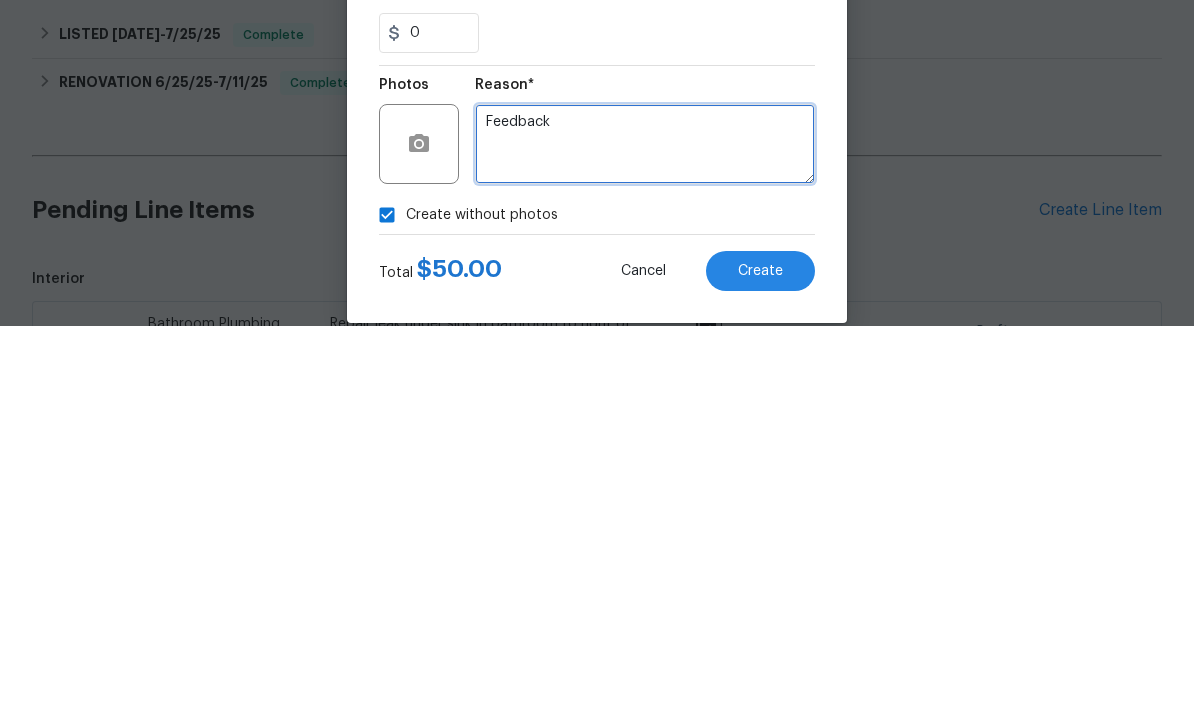 type on "Feedback" 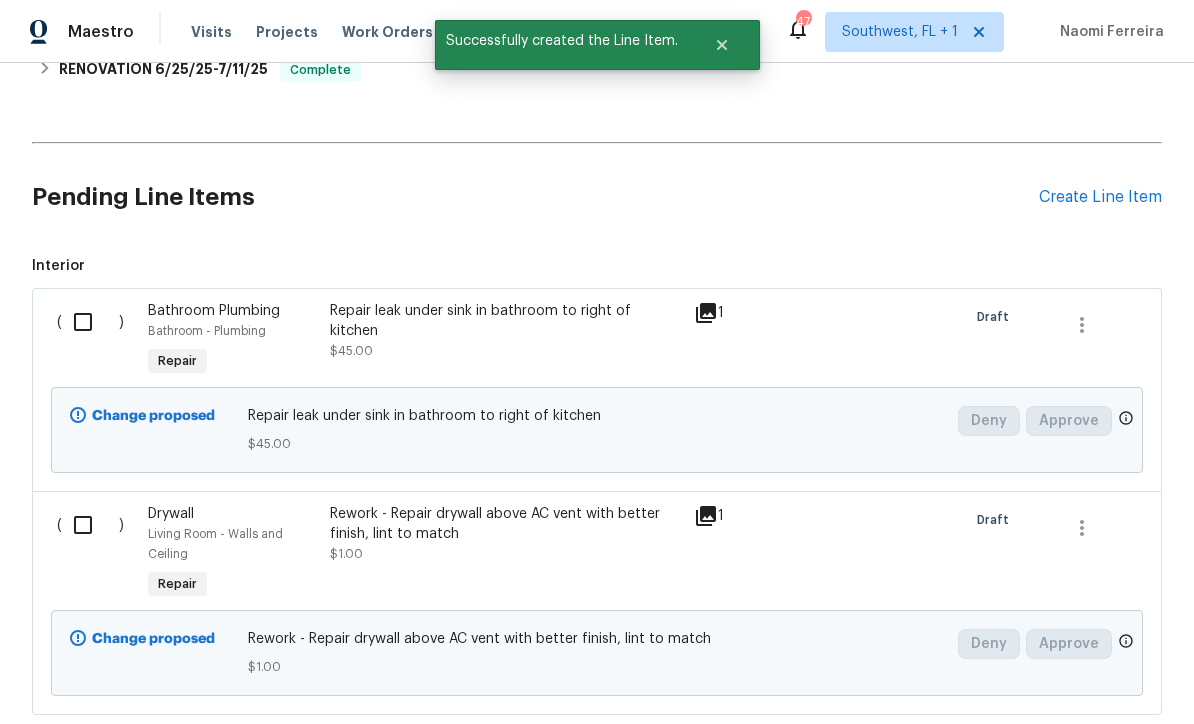 click at bounding box center [90, 322] 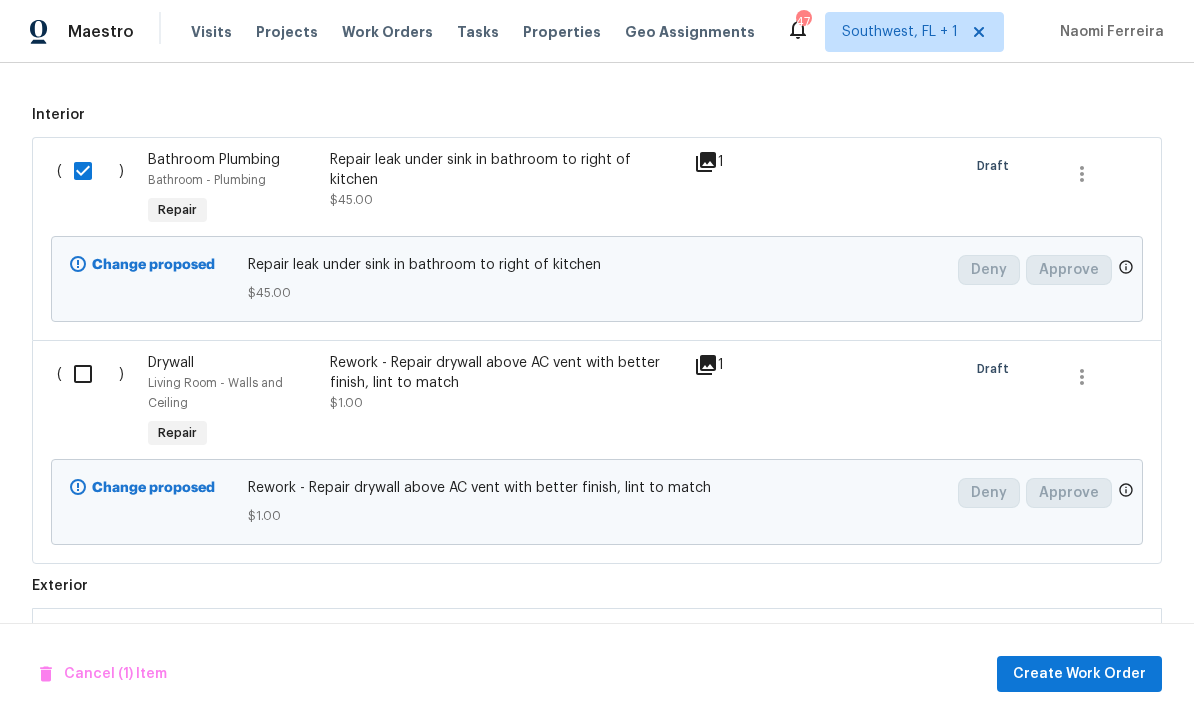 click at bounding box center [90, 374] 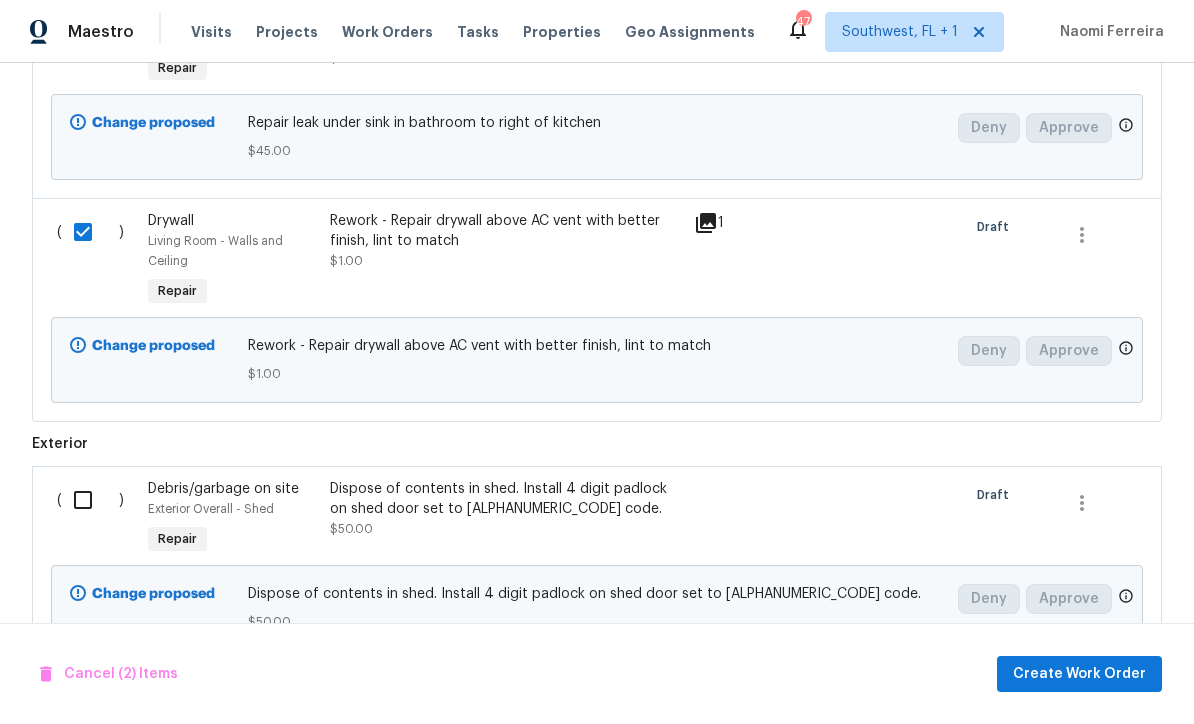 scroll, scrollTop: 1002, scrollLeft: 0, axis: vertical 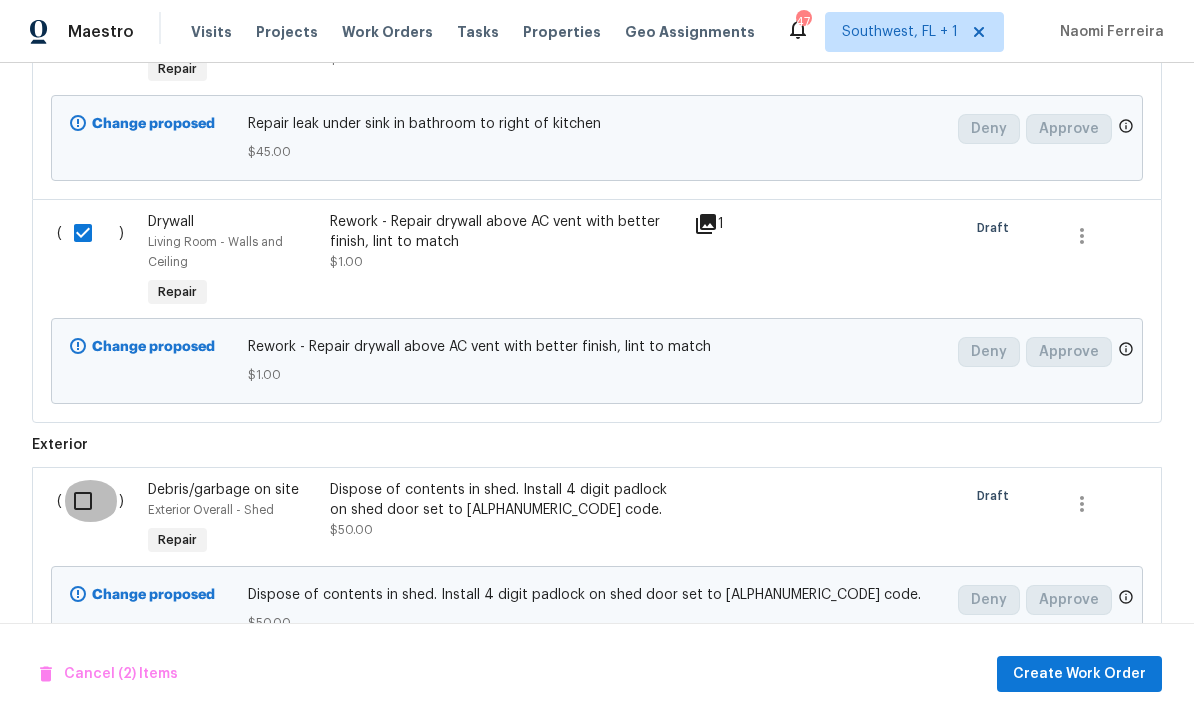 click at bounding box center (90, 501) 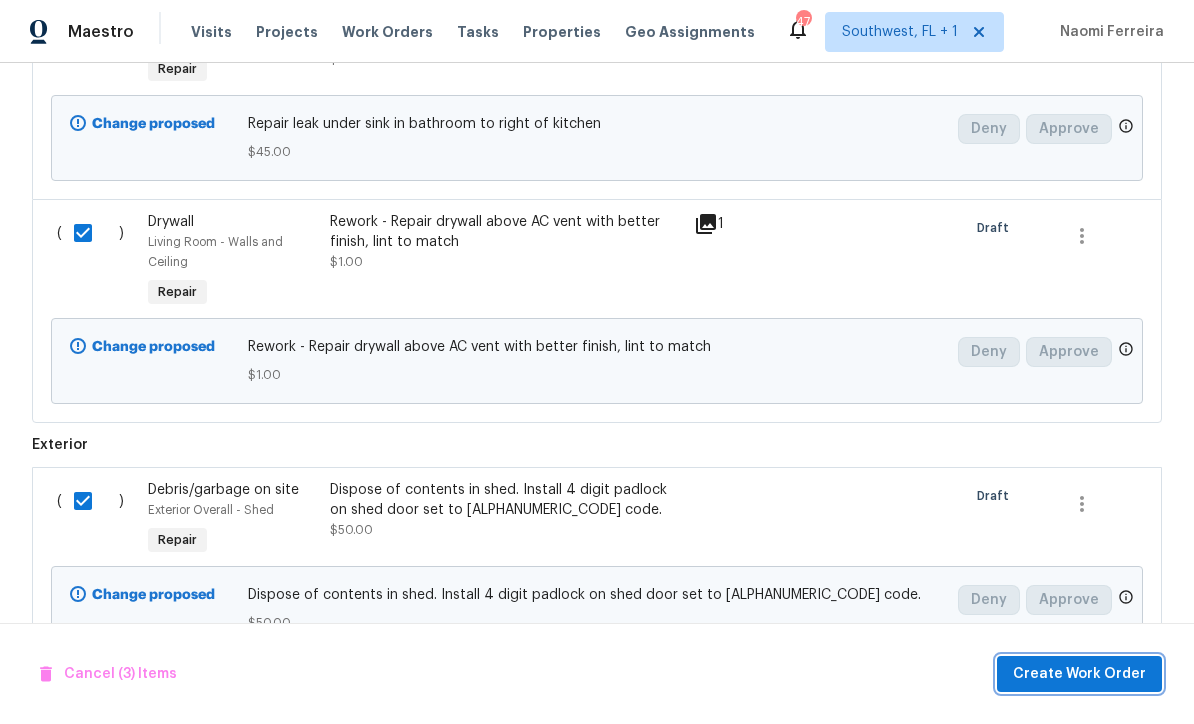 click on "Create Work Order" at bounding box center (1079, 674) 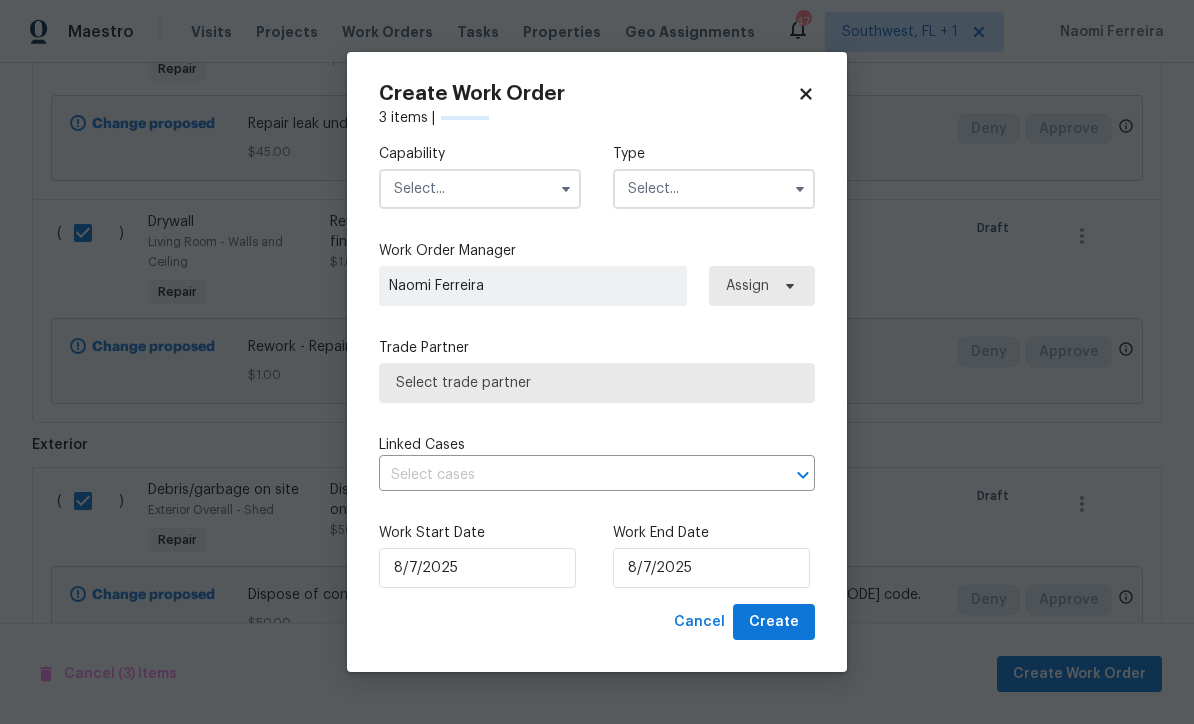 checkbox on "false" 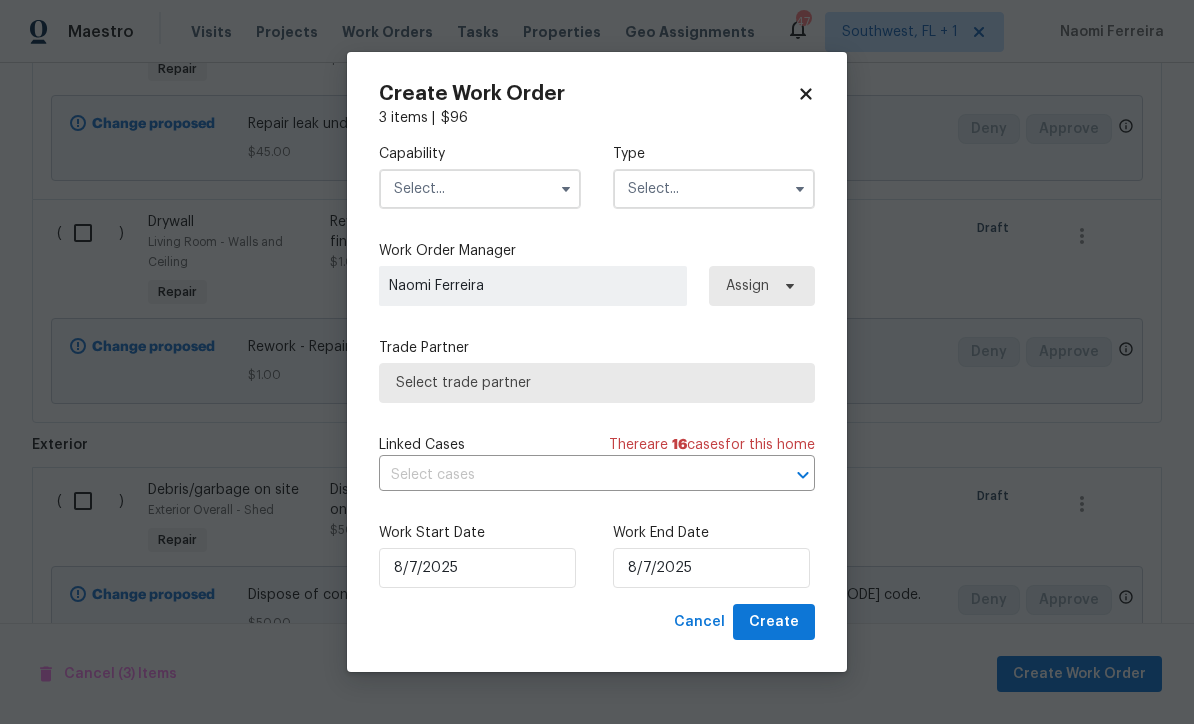 click at bounding box center [480, 189] 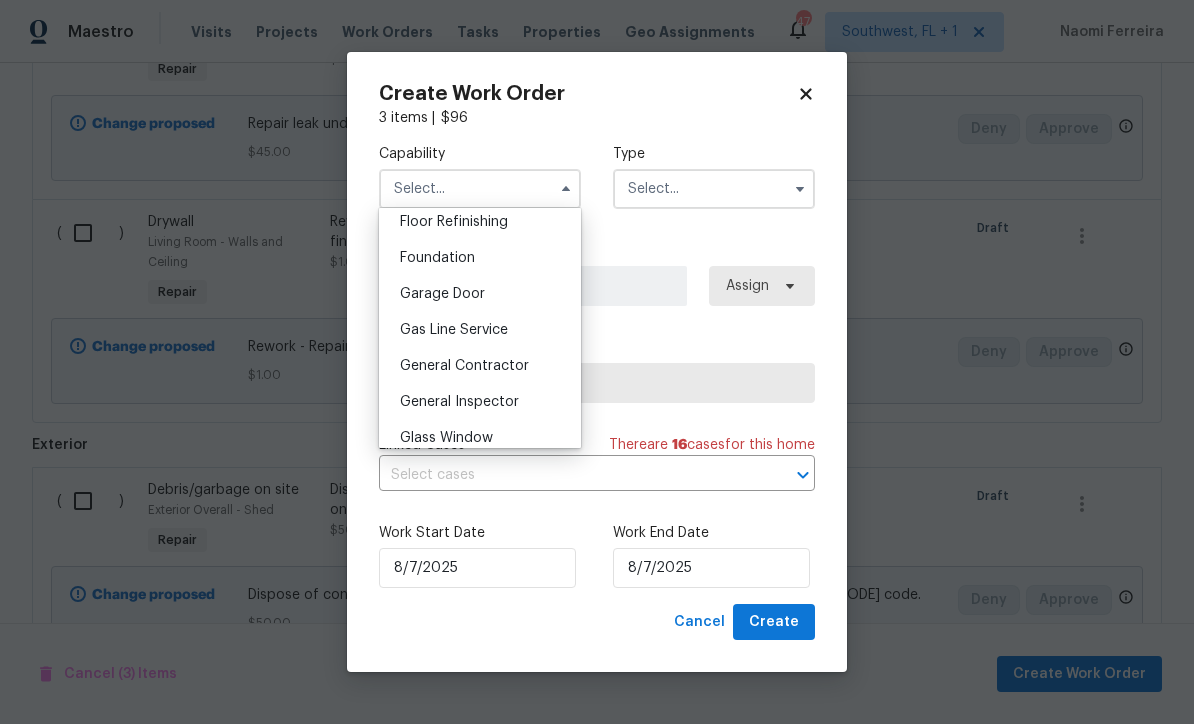 scroll, scrollTop: 822, scrollLeft: 0, axis: vertical 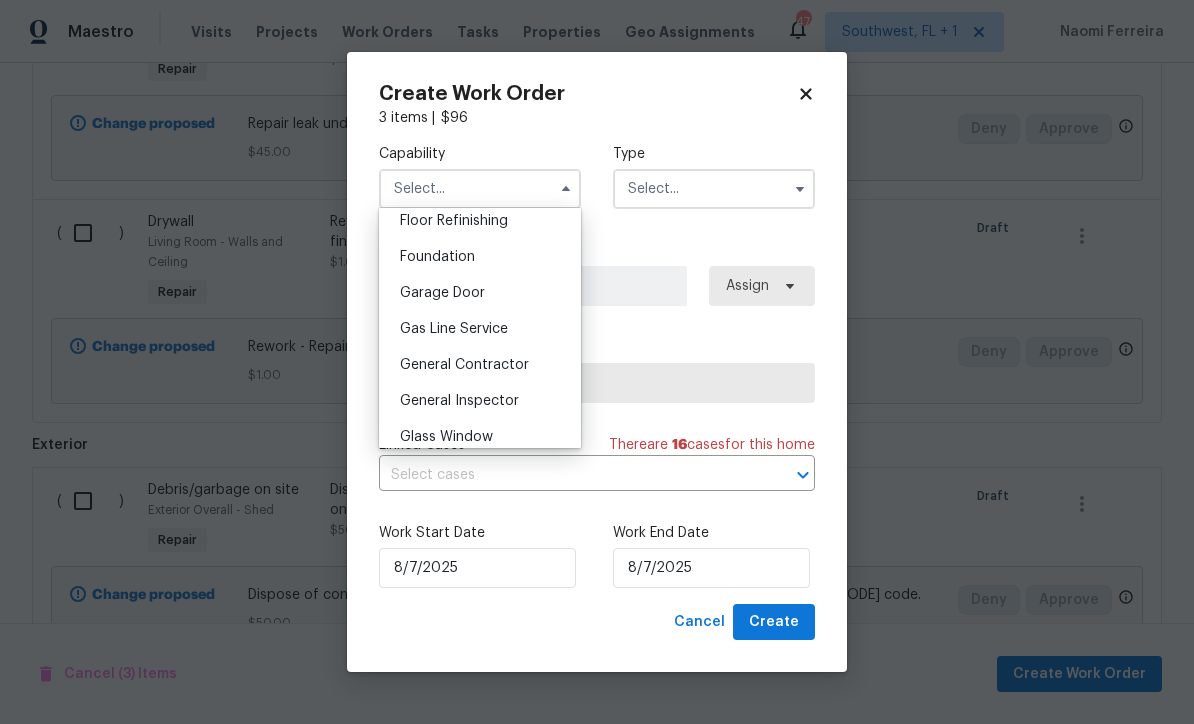 click on "General Contractor" at bounding box center (480, 365) 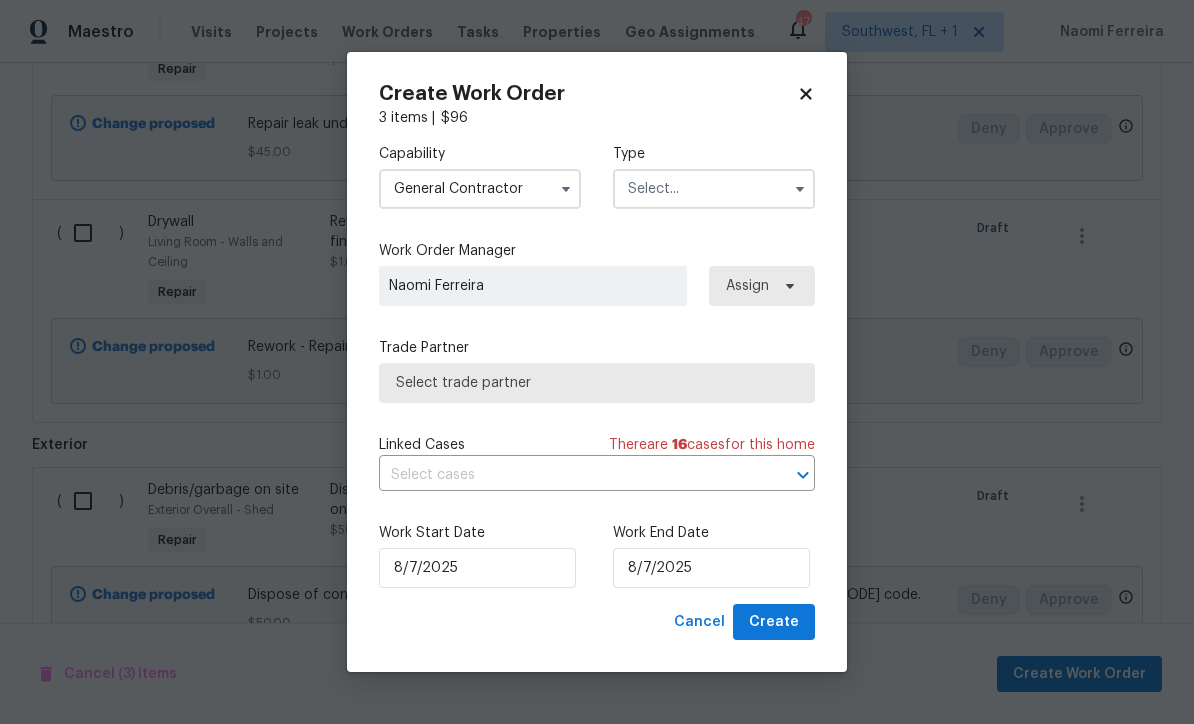 click at bounding box center (714, 189) 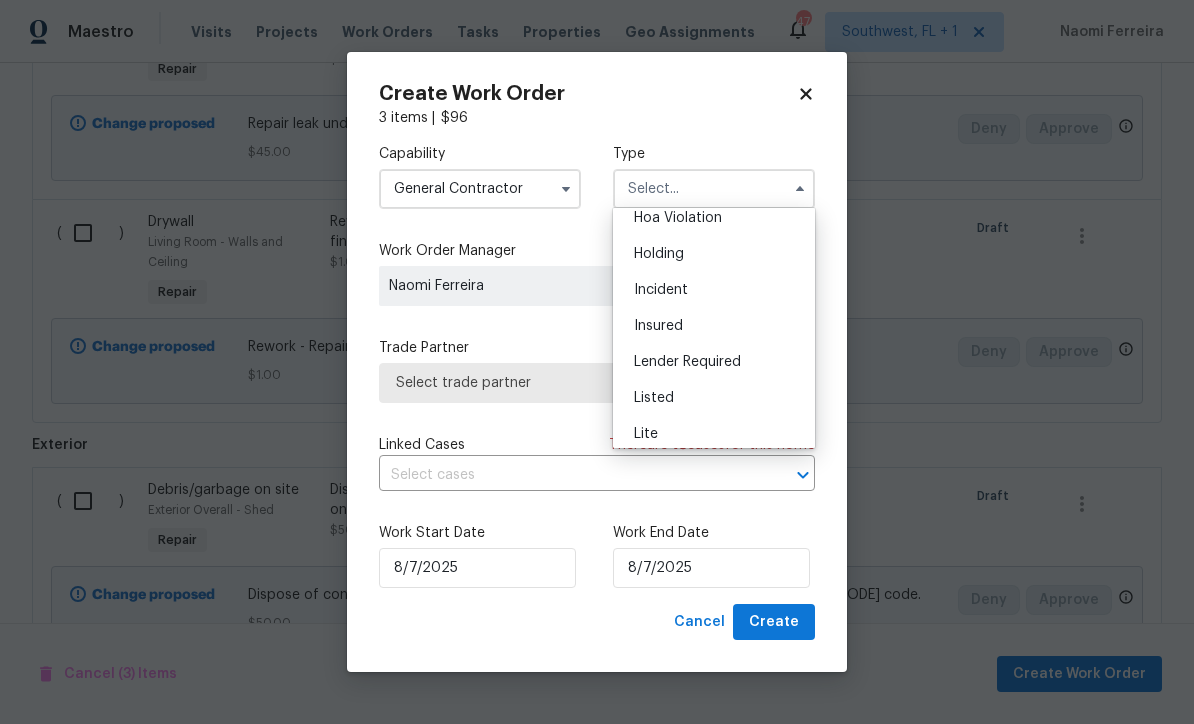 scroll, scrollTop: 95, scrollLeft: 0, axis: vertical 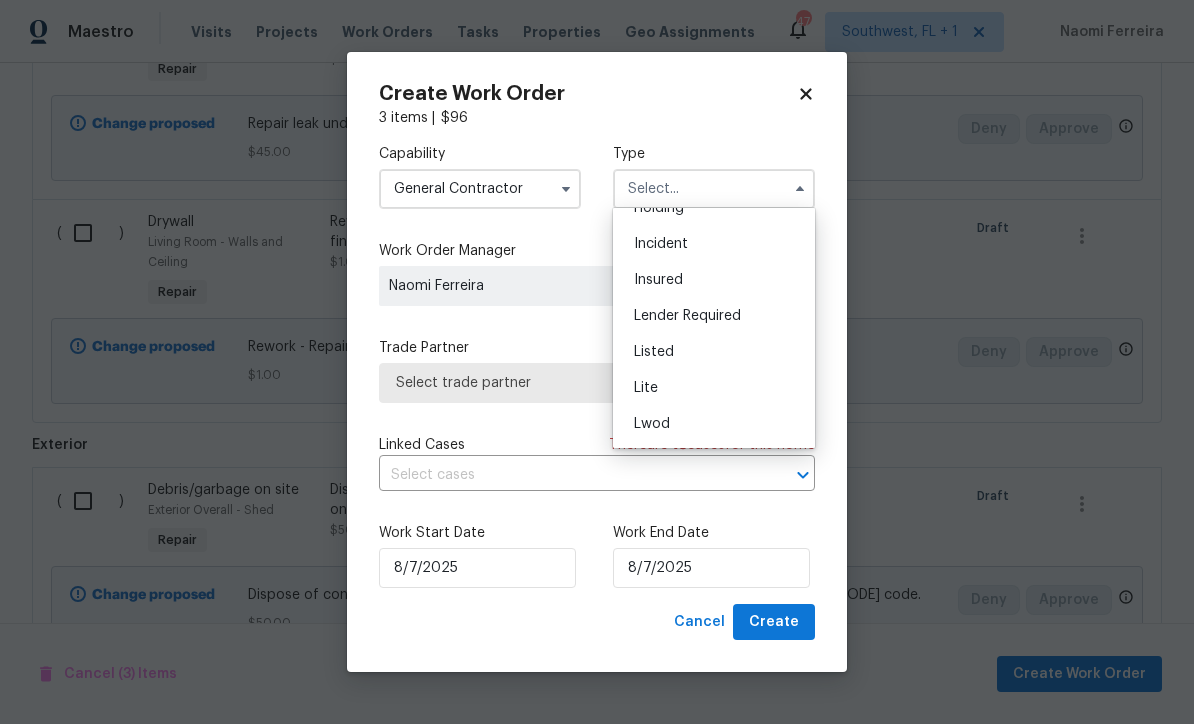 click on "Listed" at bounding box center (714, 352) 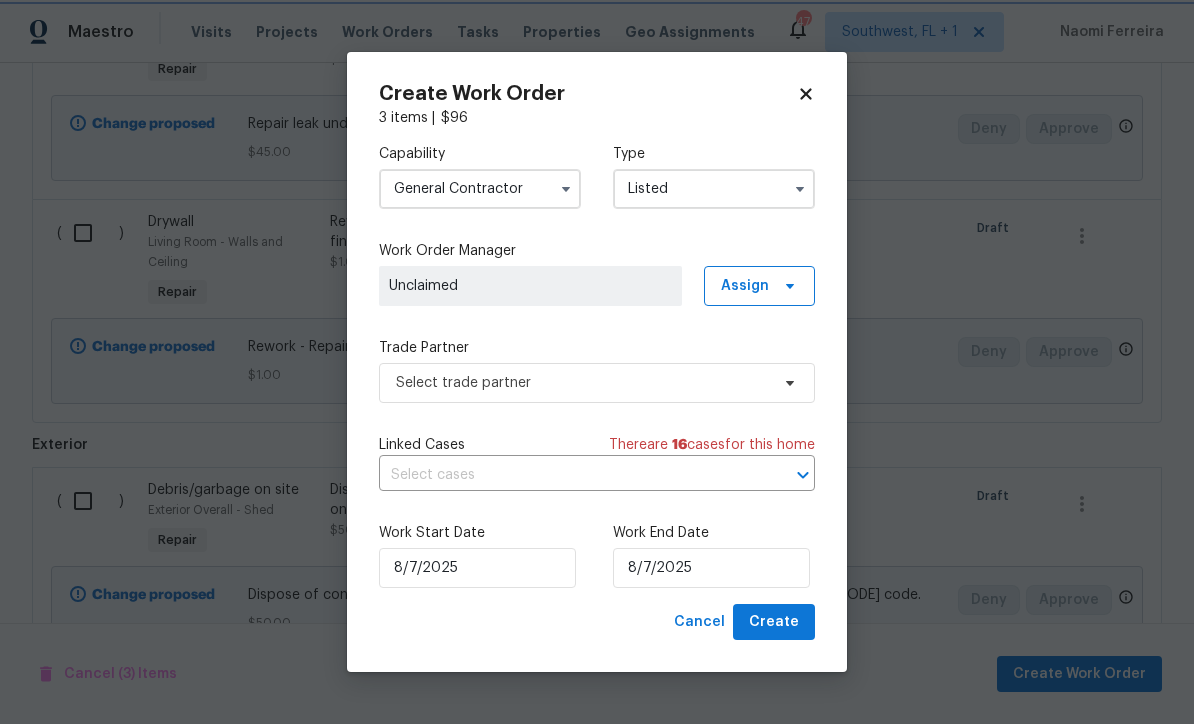 scroll, scrollTop: 0, scrollLeft: 0, axis: both 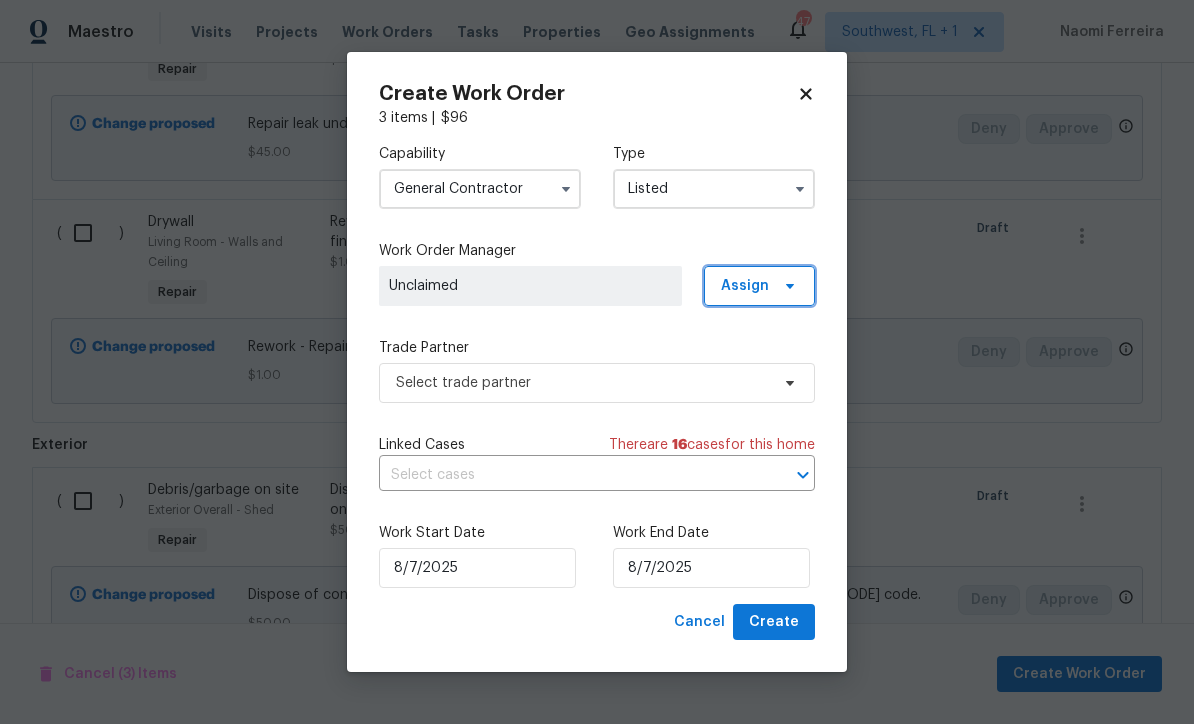 click on "Assign" at bounding box center (745, 286) 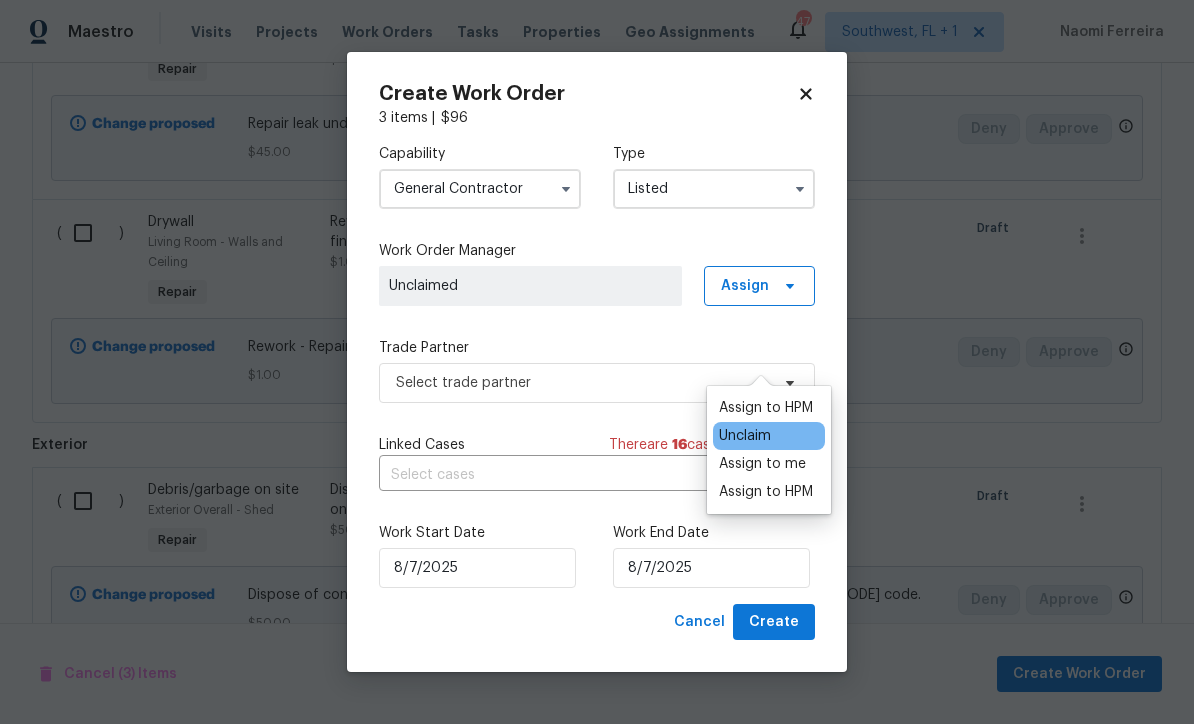 click on "Assign to me" at bounding box center [762, 464] 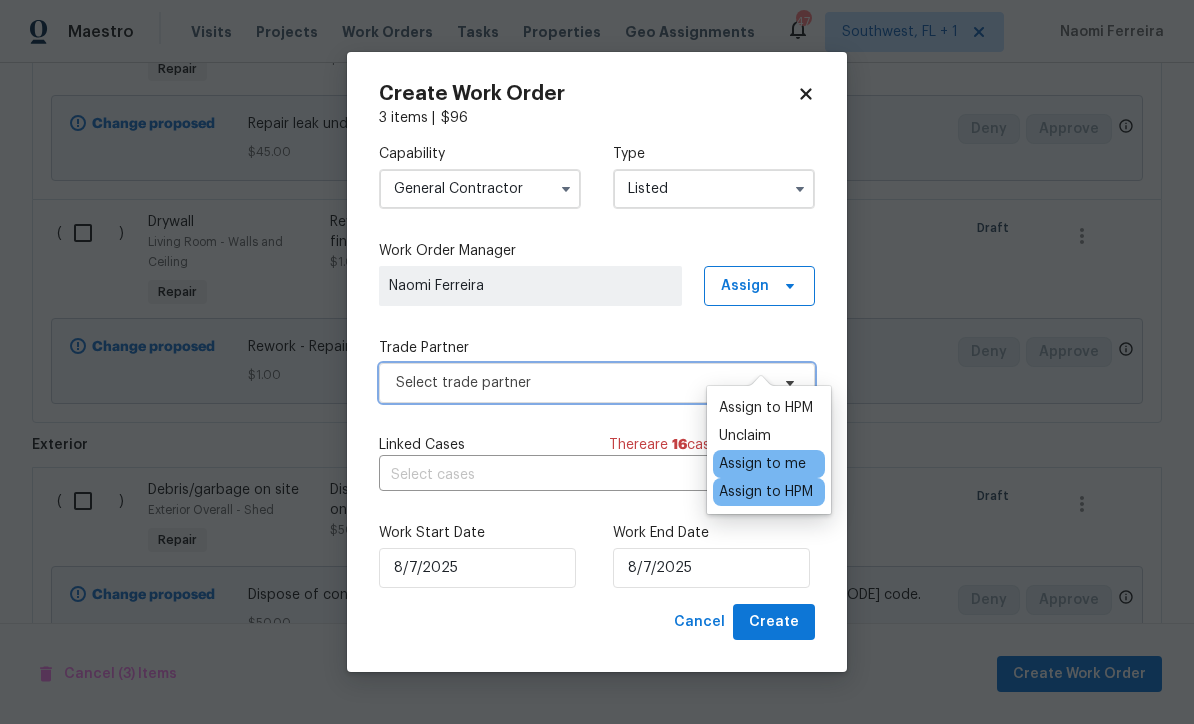click on "Select trade partner" at bounding box center (582, 383) 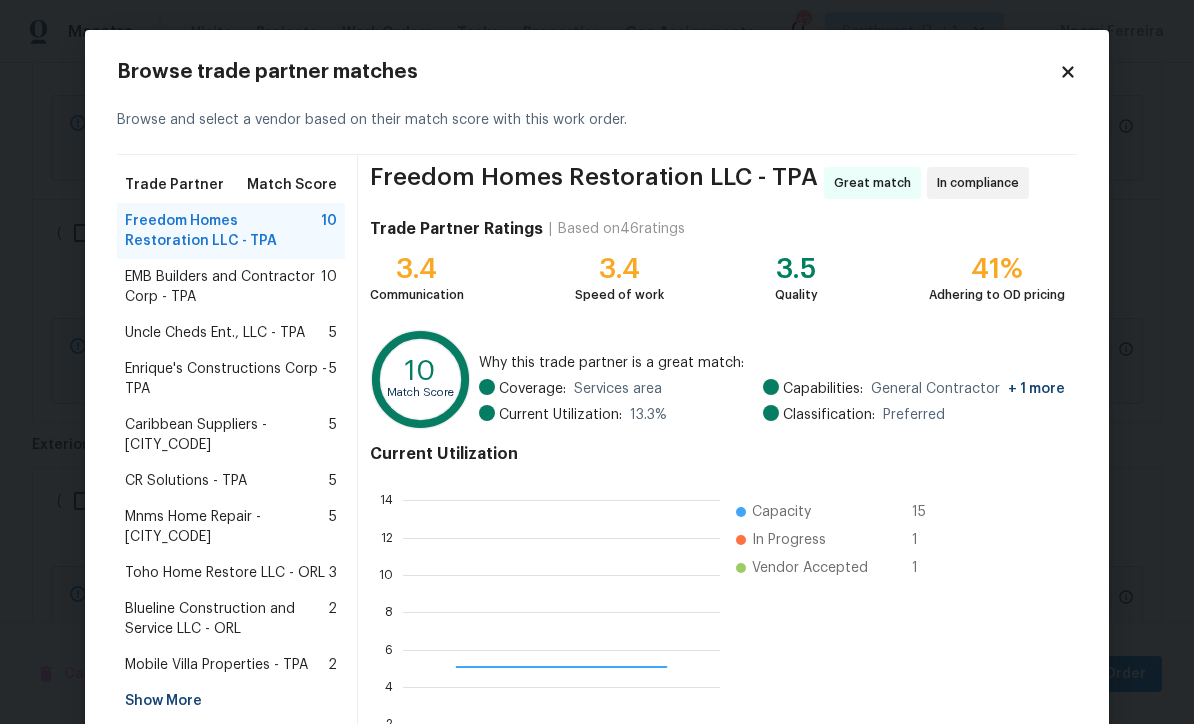 scroll, scrollTop: 2, scrollLeft: 2, axis: both 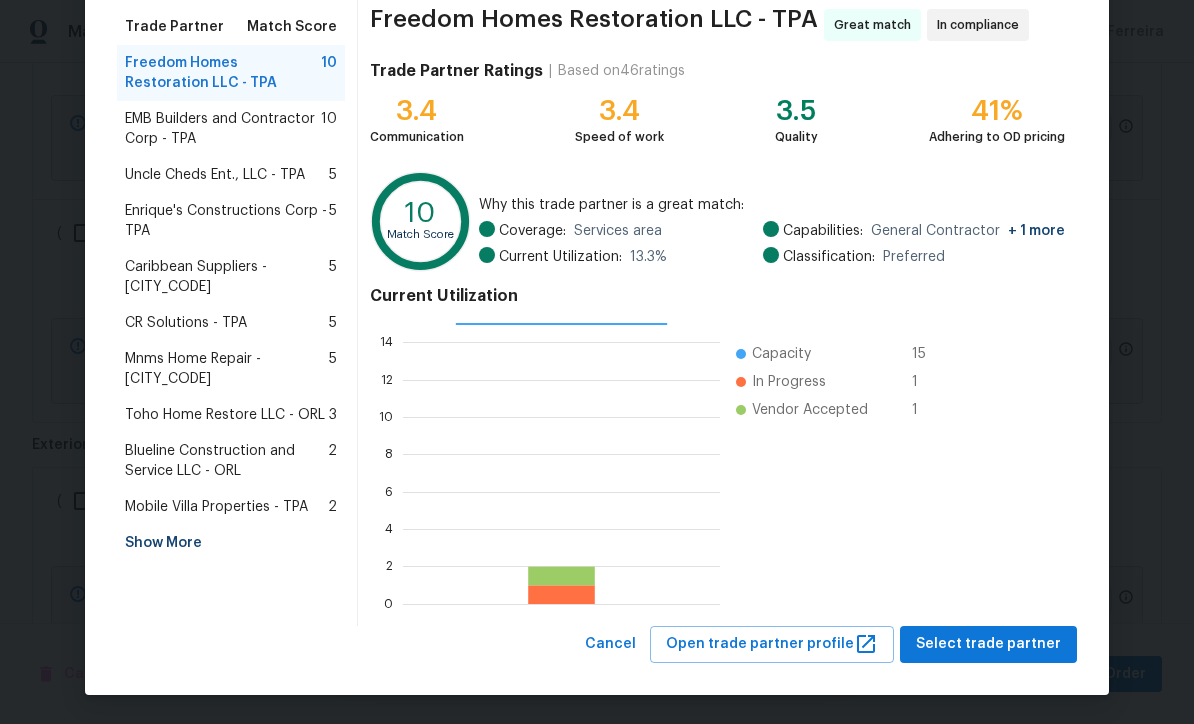 click on "Show More" at bounding box center (231, 543) 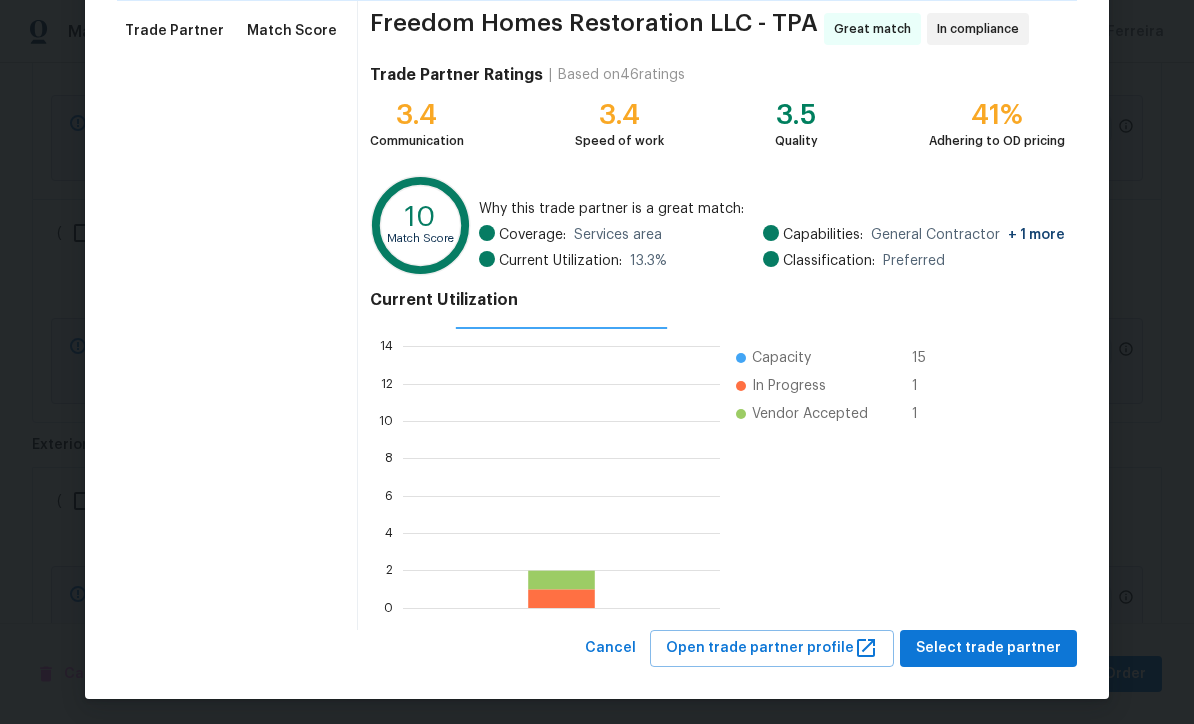 scroll, scrollTop: 0, scrollLeft: 0, axis: both 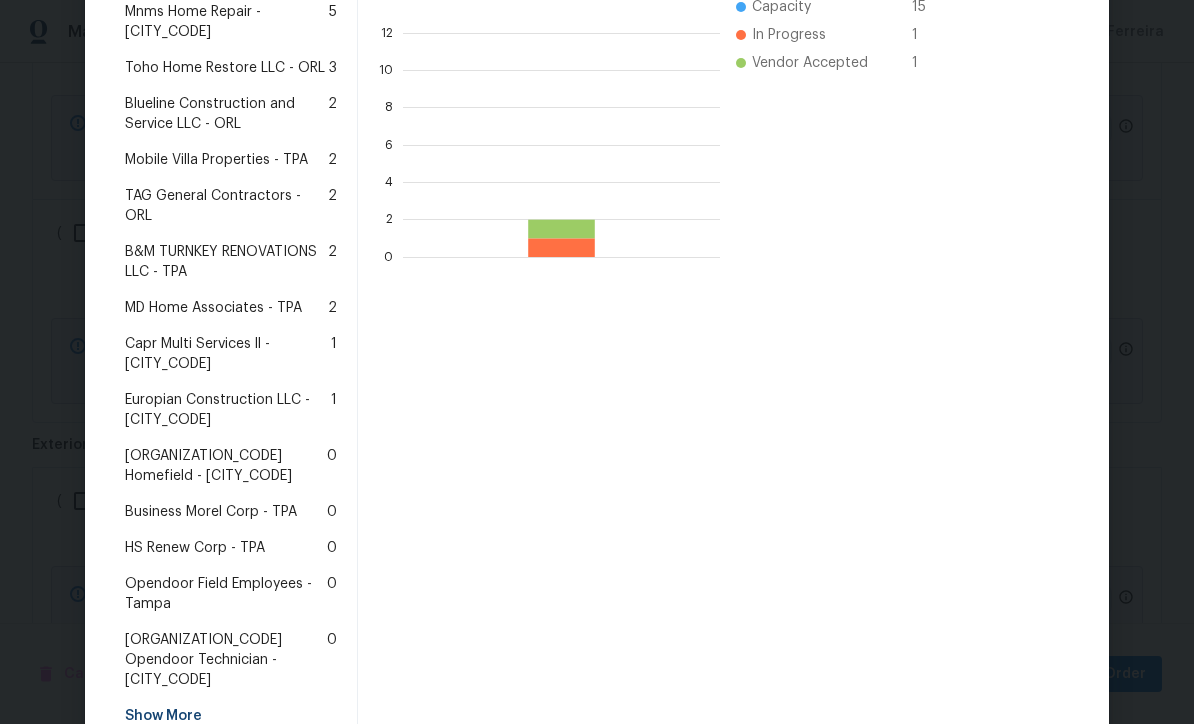 click on "HS Renew Corp - TPA" at bounding box center (195, 548) 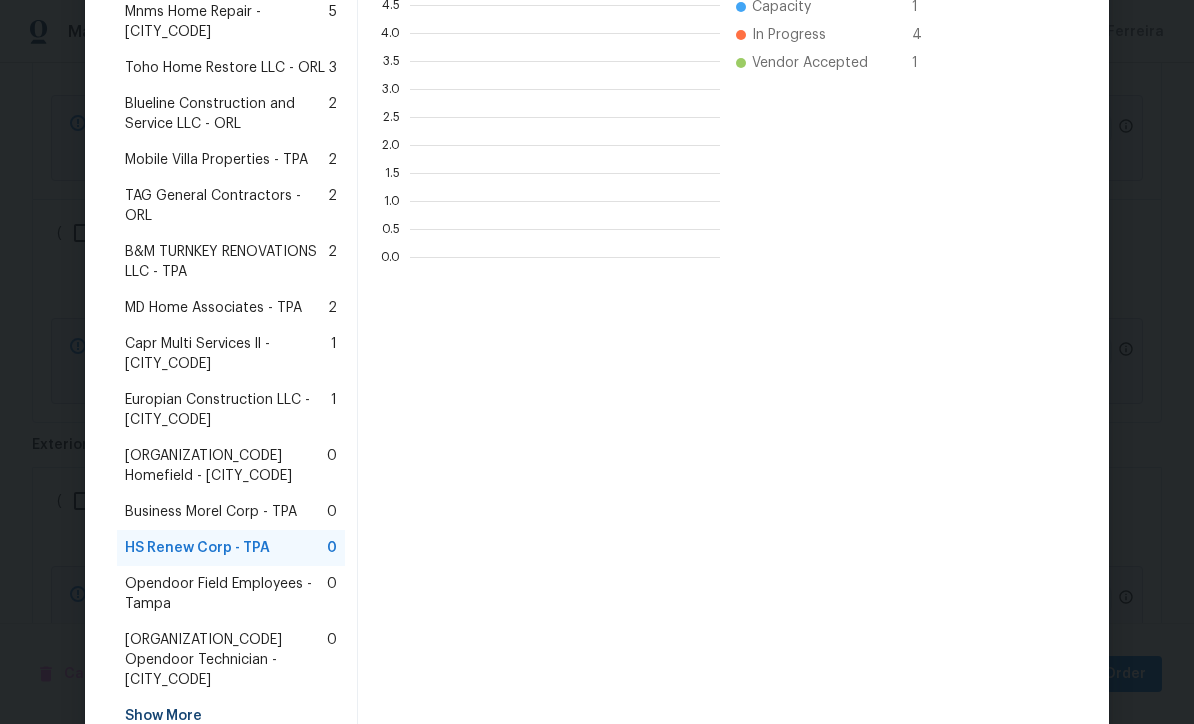 scroll, scrollTop: 280, scrollLeft: 310, axis: both 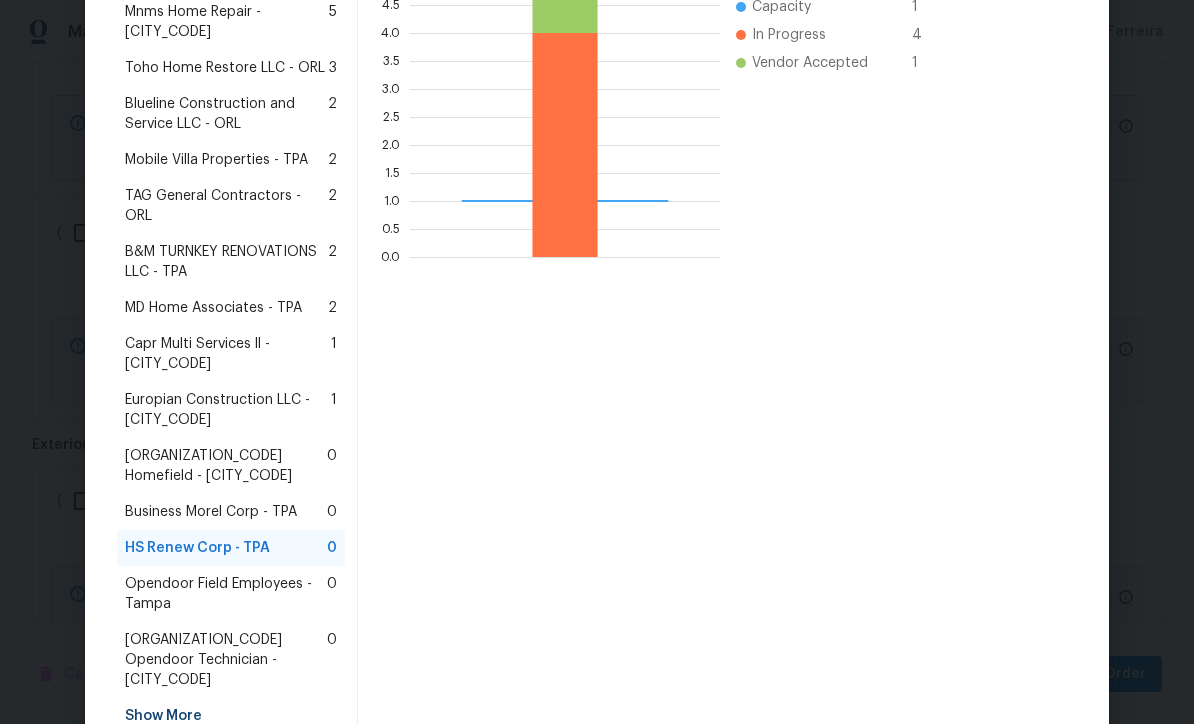 click on "Select trade partner" at bounding box center (988, 764) 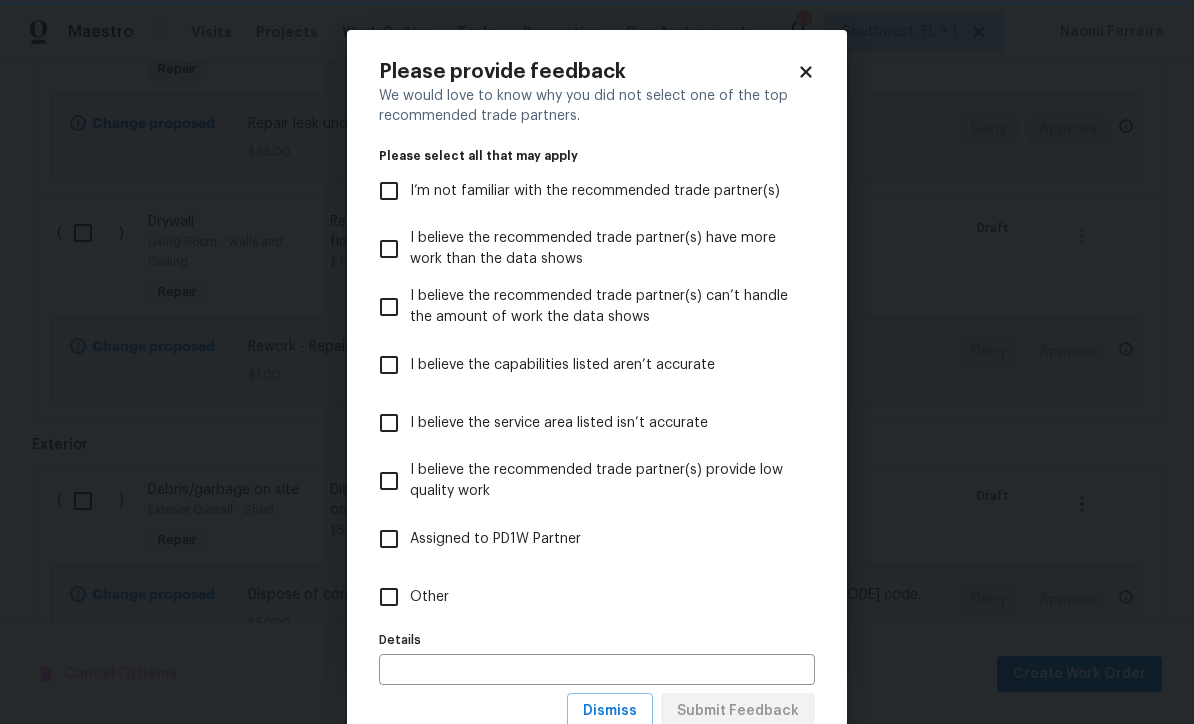 scroll, scrollTop: 0, scrollLeft: 0, axis: both 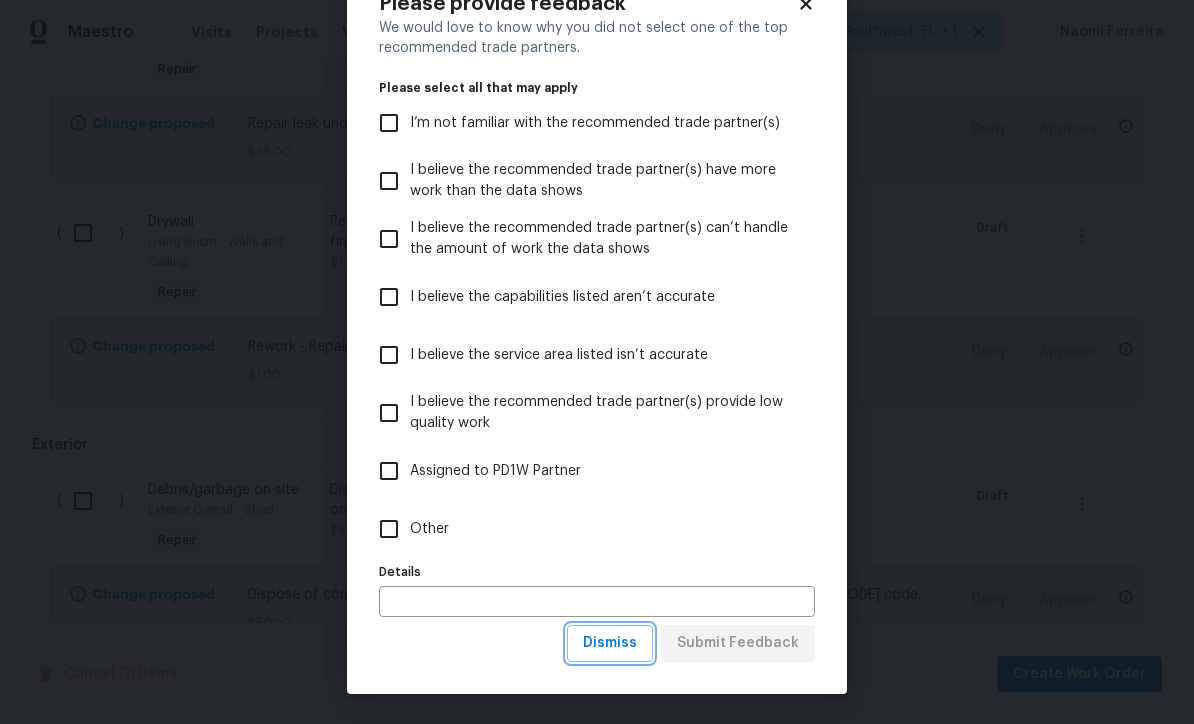 click on "Dismiss" at bounding box center (610, 643) 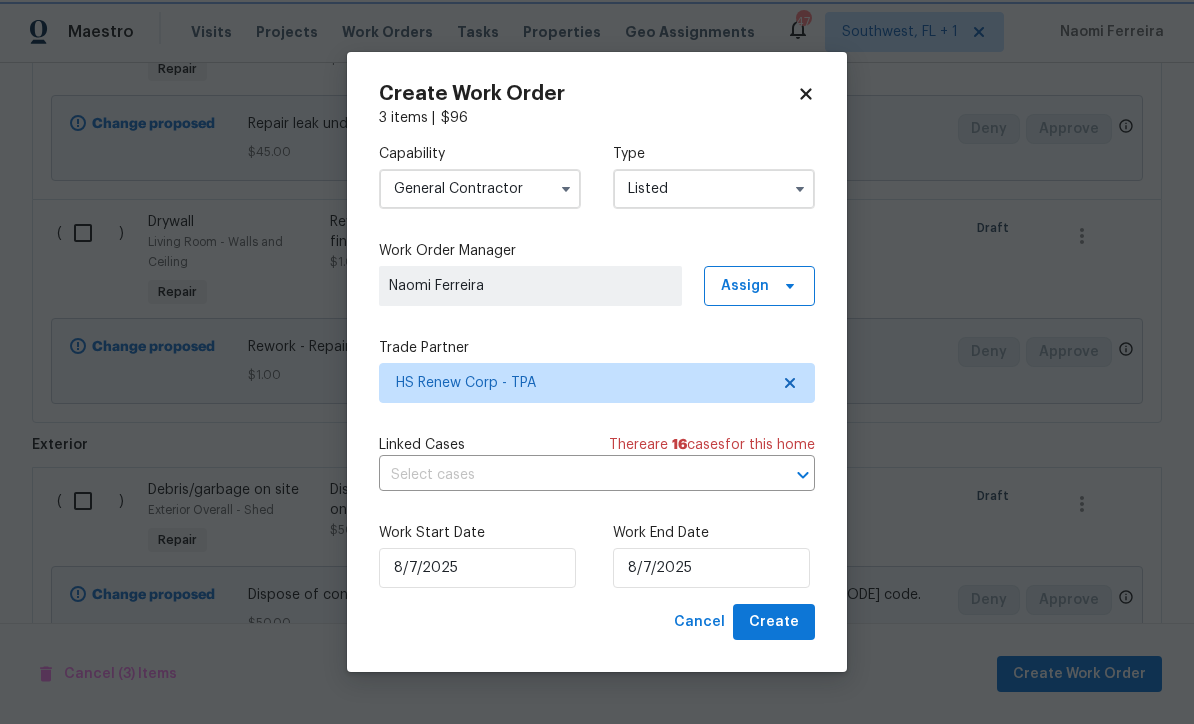 scroll, scrollTop: 0, scrollLeft: 0, axis: both 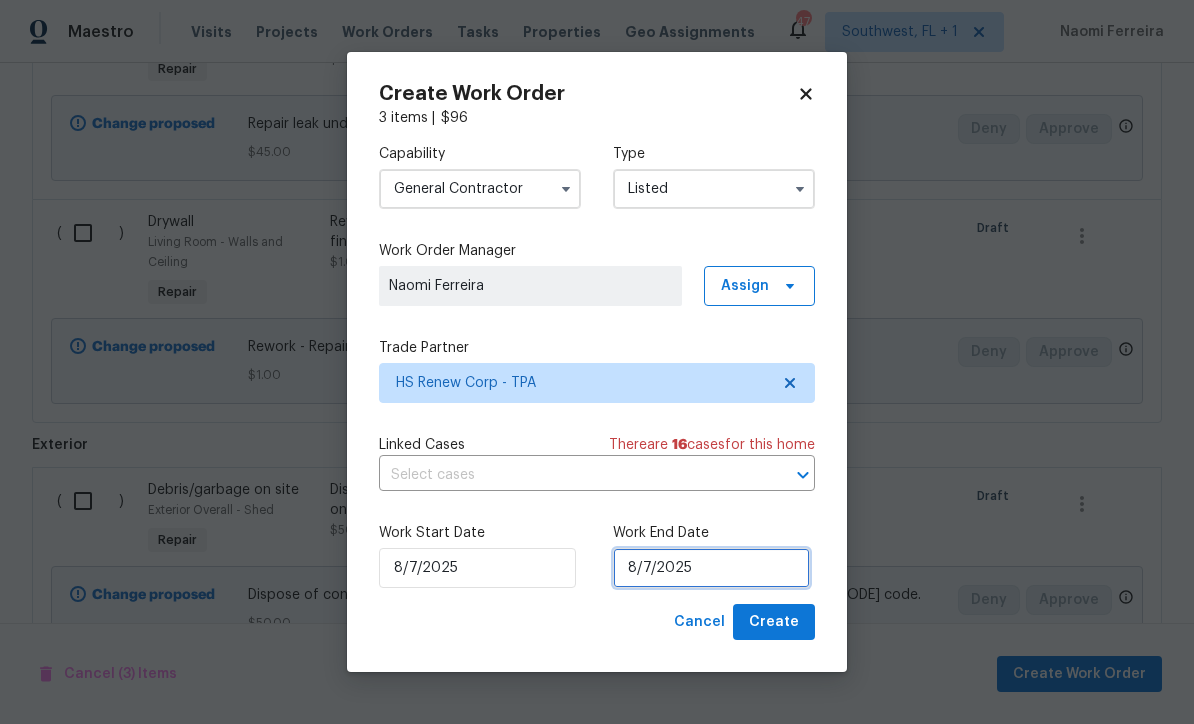 click on "8/7/2025" at bounding box center [711, 568] 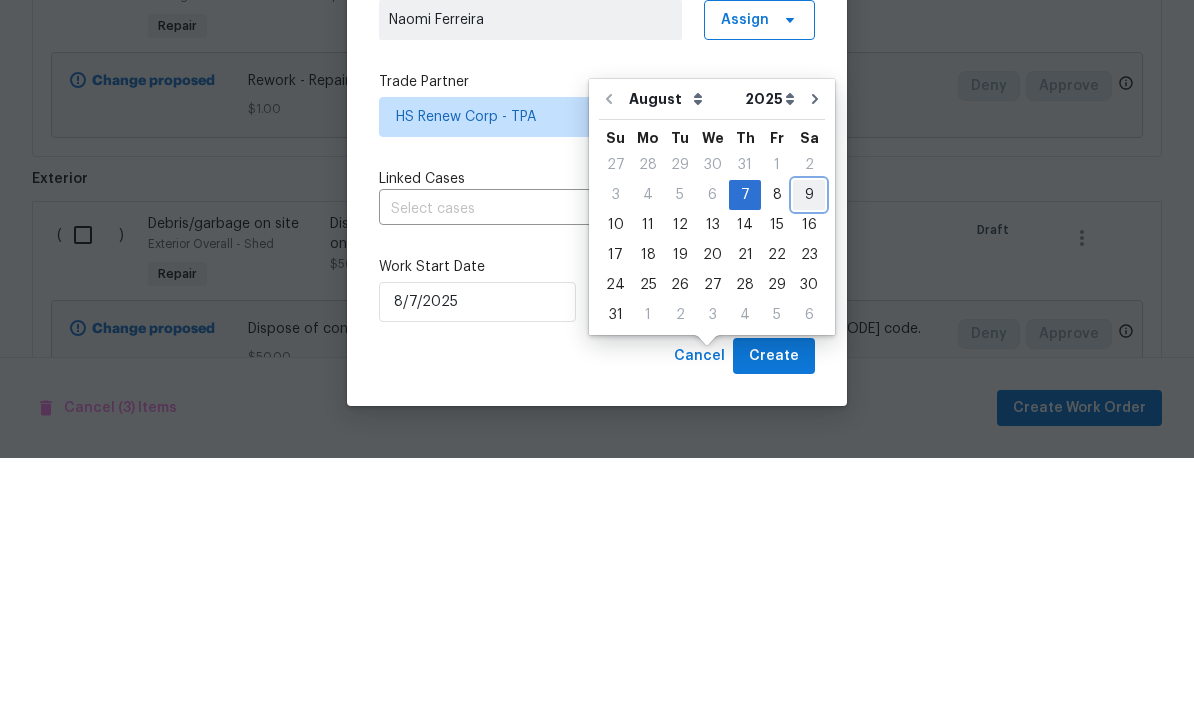 click on "9" at bounding box center (809, 461) 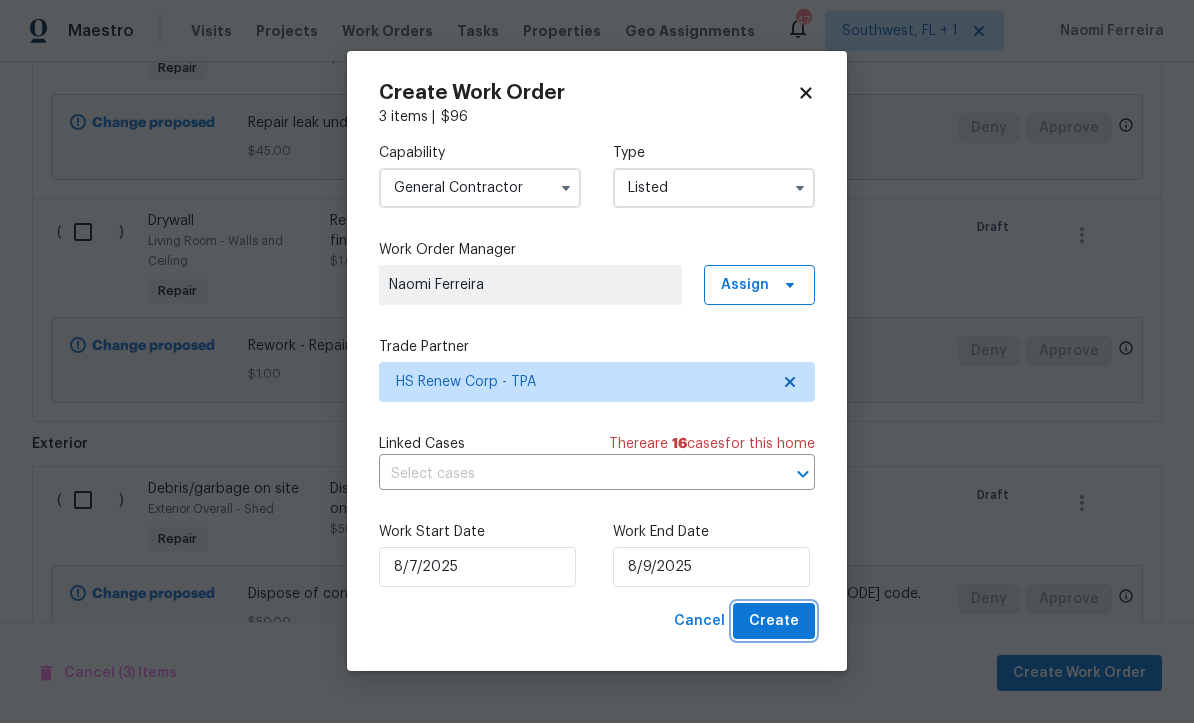click on "Create" at bounding box center (774, 622) 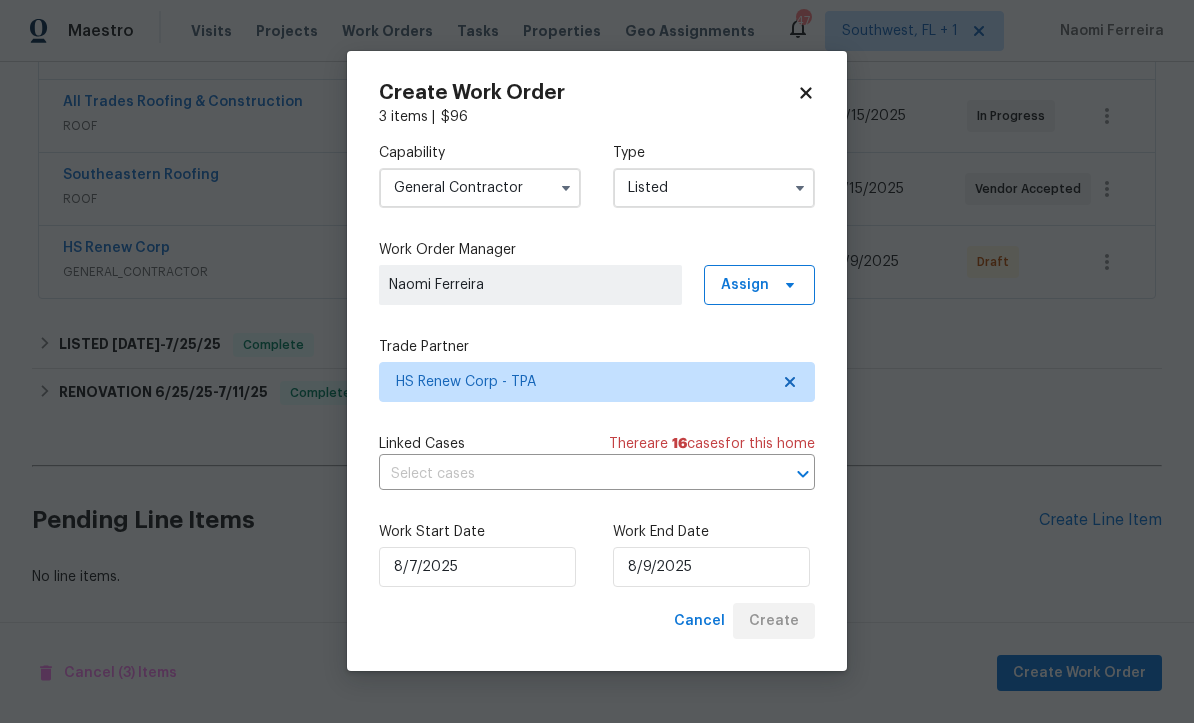 scroll, scrollTop: 372, scrollLeft: 0, axis: vertical 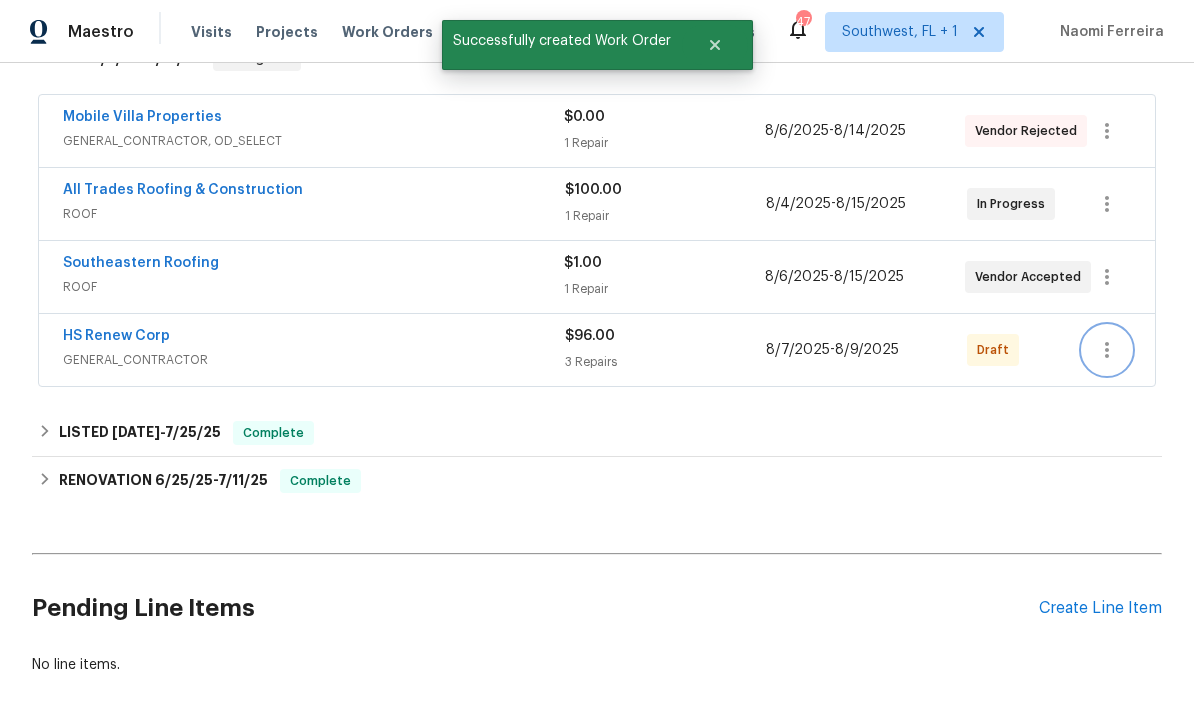 click 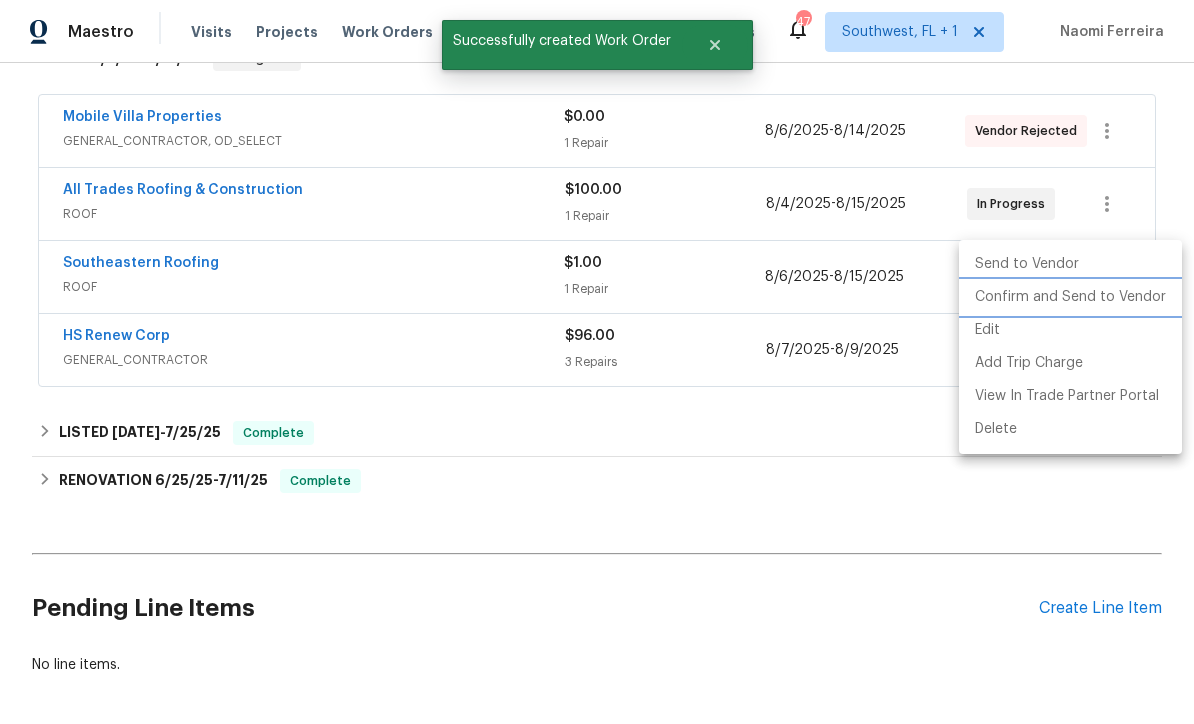 click on "Confirm and Send to Vendor" at bounding box center (1070, 297) 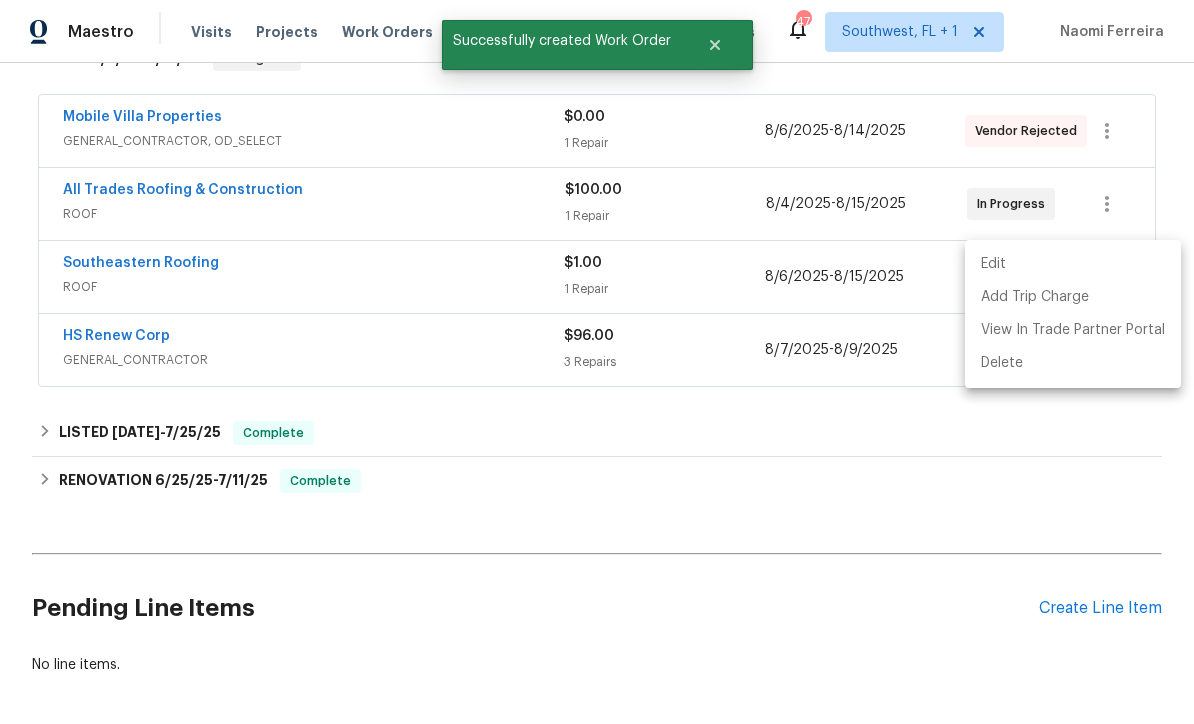 click at bounding box center [597, 362] 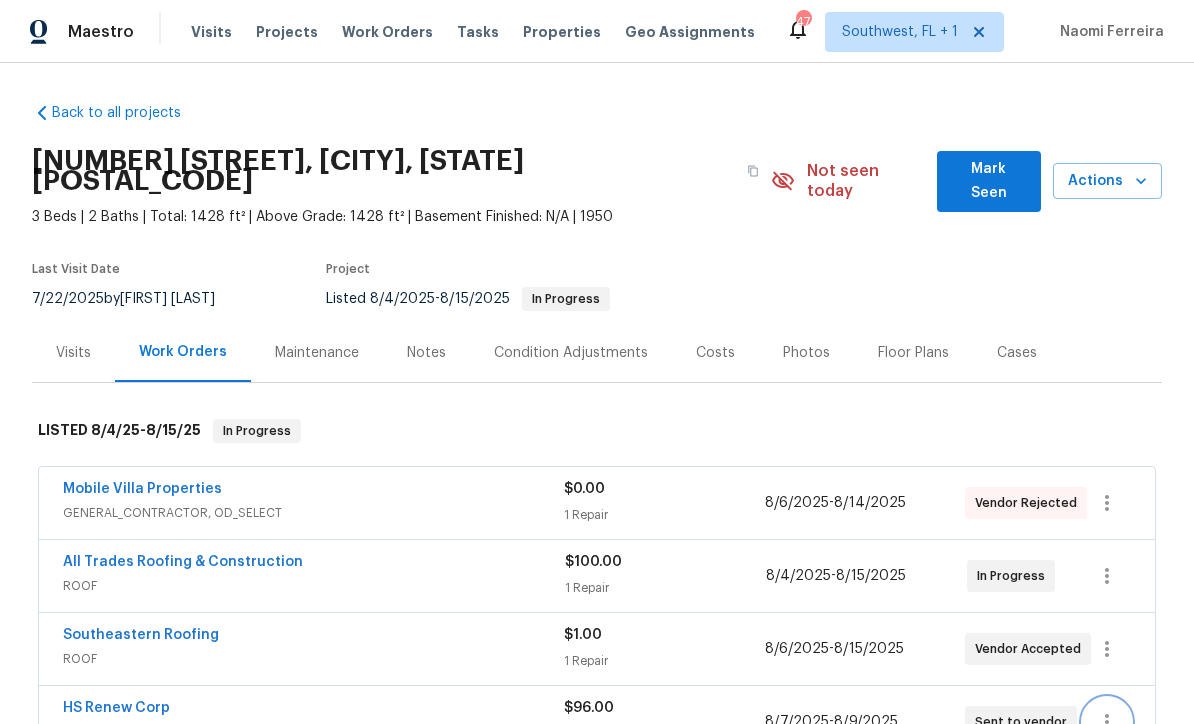 scroll, scrollTop: 0, scrollLeft: 0, axis: both 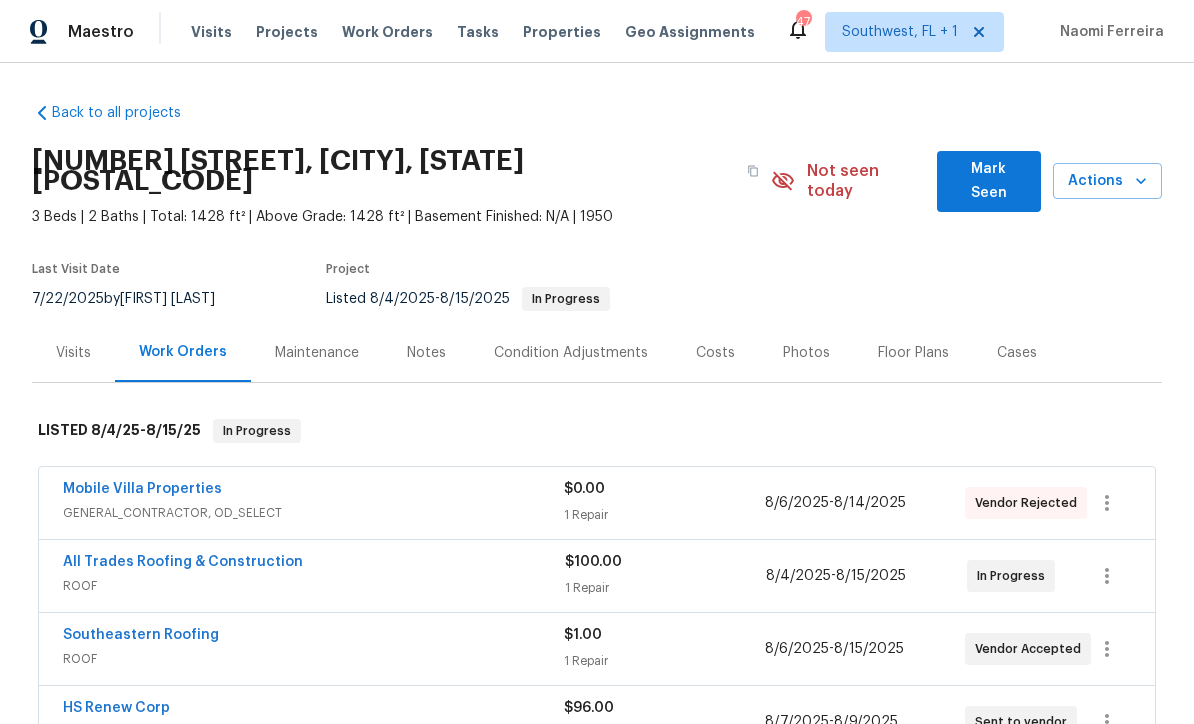 click on "Visits" at bounding box center [211, 32] 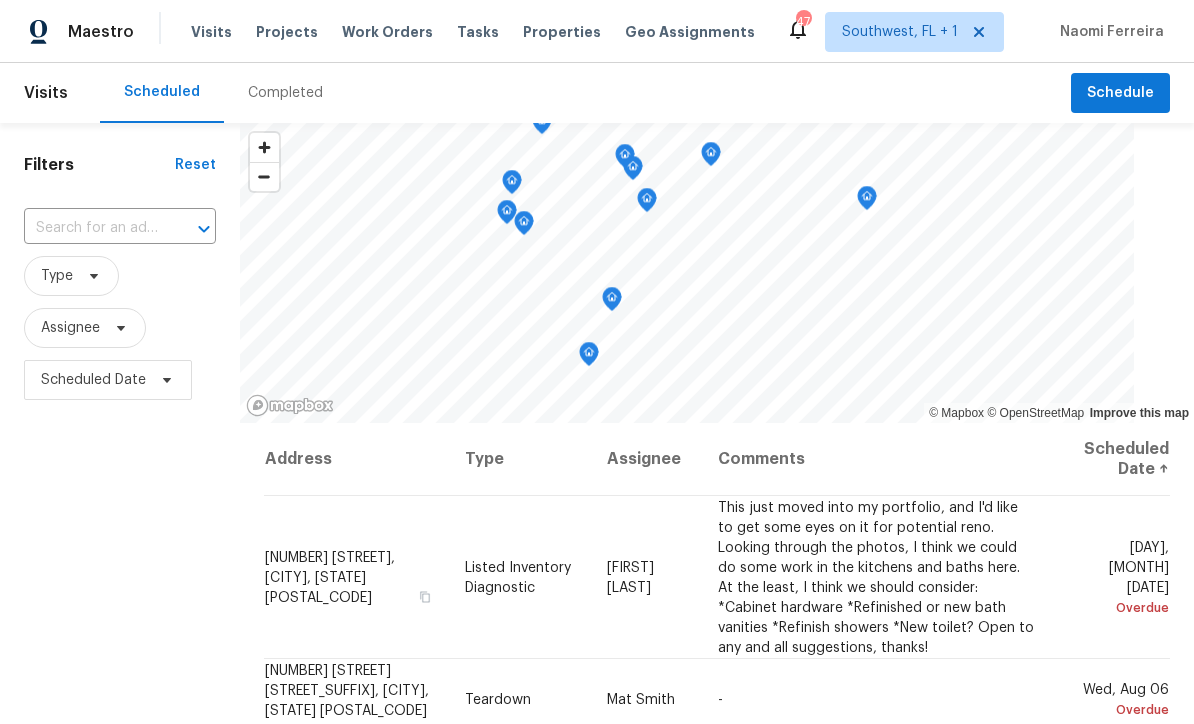 click at bounding box center [92, 228] 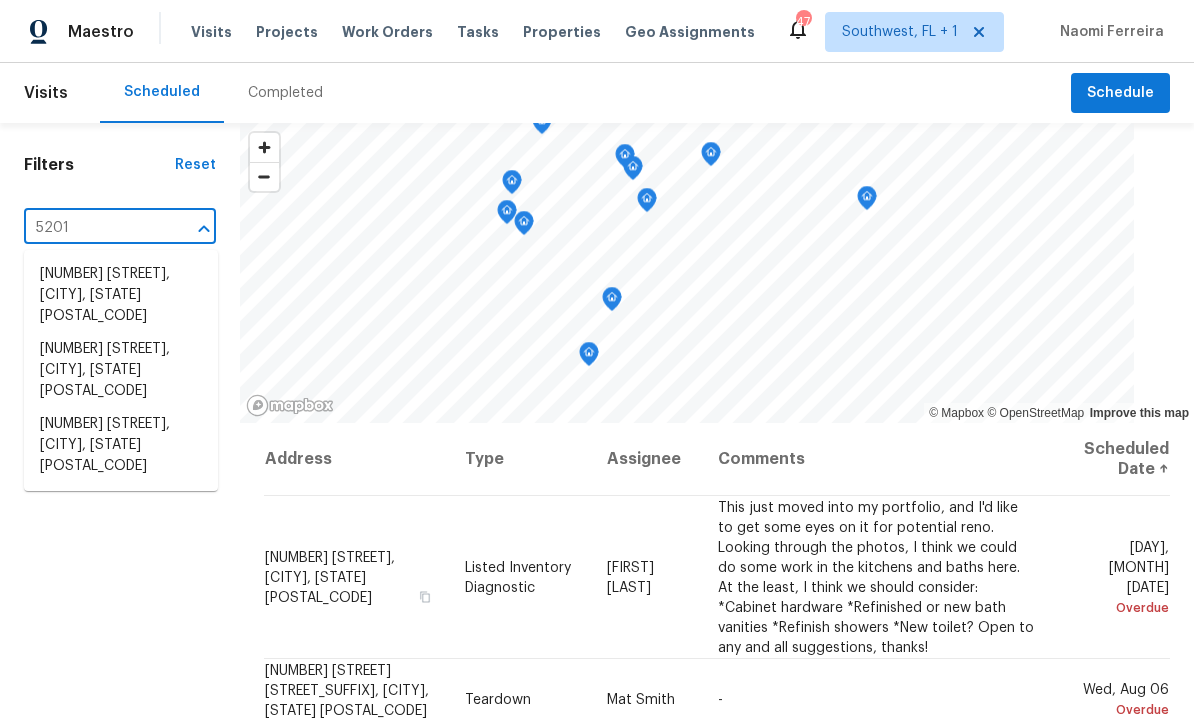 type on "5201 7" 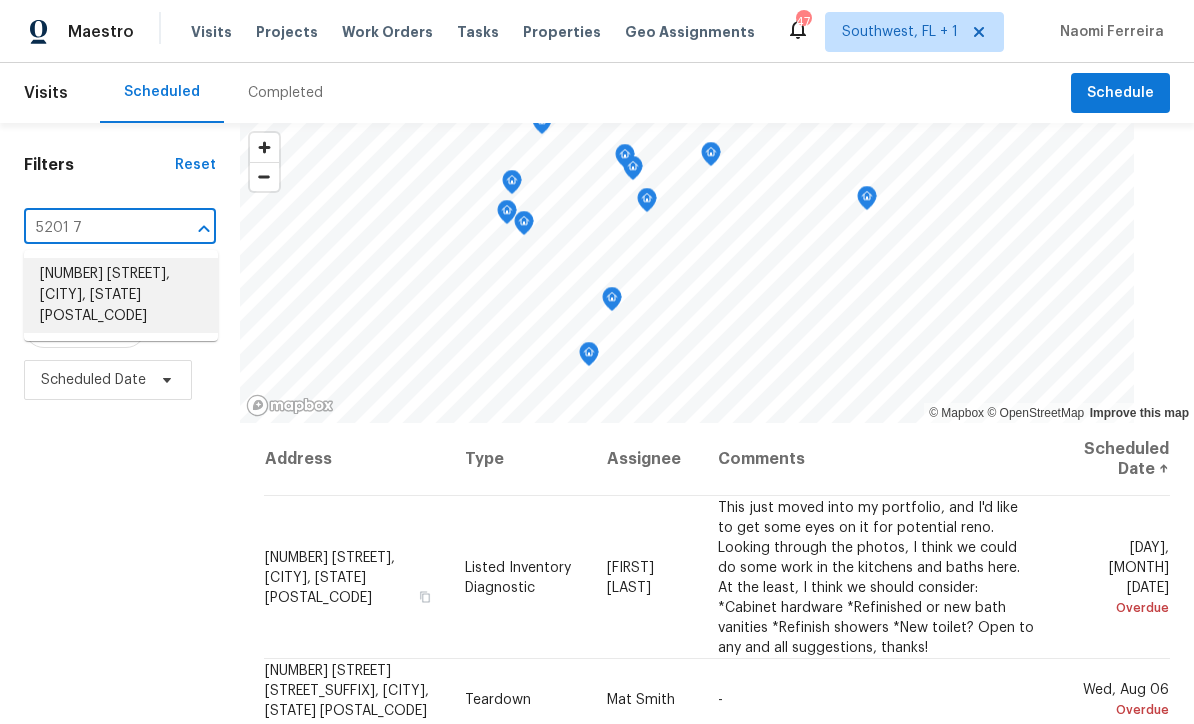 click on "[NUMBER] [STREET], [CITY], [STATE] [POSTAL_CODE]" at bounding box center [121, 295] 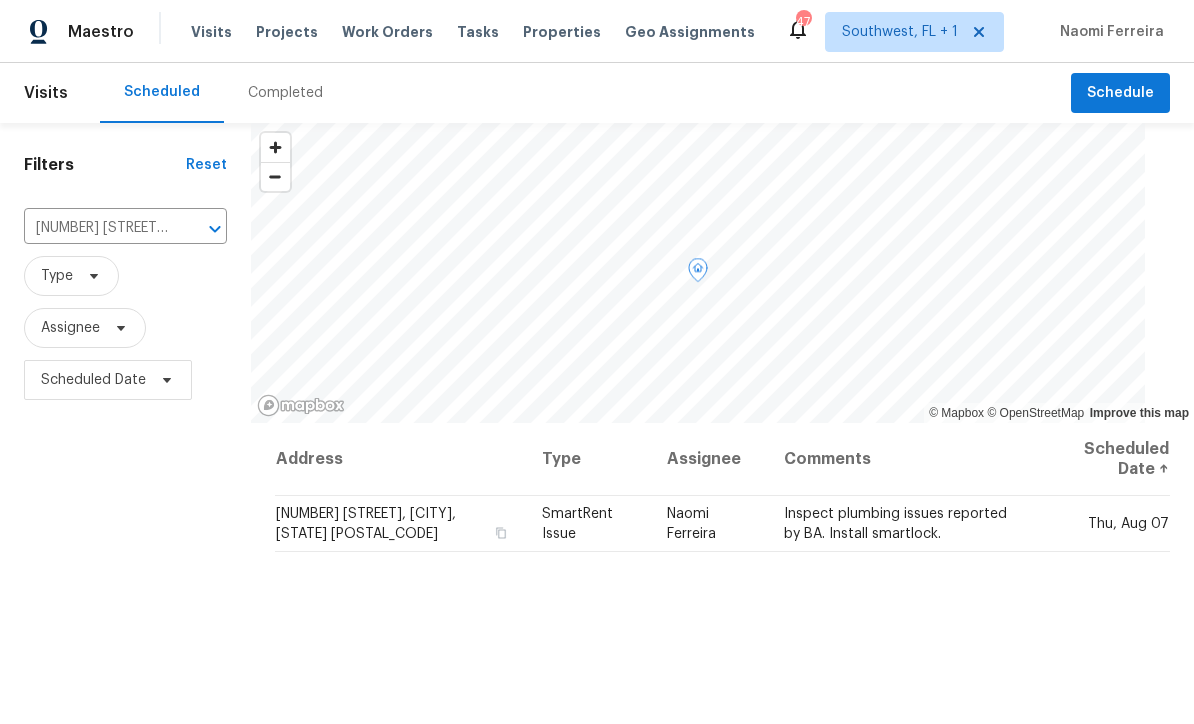 click 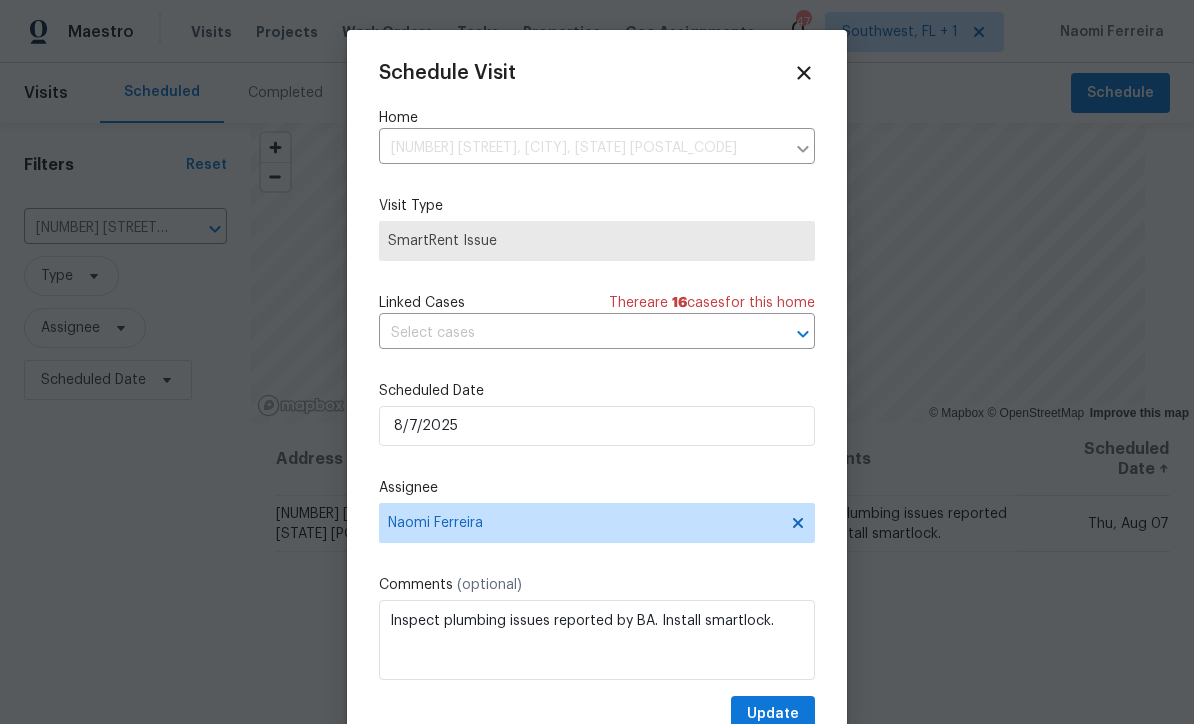 click at bounding box center [597, 362] 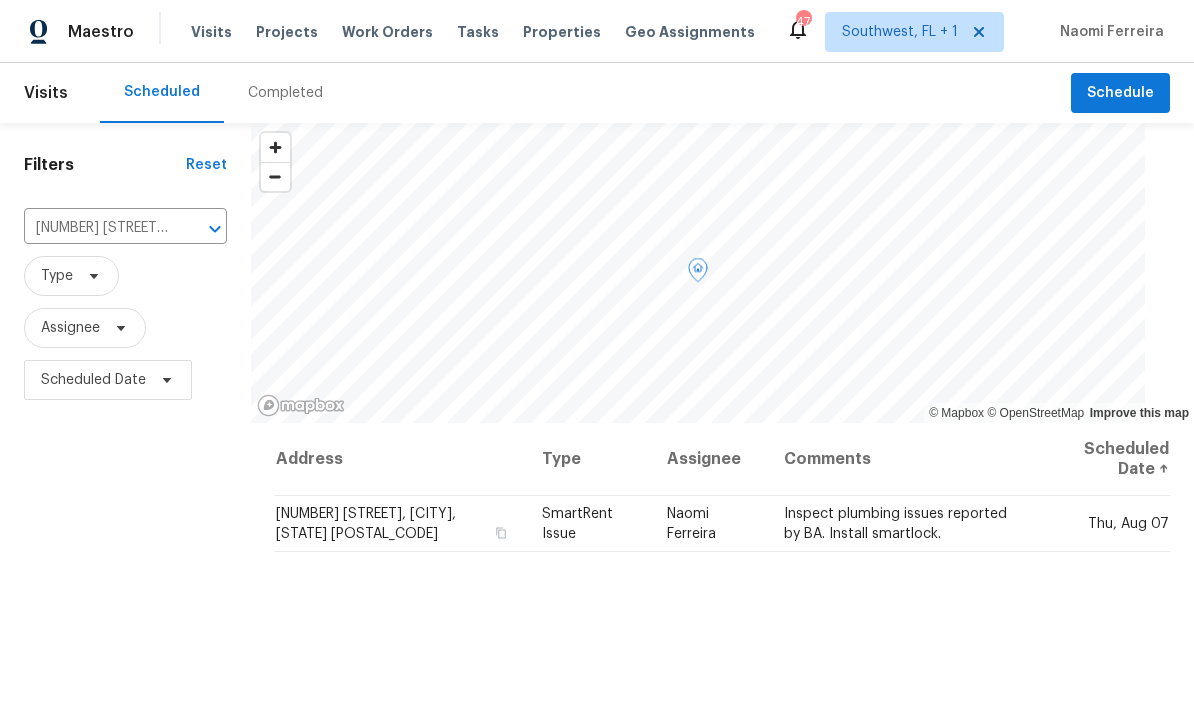 click 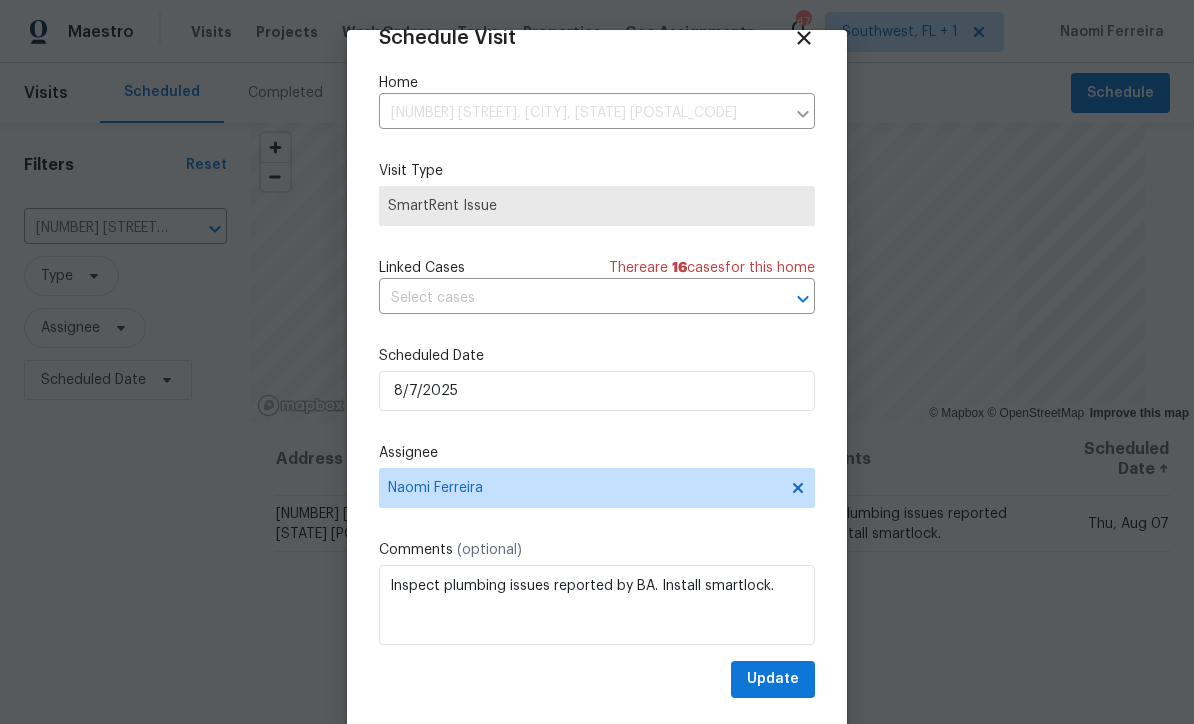 scroll, scrollTop: 39, scrollLeft: 0, axis: vertical 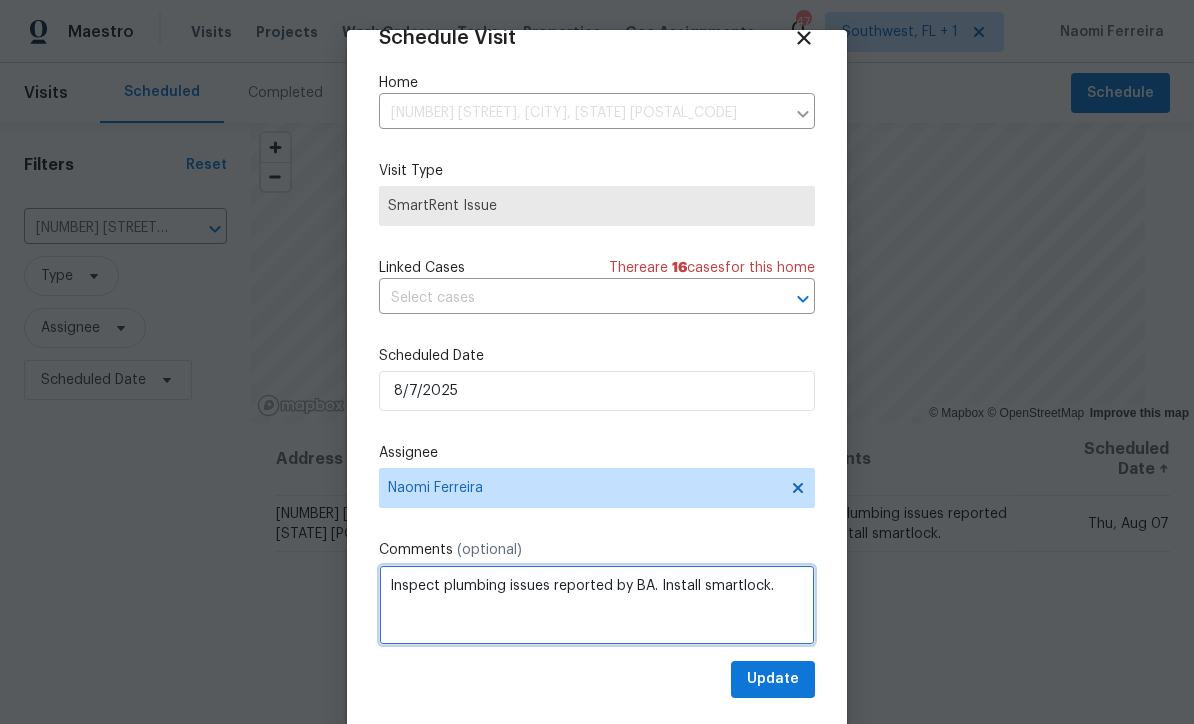 click on "Inspect plumbing issues reported by BA. Install smartlock." at bounding box center (597, 605) 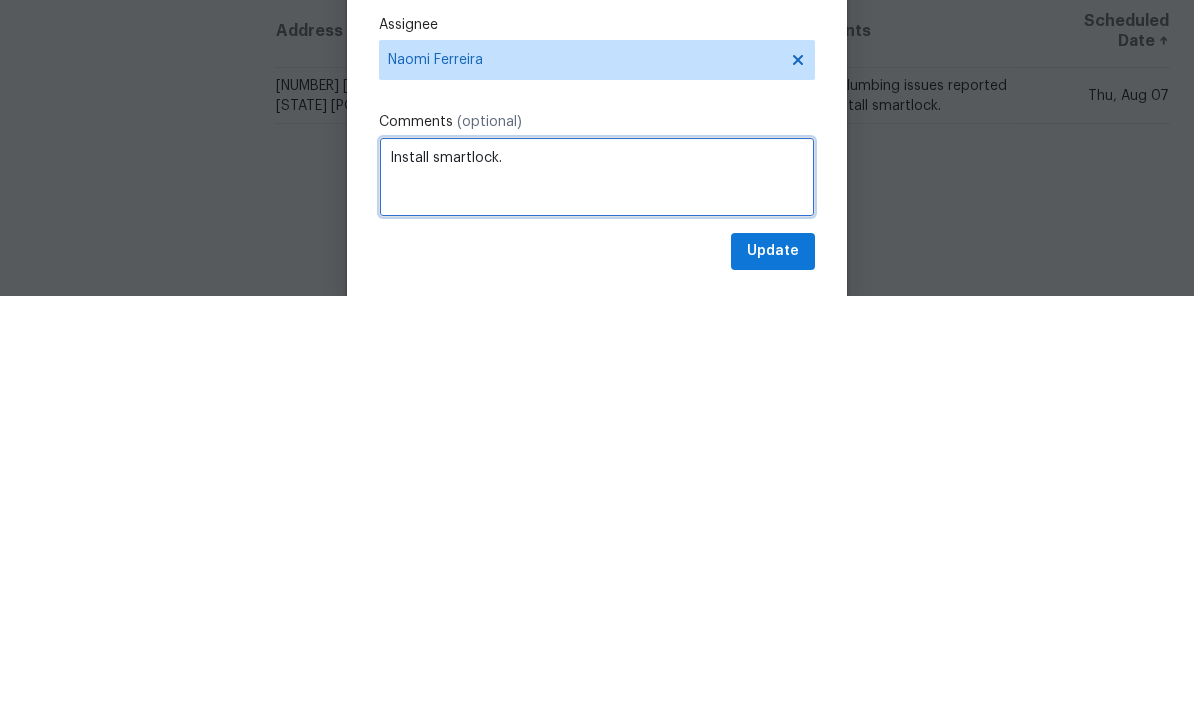 type on "Install smartlock." 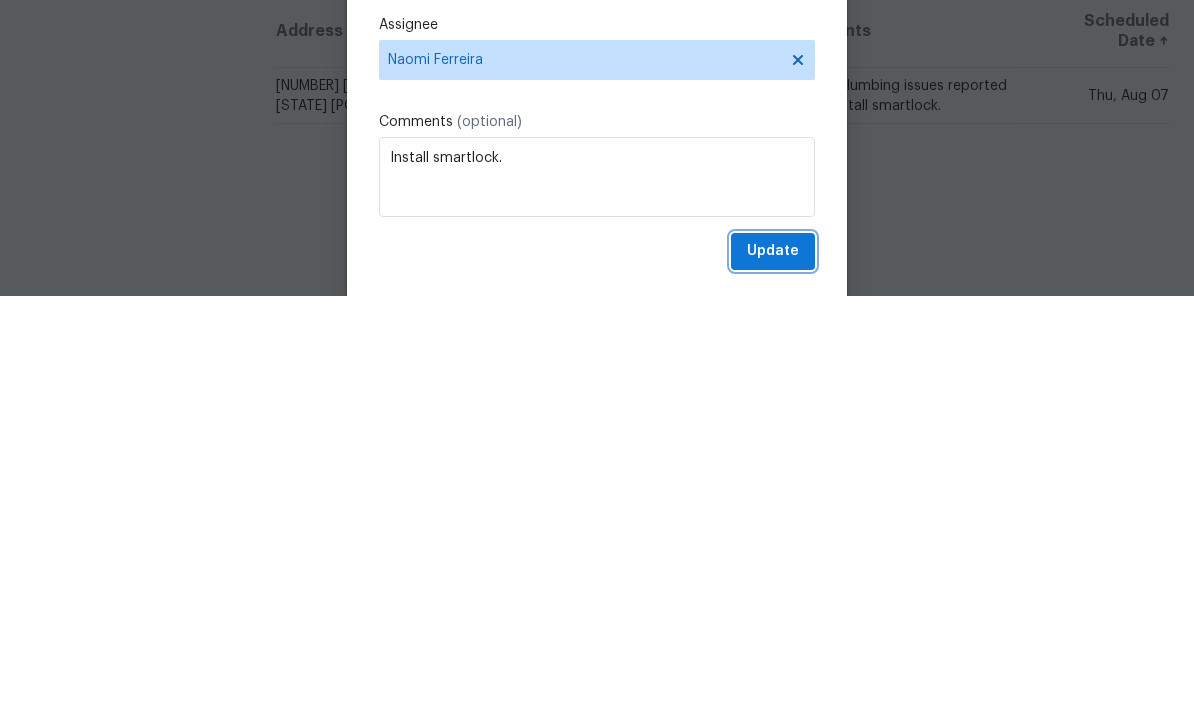 click on "Update" at bounding box center (773, 679) 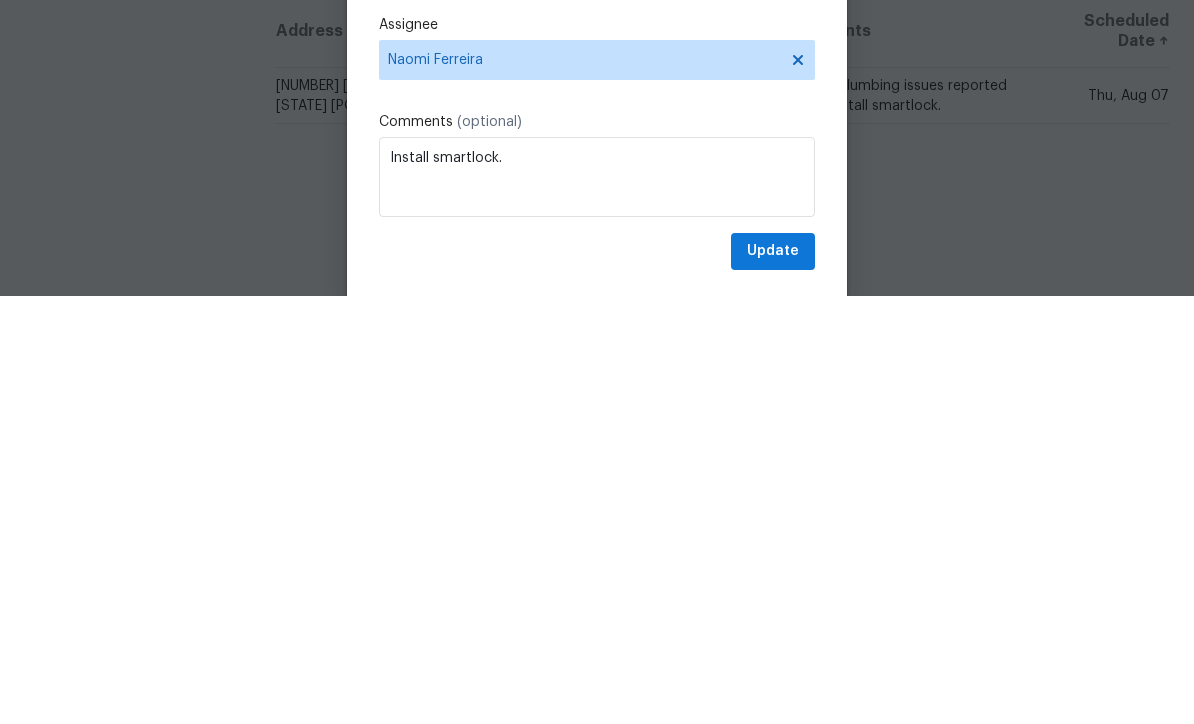 scroll, scrollTop: 66, scrollLeft: 0, axis: vertical 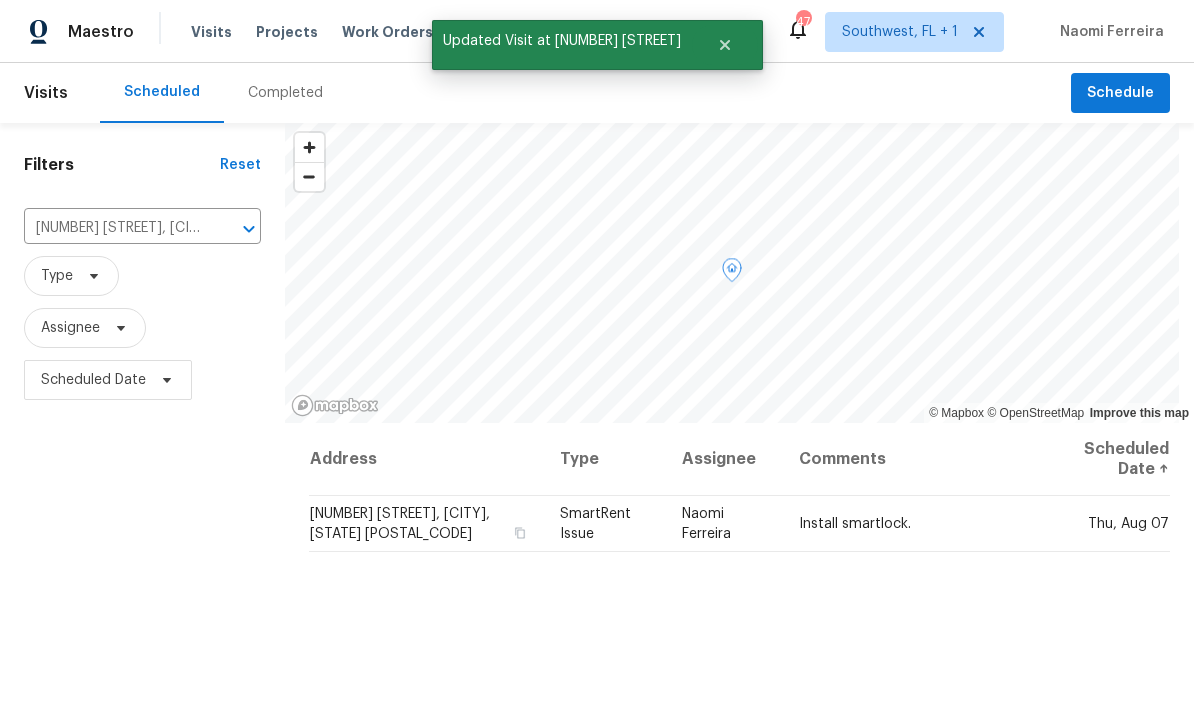 click 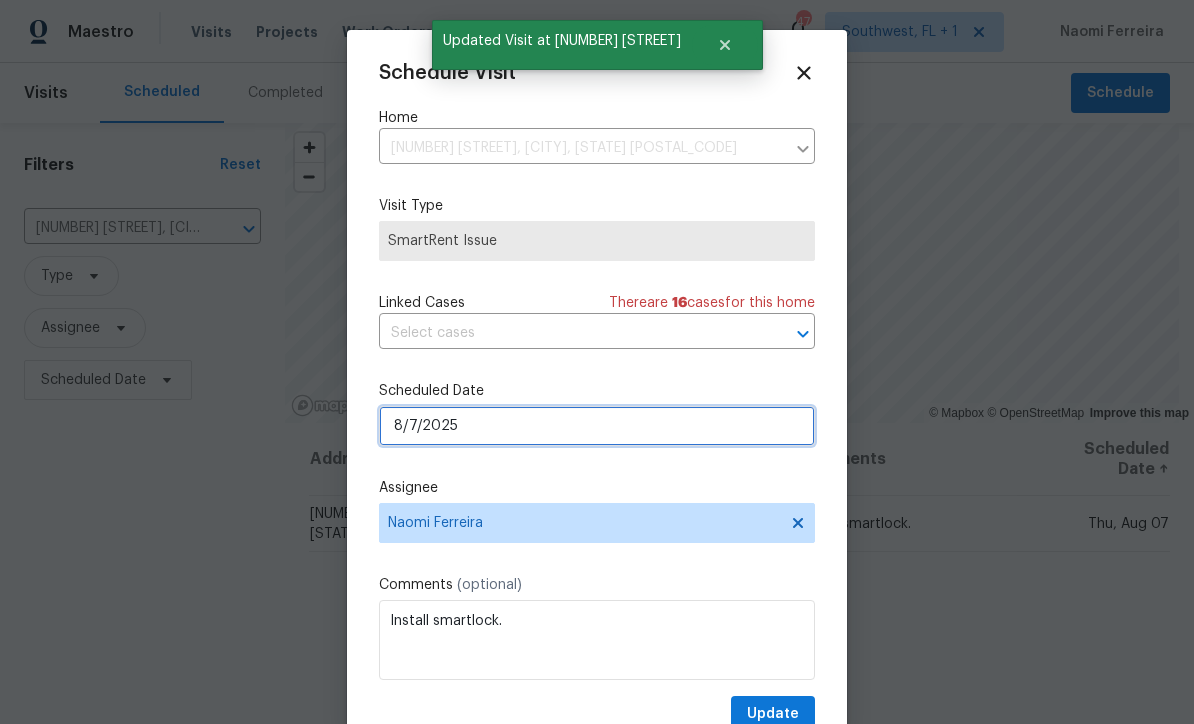 click on "8/7/2025" at bounding box center [597, 426] 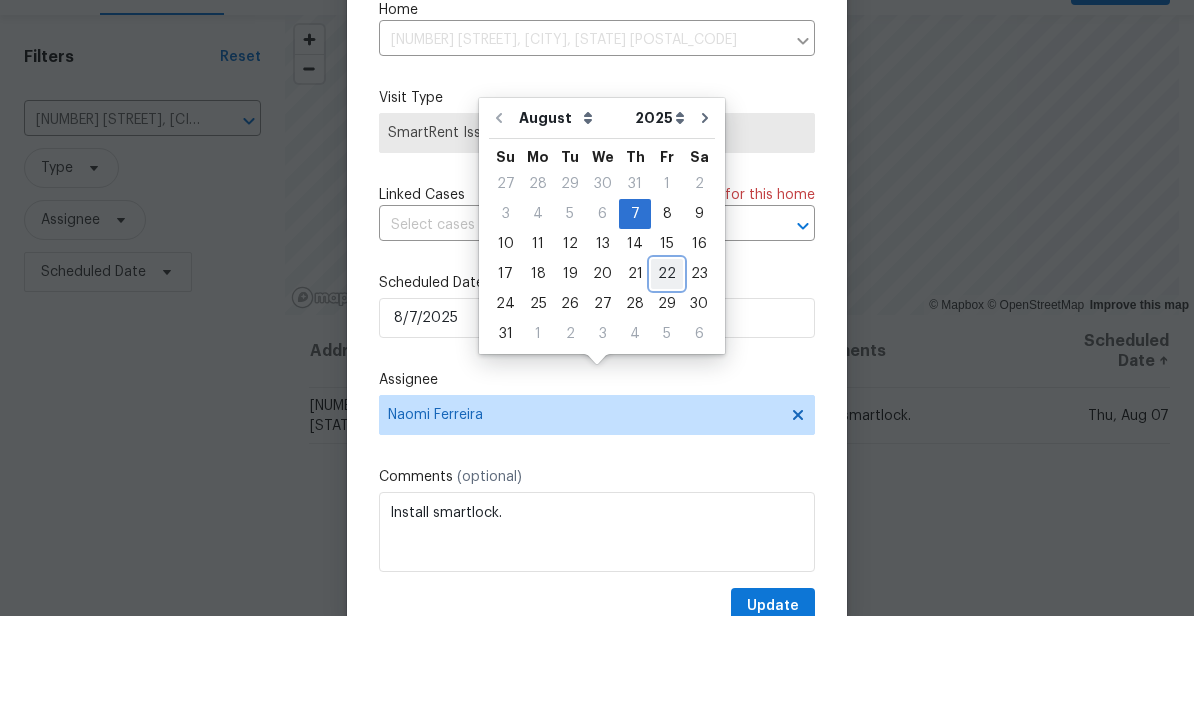 click on "22" at bounding box center [667, 382] 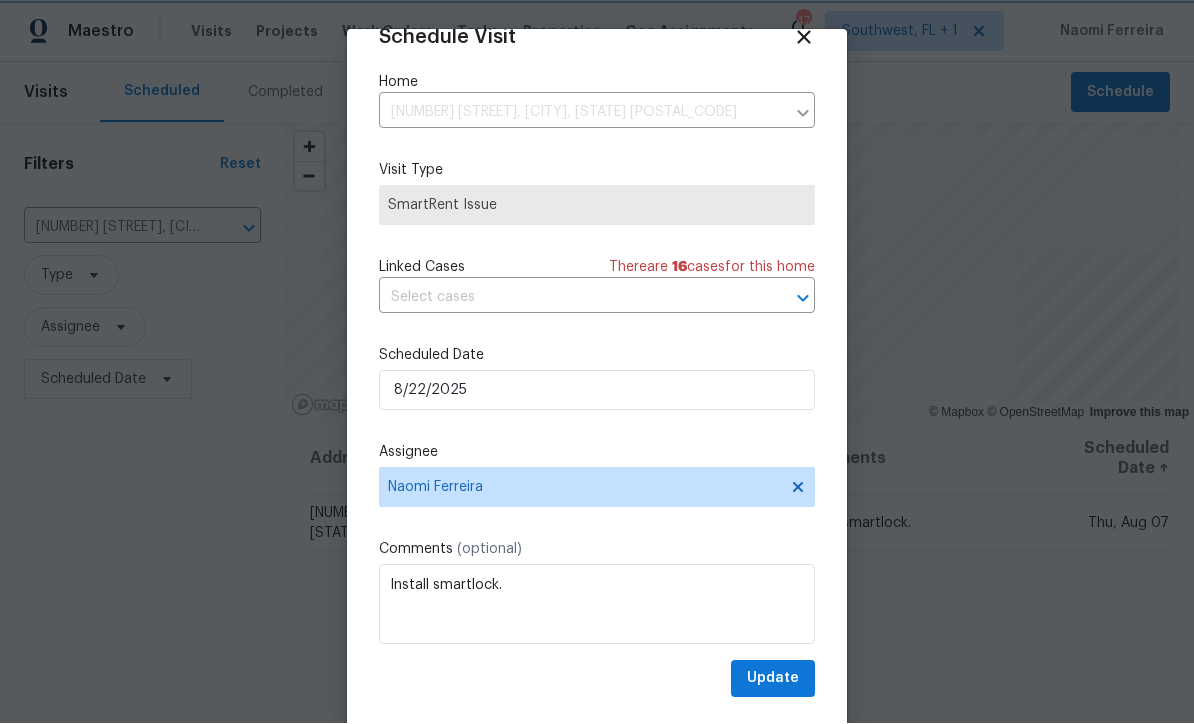 scroll, scrollTop: 39, scrollLeft: 0, axis: vertical 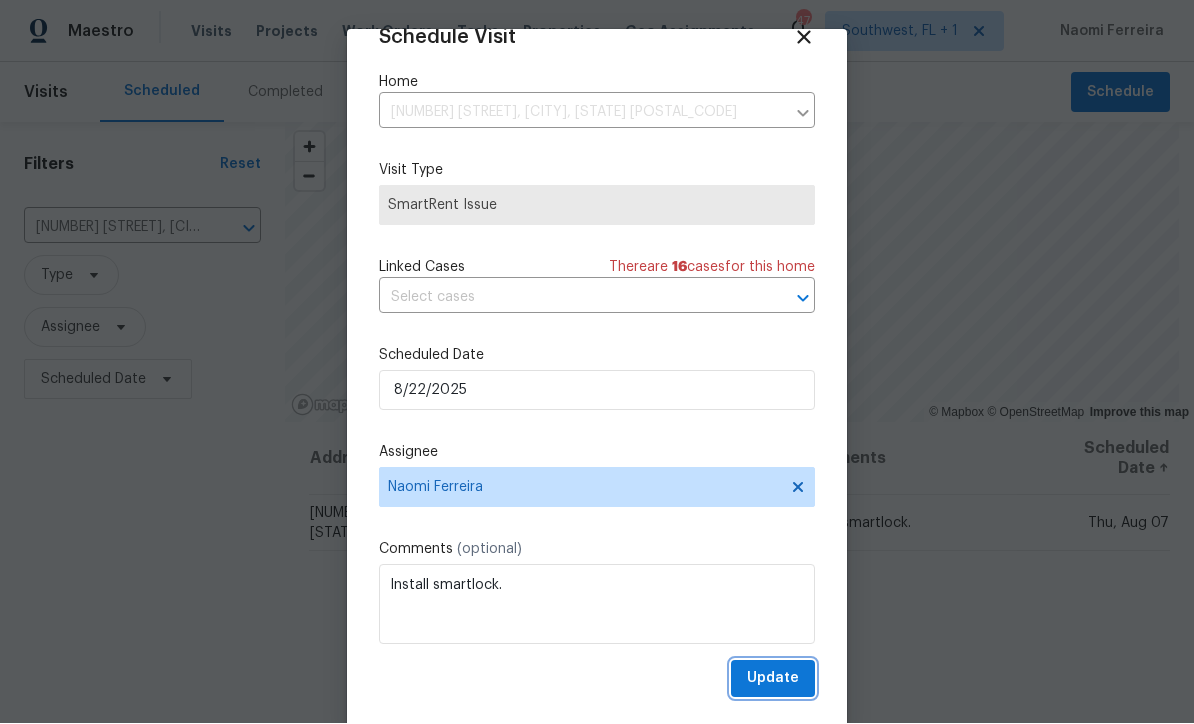 click on "Update" at bounding box center [773, 679] 